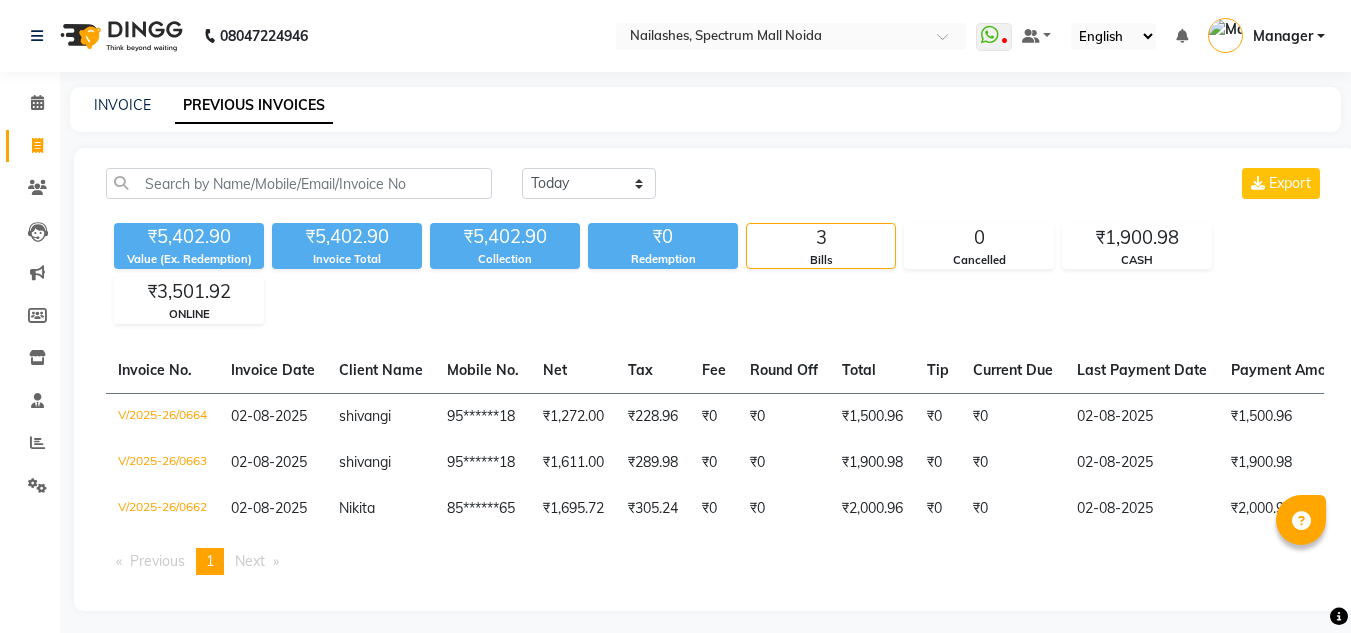 scroll, scrollTop: 0, scrollLeft: 0, axis: both 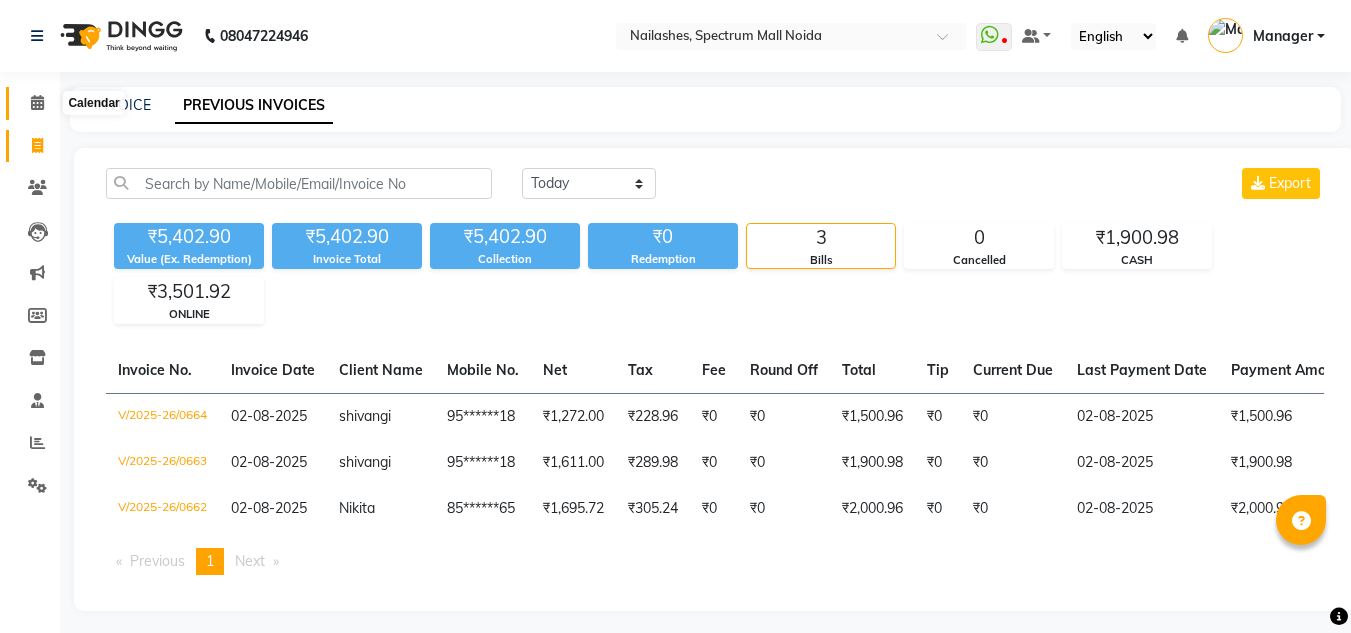click 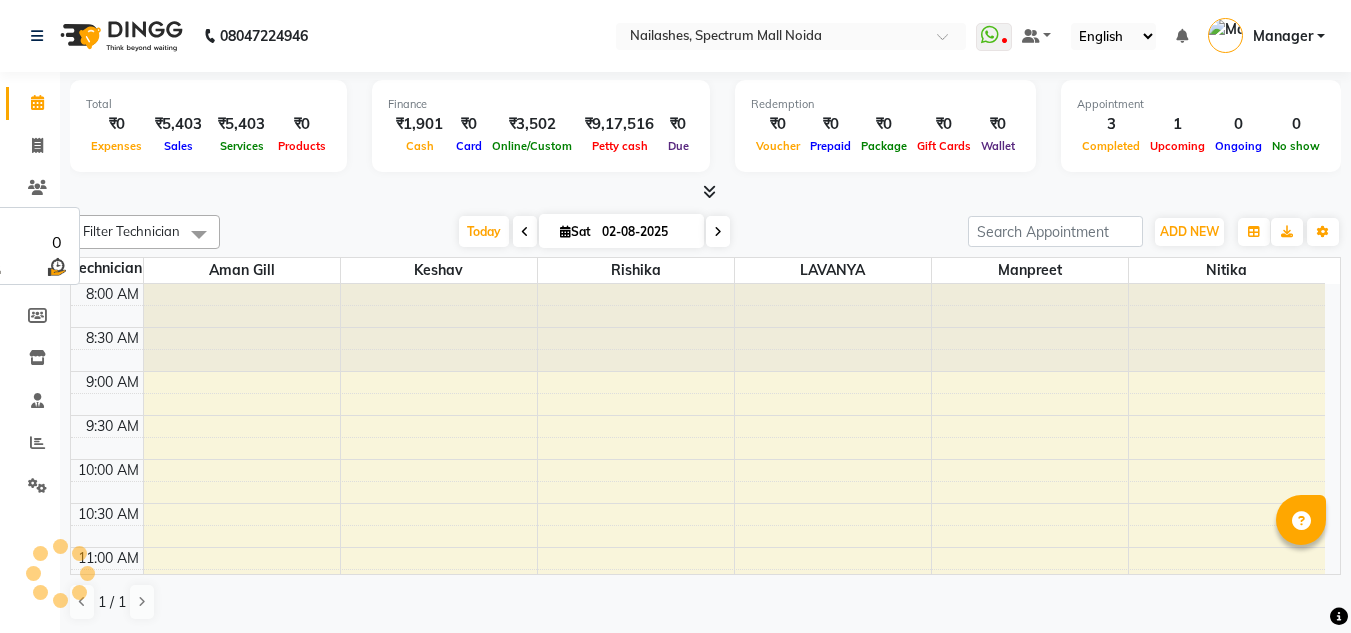 scroll, scrollTop: 0, scrollLeft: 0, axis: both 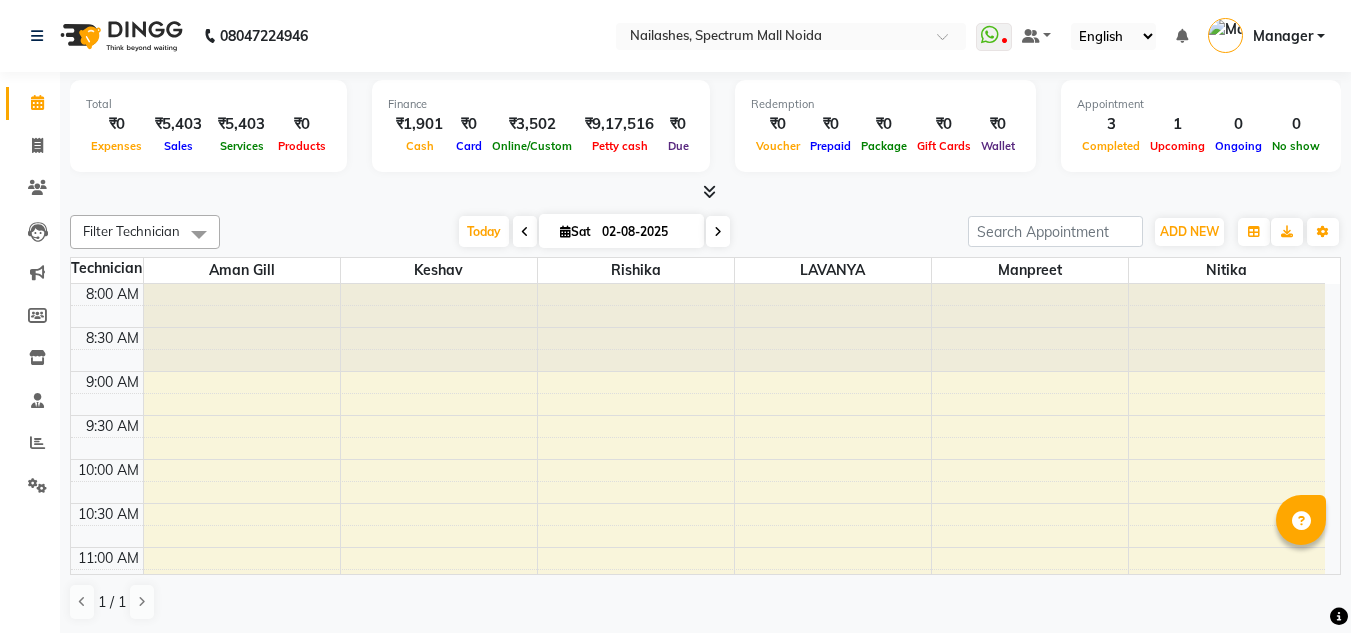 click at bounding box center [718, 231] 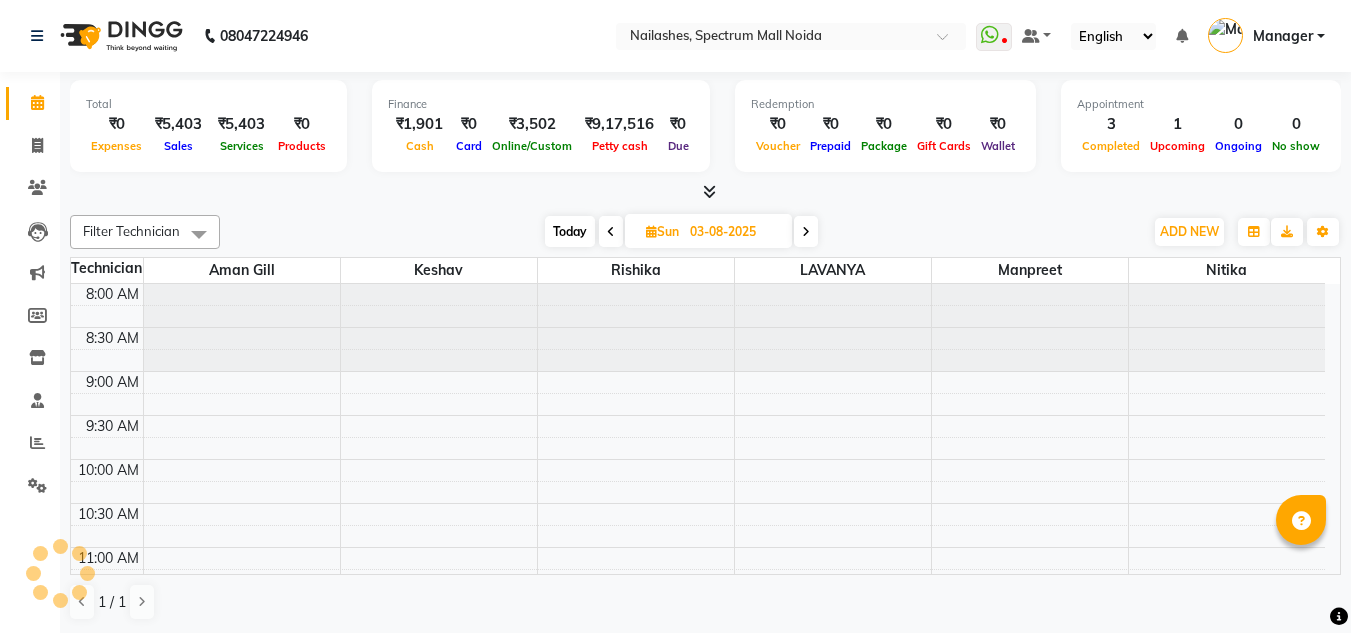 scroll, scrollTop: 705, scrollLeft: 0, axis: vertical 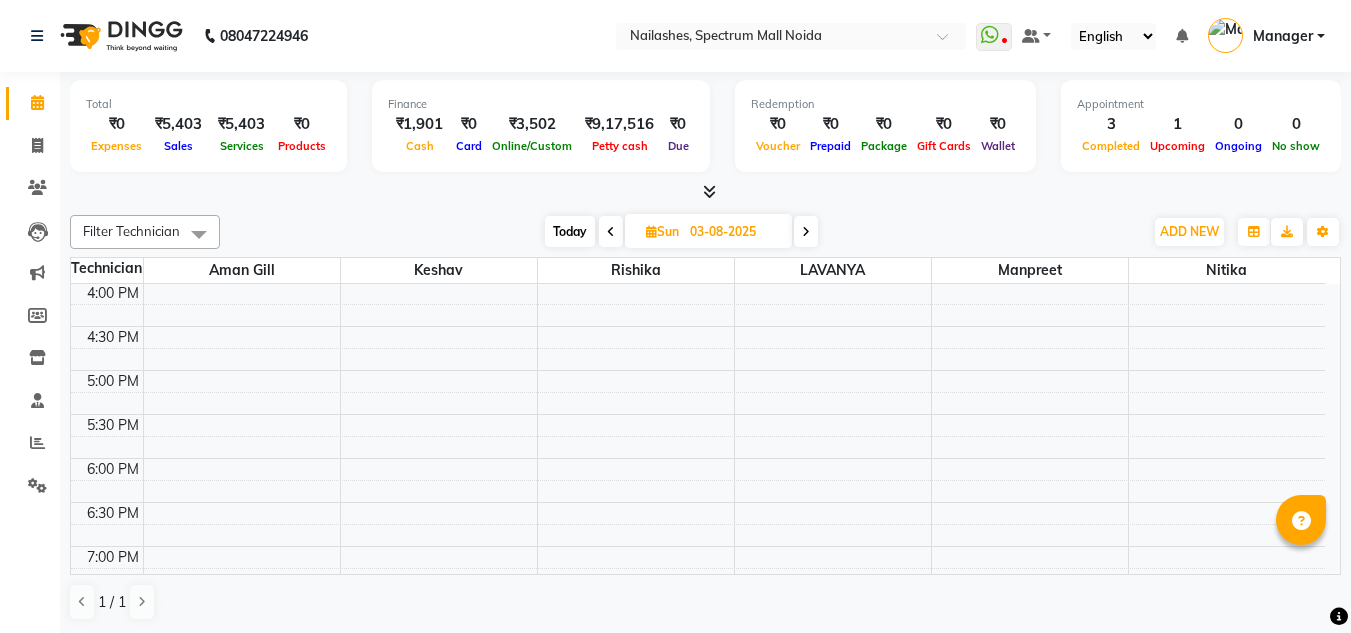 click at bounding box center (806, 232) 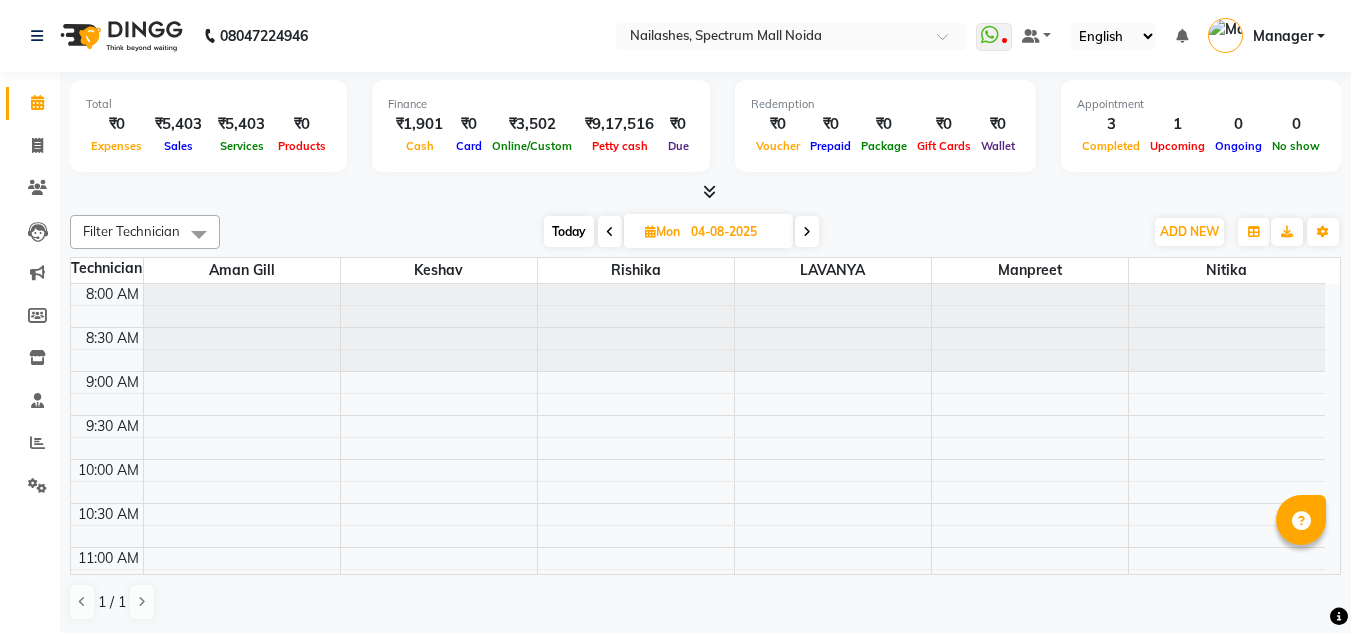 scroll, scrollTop: 705, scrollLeft: 0, axis: vertical 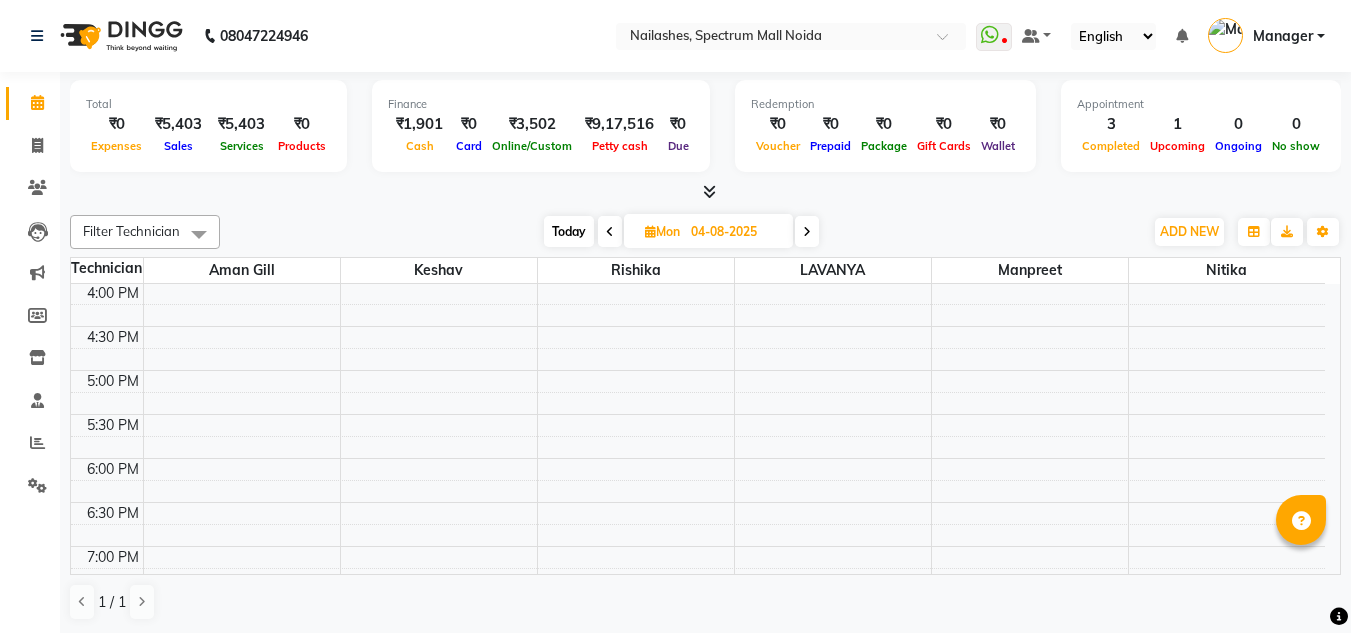 click at bounding box center (807, 232) 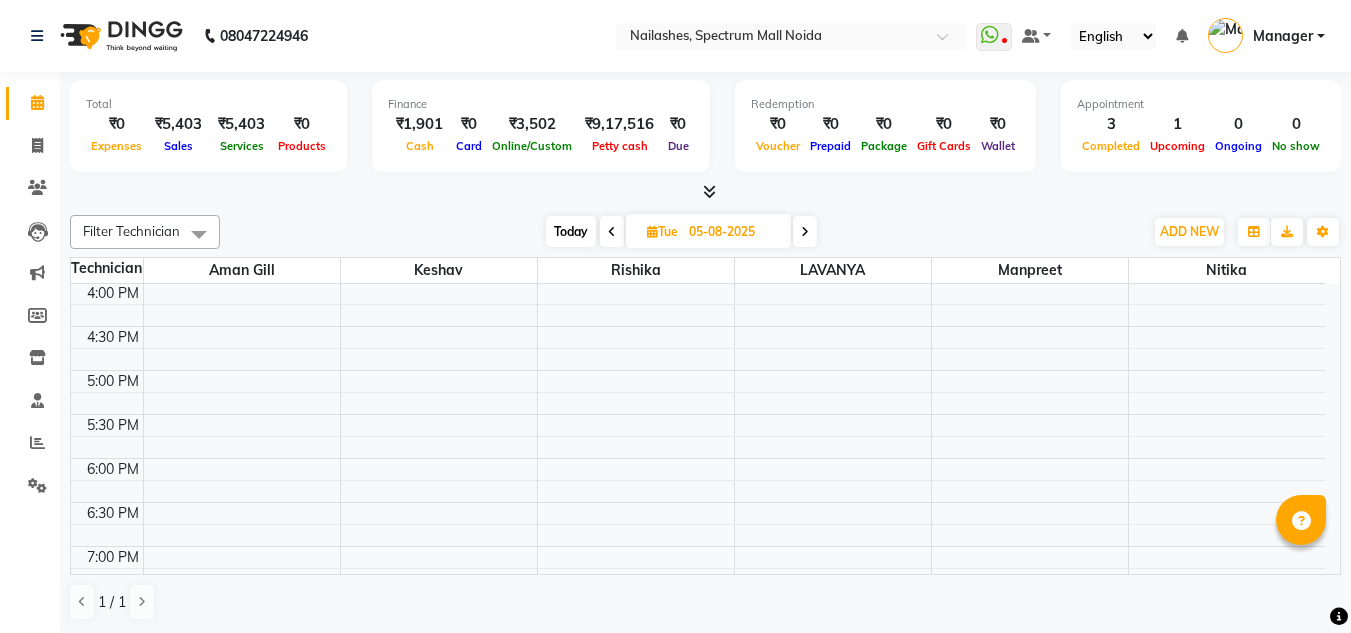 scroll, scrollTop: 853, scrollLeft: 0, axis: vertical 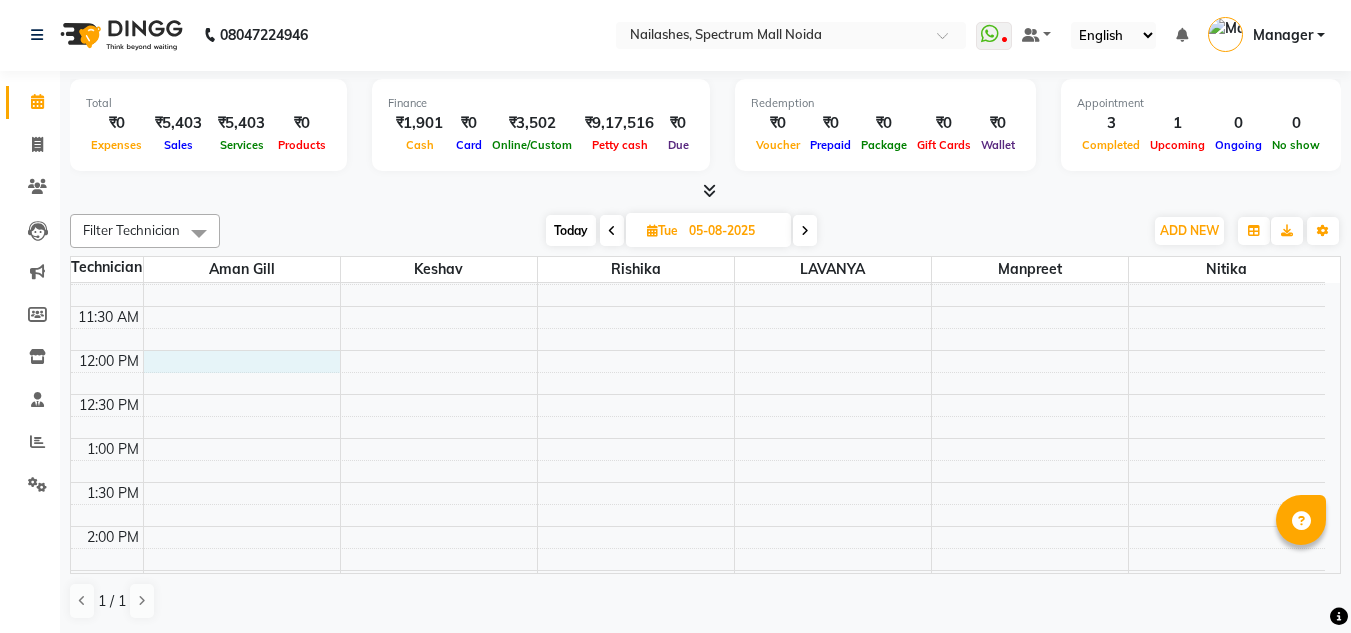 click on "8:00 AM 8:30 AM 9:00 AM 9:30 AM 10:00 AM 10:30 AM 11:00 AM 11:30 AM 12:00 PM 12:30 PM 1:00 PM 1:30 PM 2:00 PM 2:30 PM 3:00 PM 3:30 PM 4:00 PM 4:30 PM 5:00 PM 5:30 PM 6:00 PM 6:30 PM 7:00 PM 7:30 PM 8:00 PM 8:30 PM" at bounding box center (698, 570) 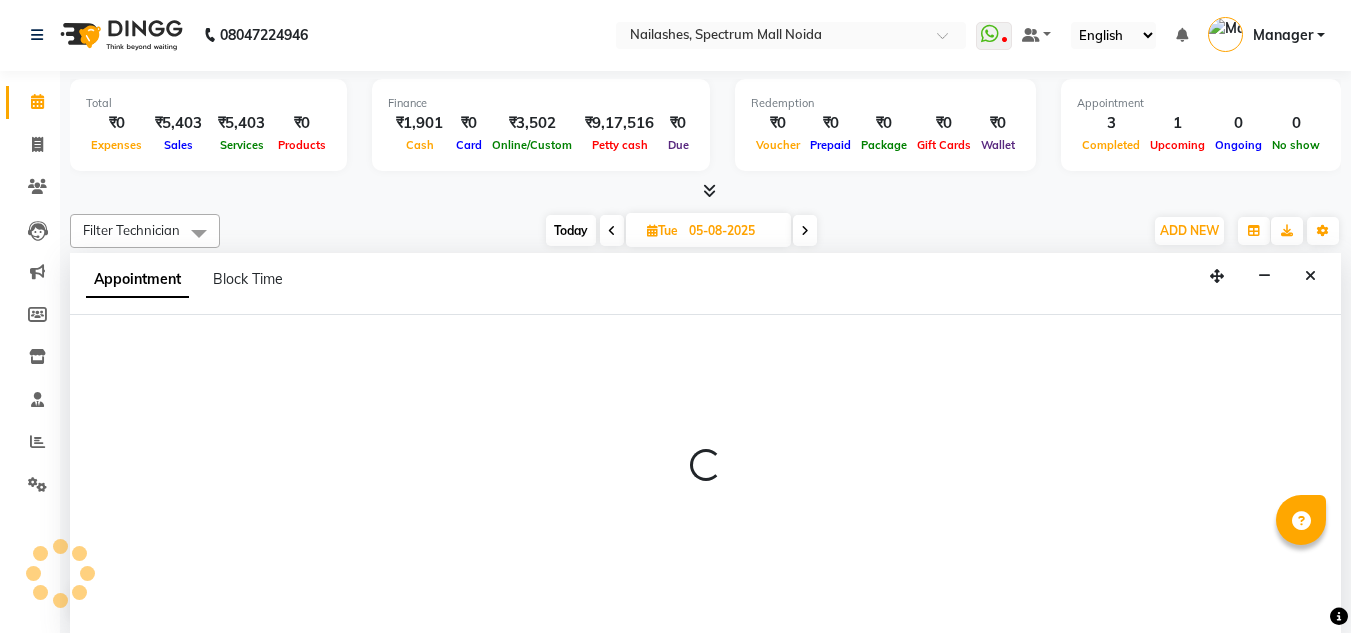 select on "44095" 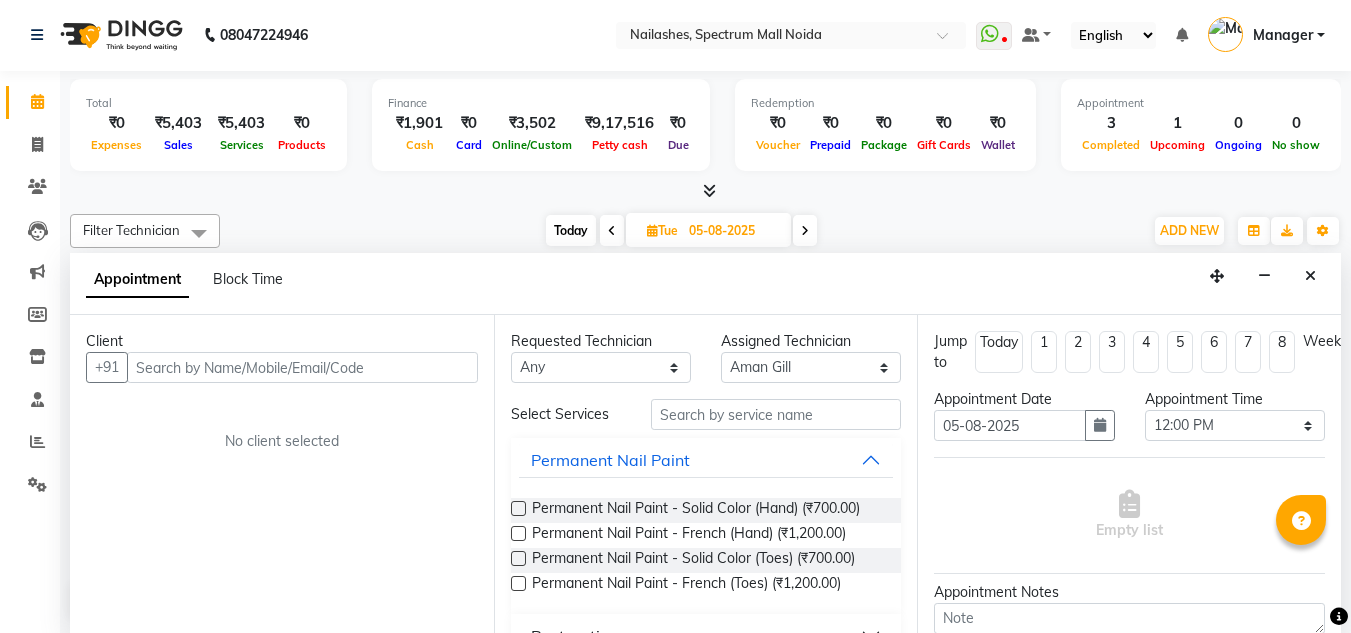 click at bounding box center [302, 367] 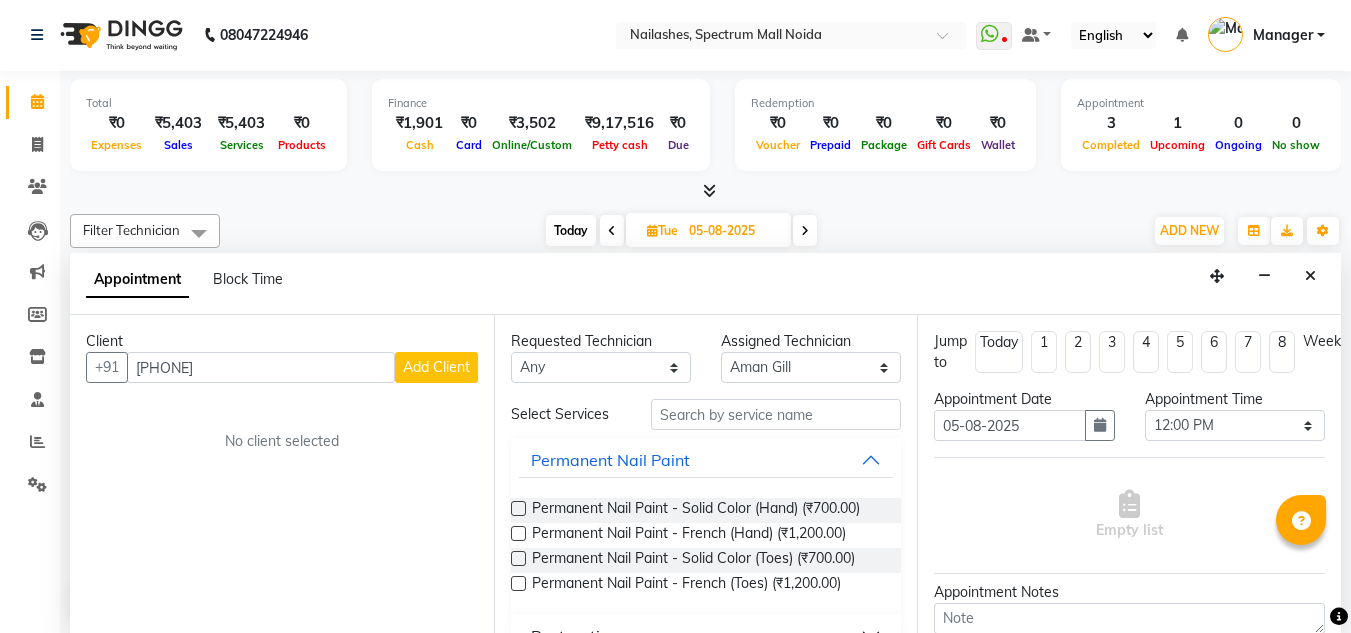 type on "[PHONE]" 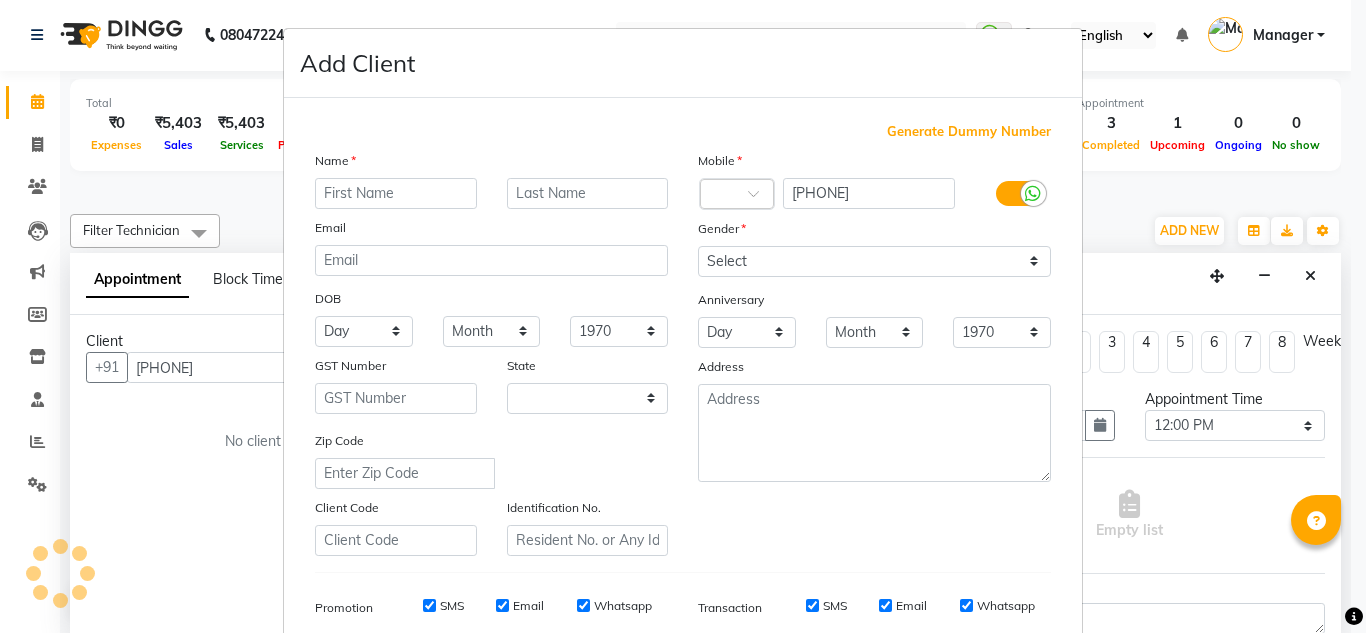 select on "21" 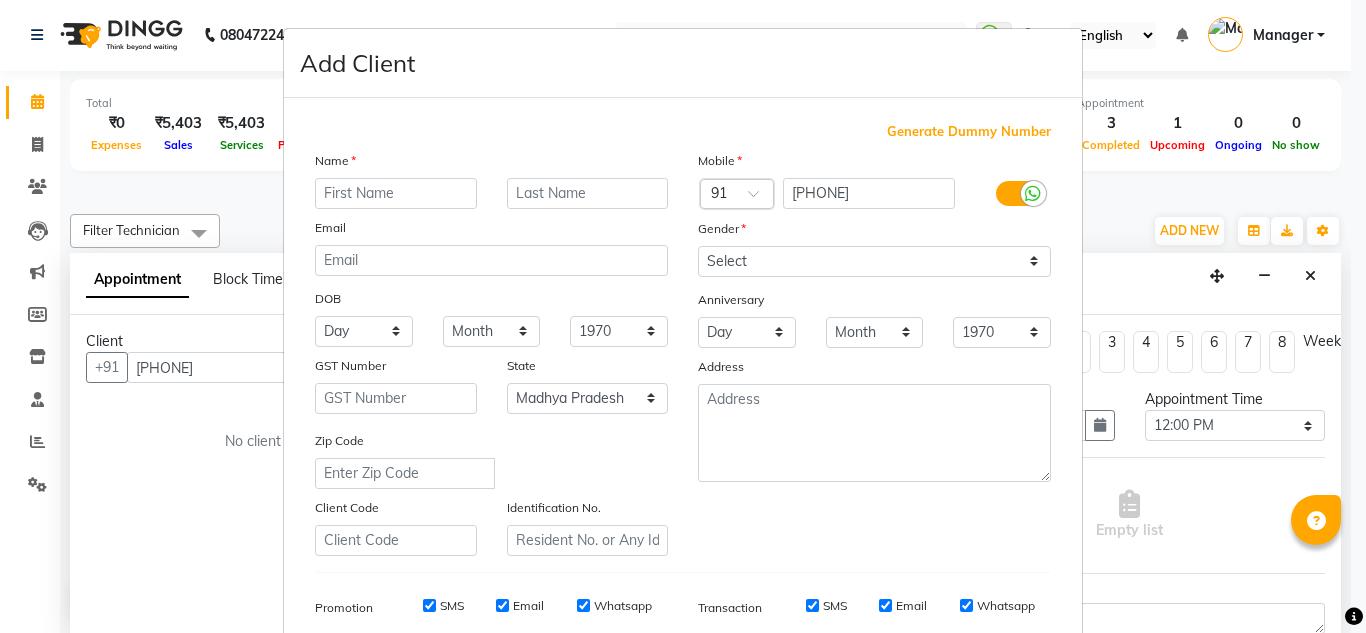 click at bounding box center [396, 193] 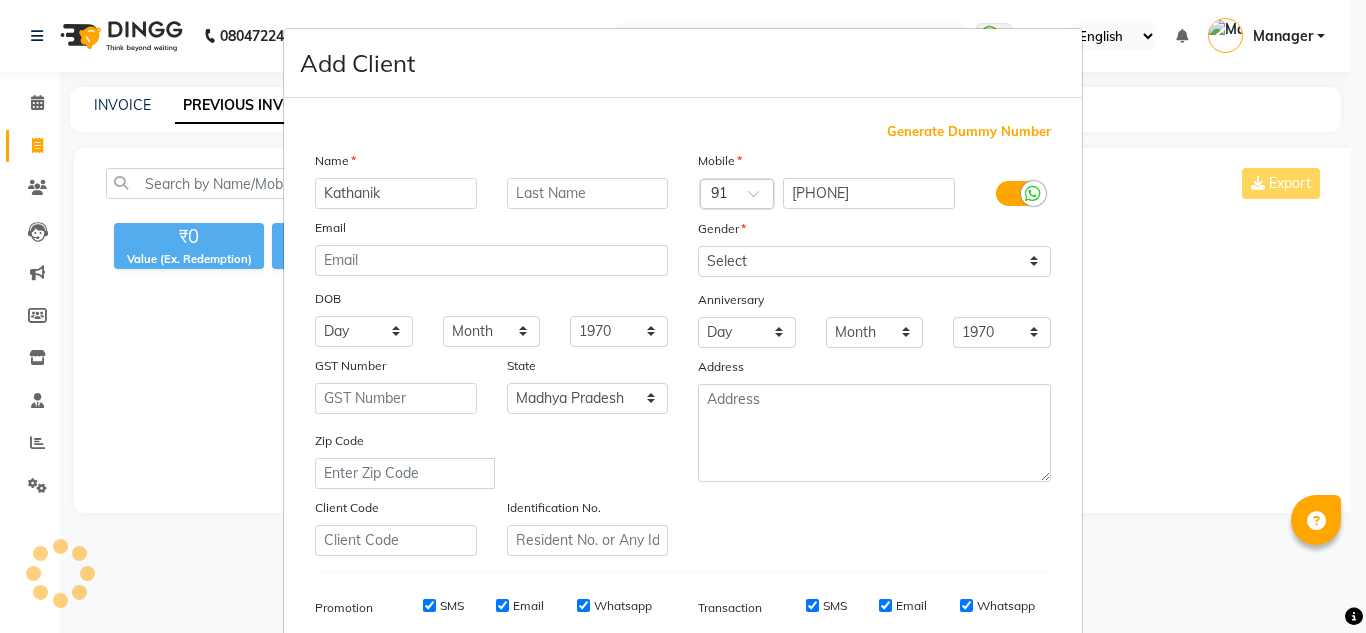 scroll, scrollTop: 0, scrollLeft: 0, axis: both 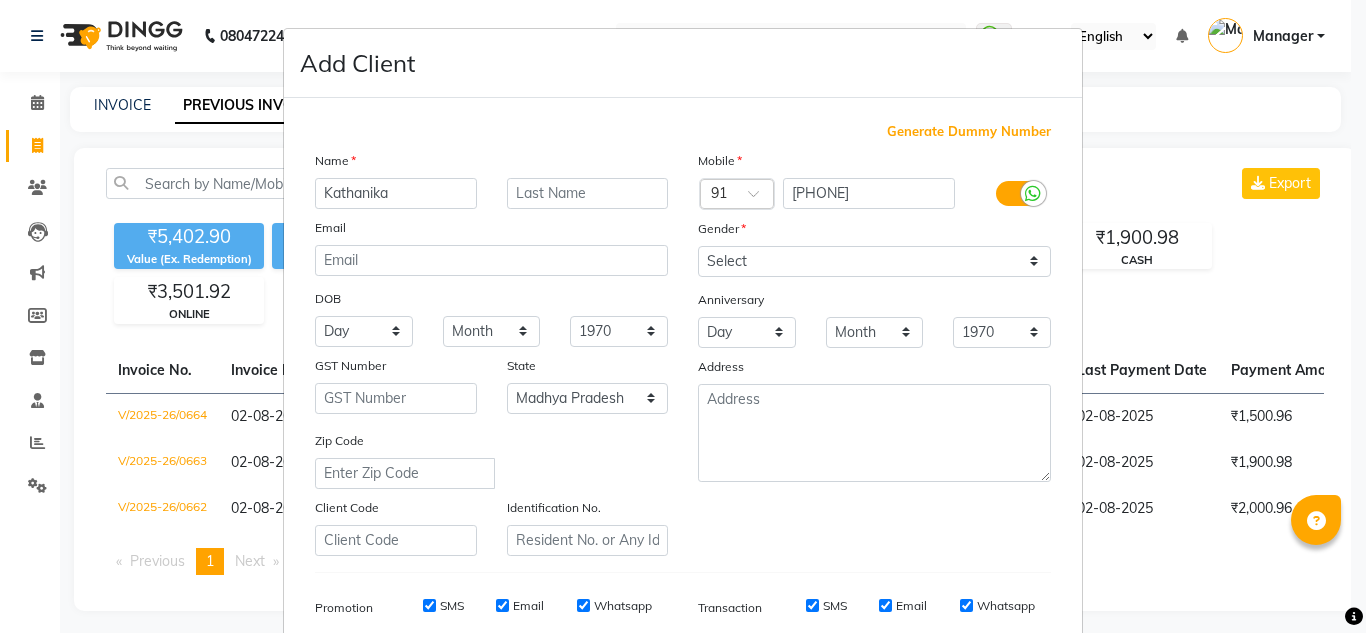 type on "Kathanika" 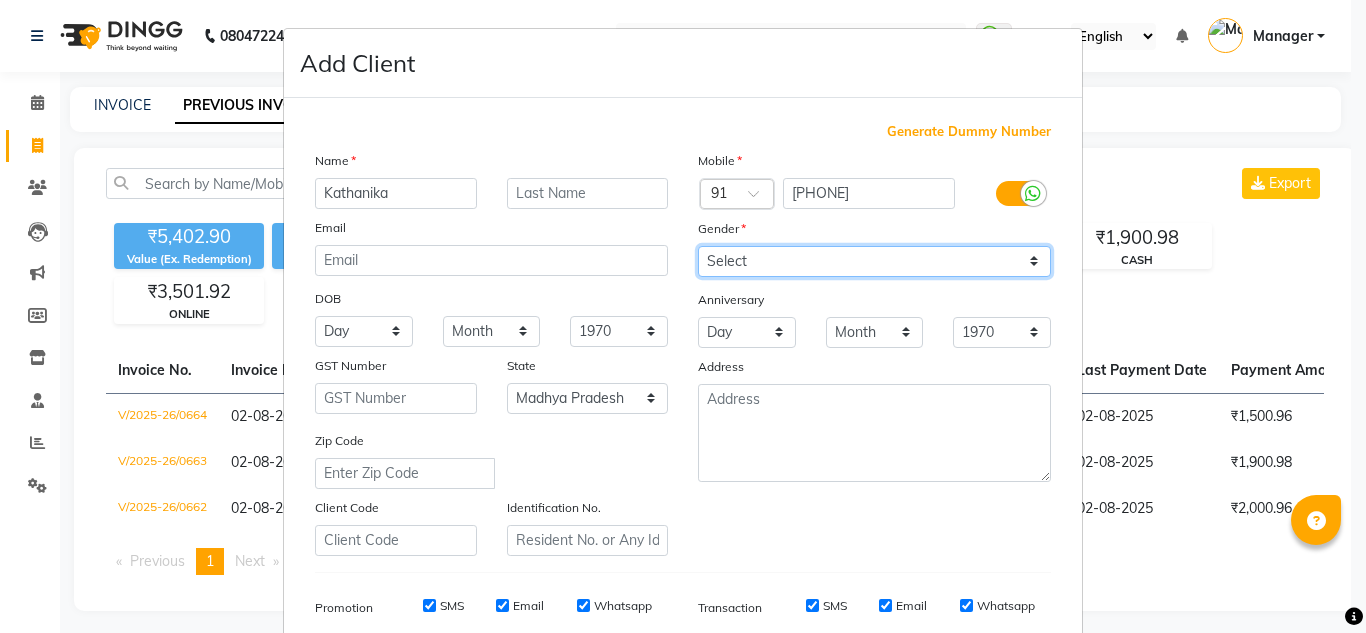 click on "Select Male Female Other Prefer Not To Say" at bounding box center [874, 261] 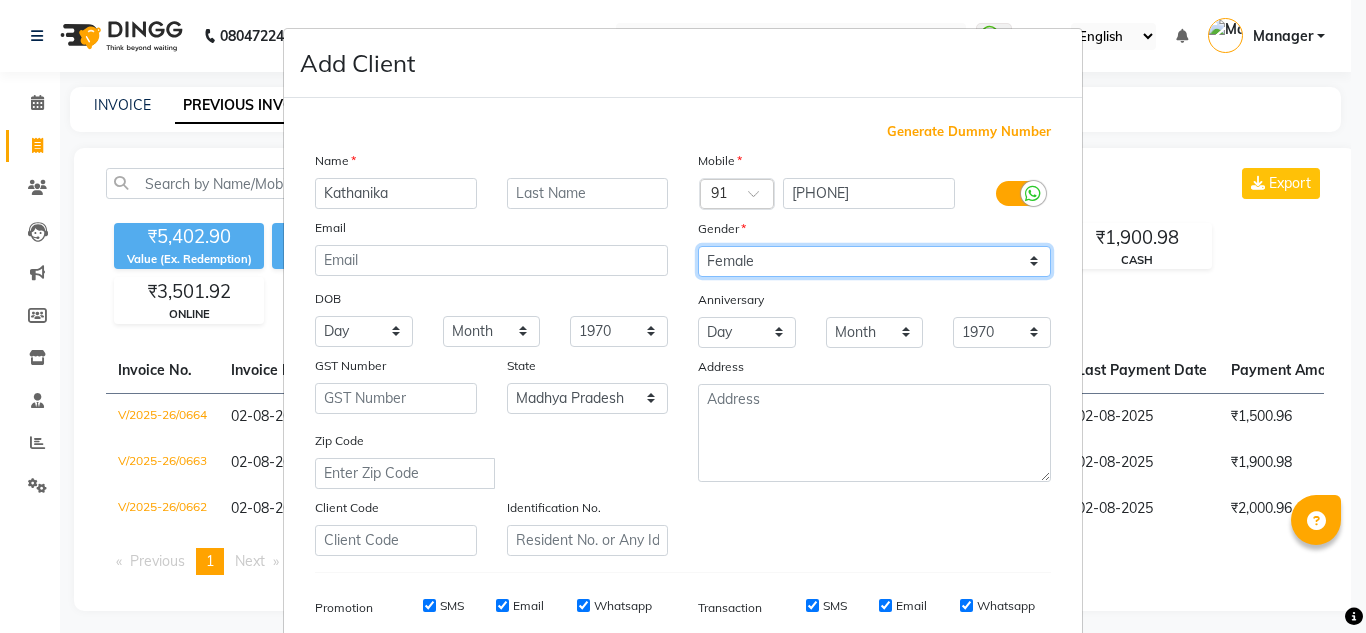 click on "Select Male Female Other Prefer Not To Say" at bounding box center [874, 261] 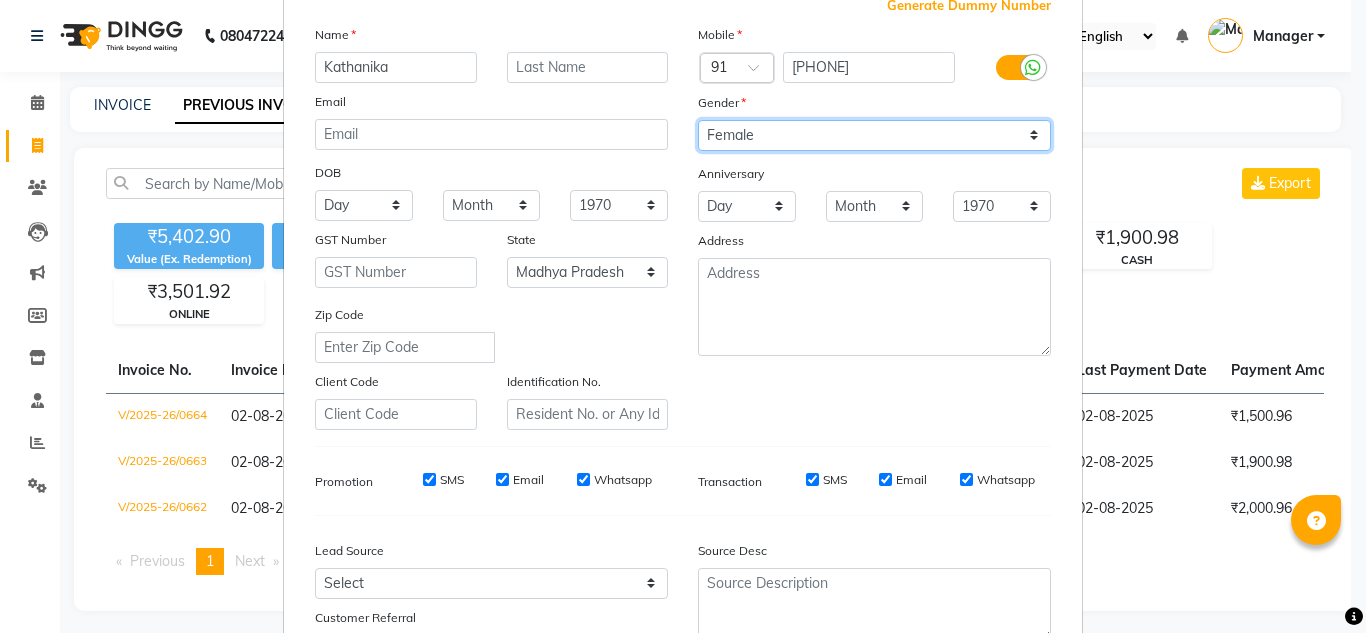 scroll, scrollTop: 127, scrollLeft: 0, axis: vertical 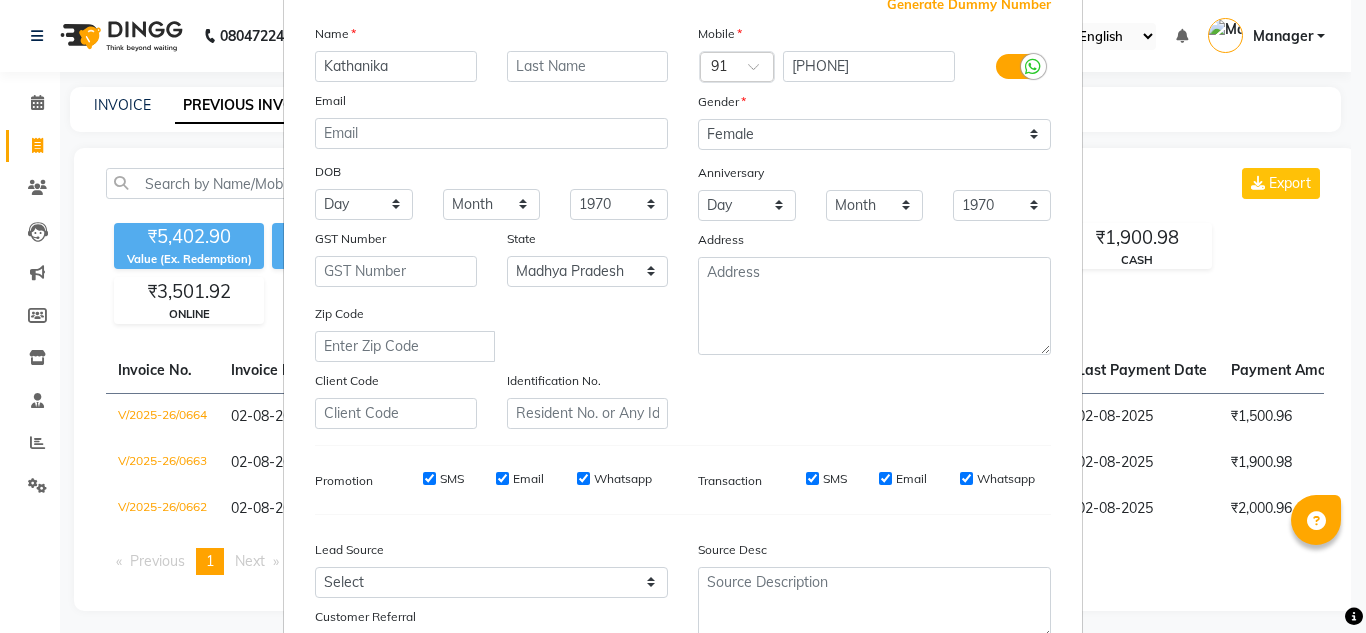 click on "Mobile Country Code × 91 9811222360 Gender Select Male Female Other Prefer Not To Say Anniversary Day 01 02 03 04 05 06 07 08 09 10 11 12 13 14 15 16 17 18 19 20 21 22 23 24 25 26 27 28 29 30 31 Month January February March April May June July August September October November December 1970 1971 1972 1973 1974 1975 1976 1977 1978 1979 1980 1981 1982 1983 1984 1985 1986 1987 1988 1989 1990 1991 1992 1993 1994 1995 1996 1997 1998 1999 2000 2001 2002 2003 2004 2005 2006 2007 2008 2009 2010 2011 2012 2013 2014 2015 2016 2017 2018 2019 2020 2021 2022 2023 2024 2025 Address" at bounding box center (874, 226) 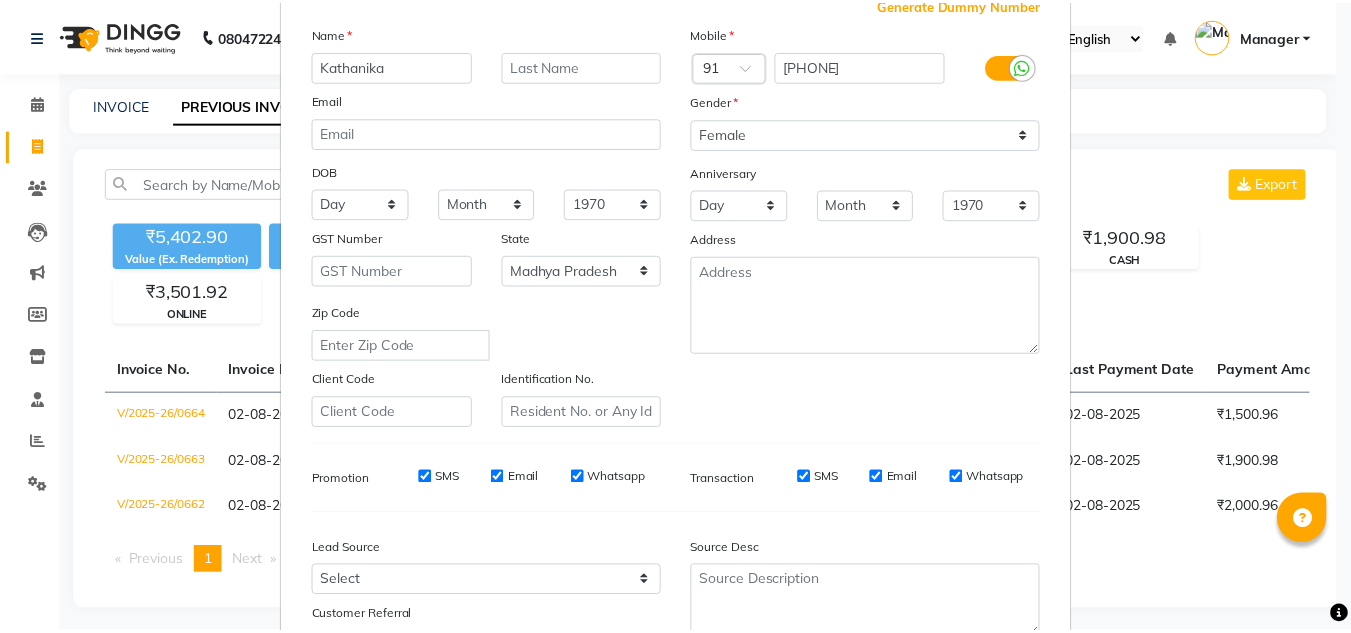 scroll, scrollTop: 290, scrollLeft: 0, axis: vertical 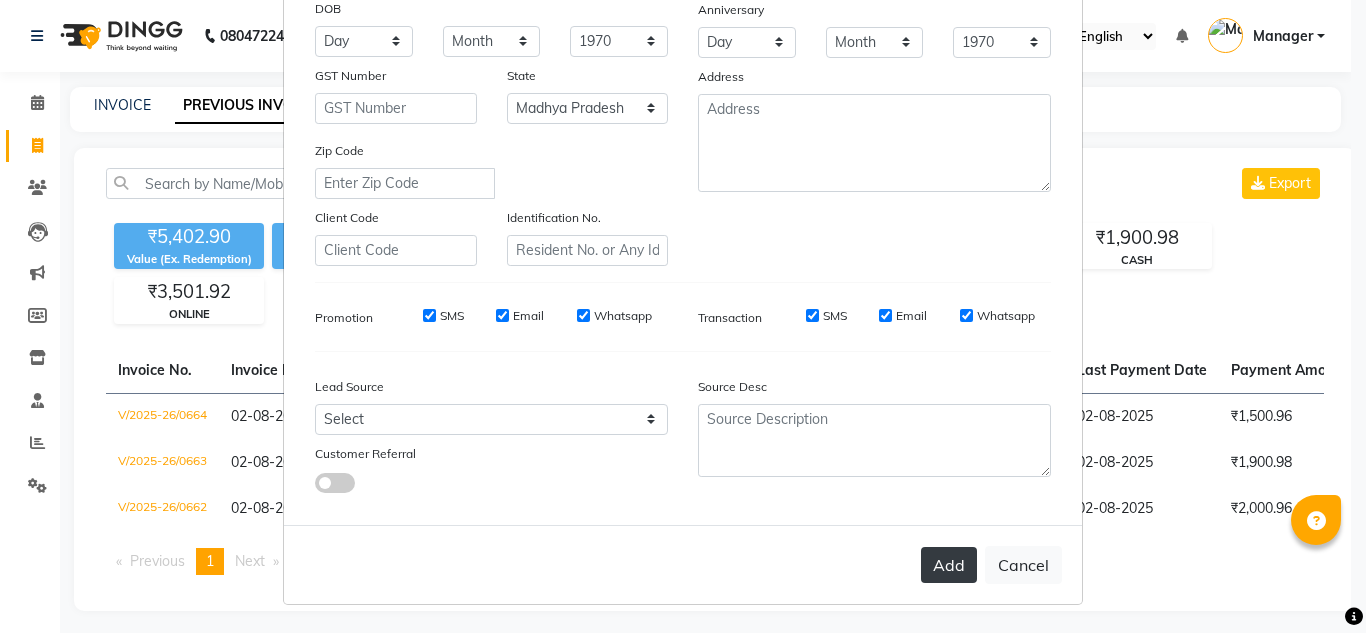 click on "Add" at bounding box center [949, 565] 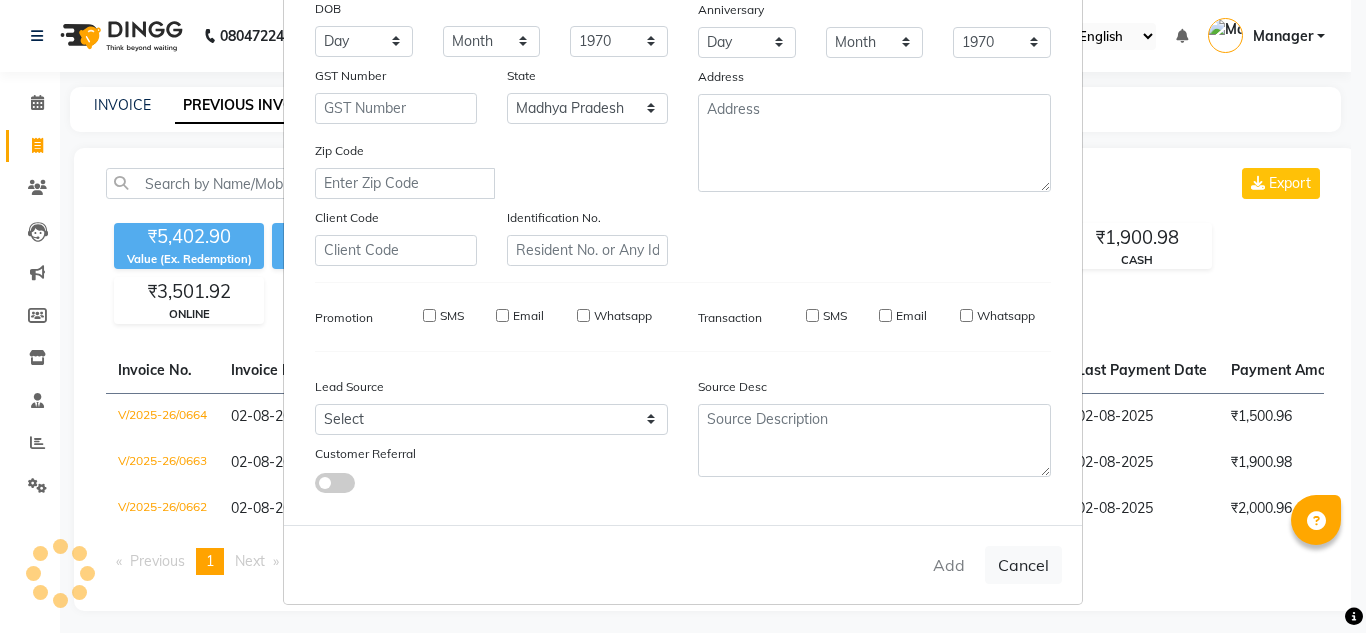 type 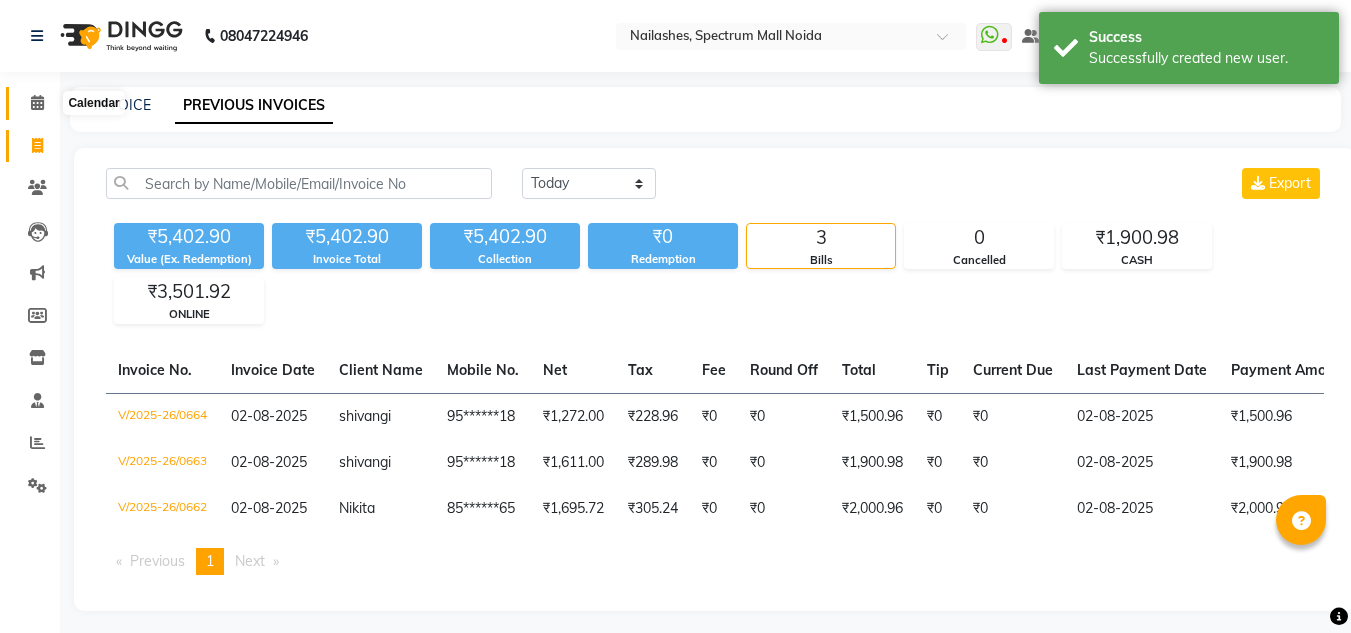 click 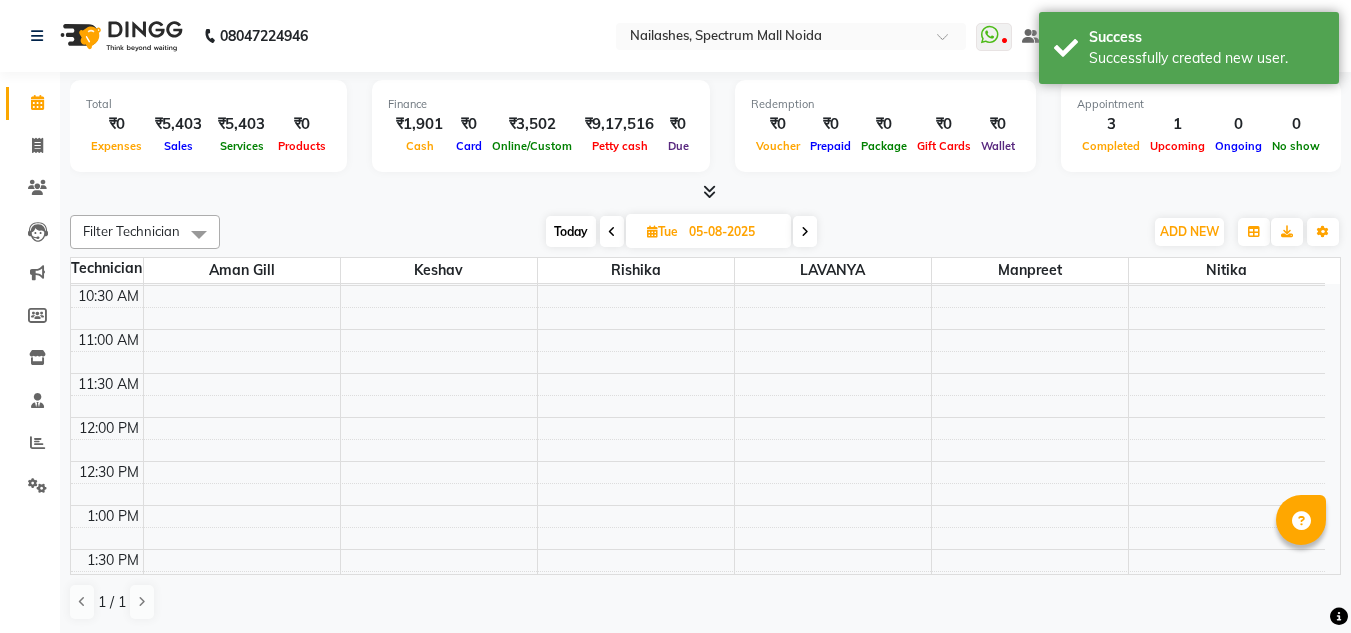 scroll, scrollTop: 0, scrollLeft: 0, axis: both 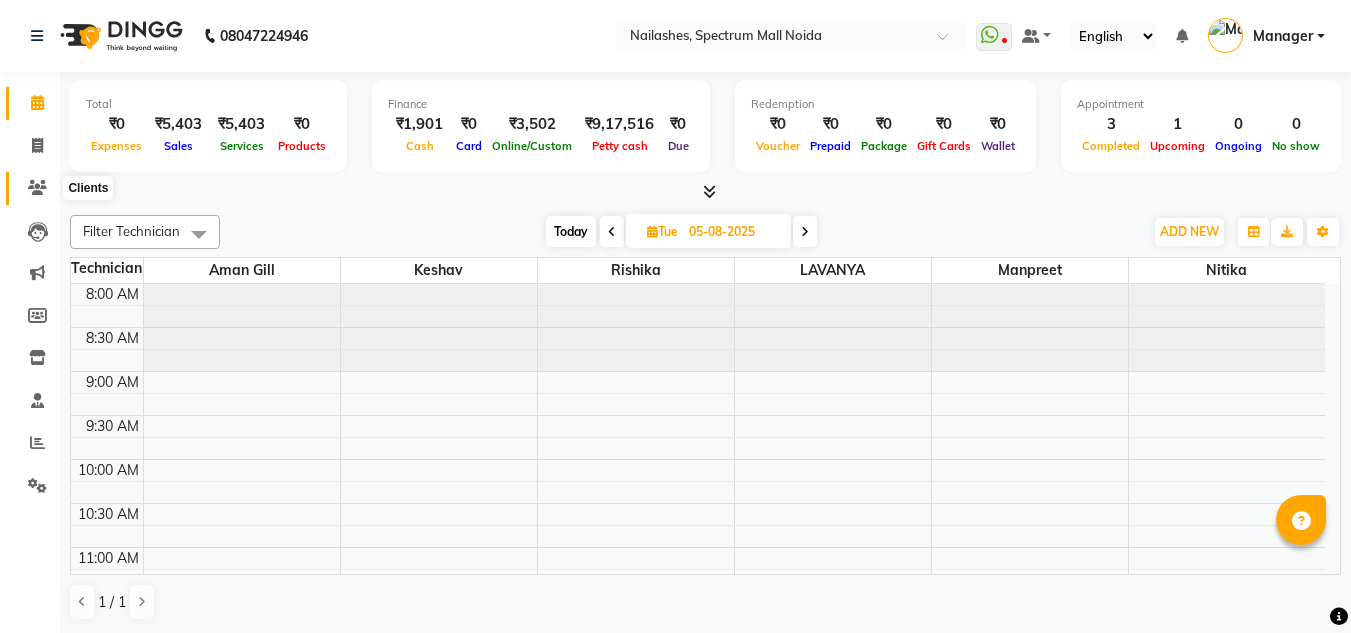 click 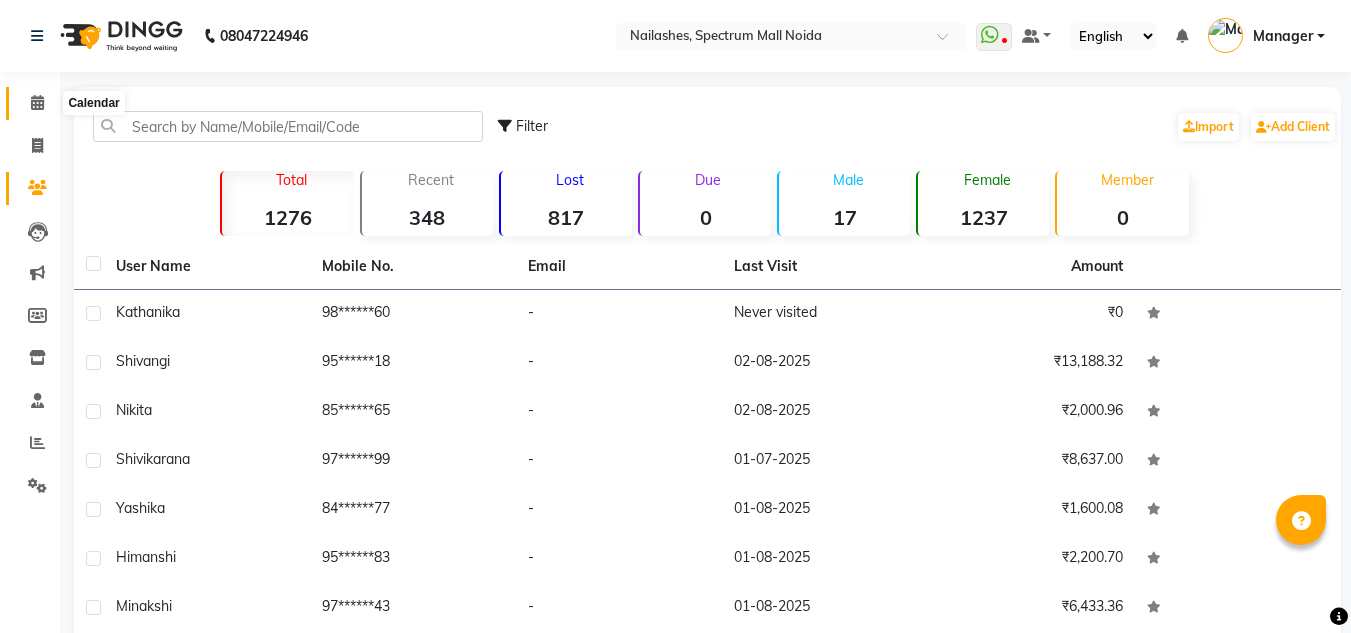 click 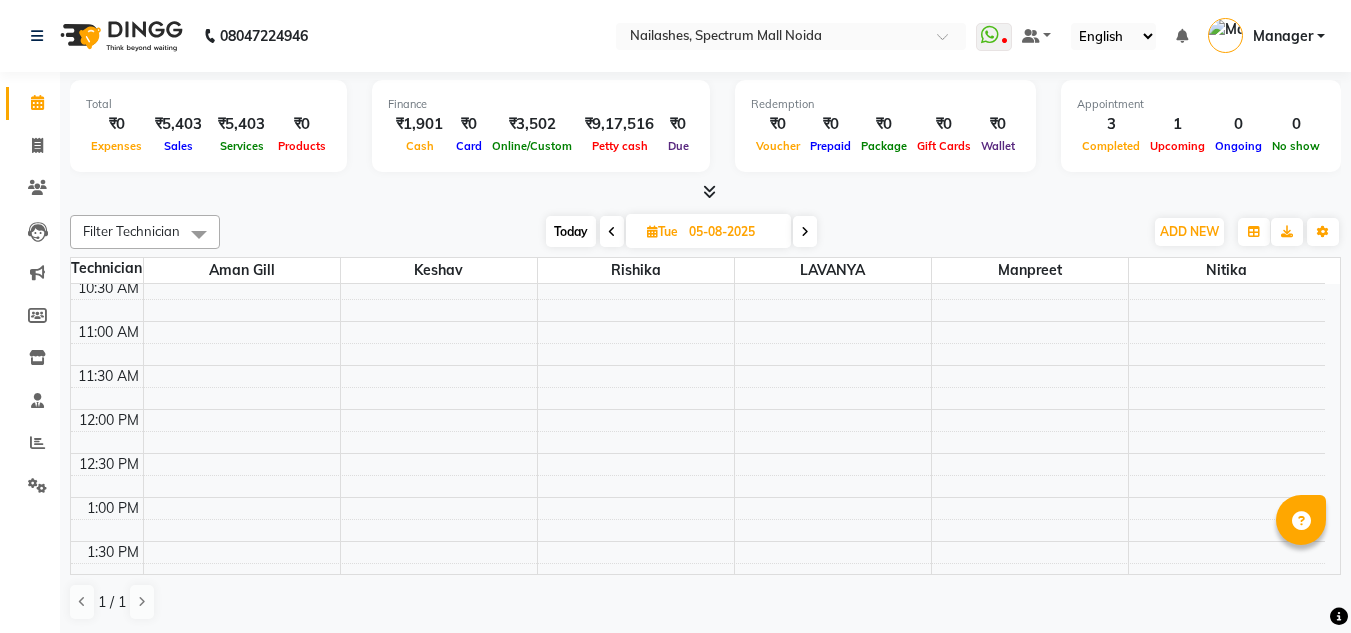 scroll, scrollTop: 227, scrollLeft: 0, axis: vertical 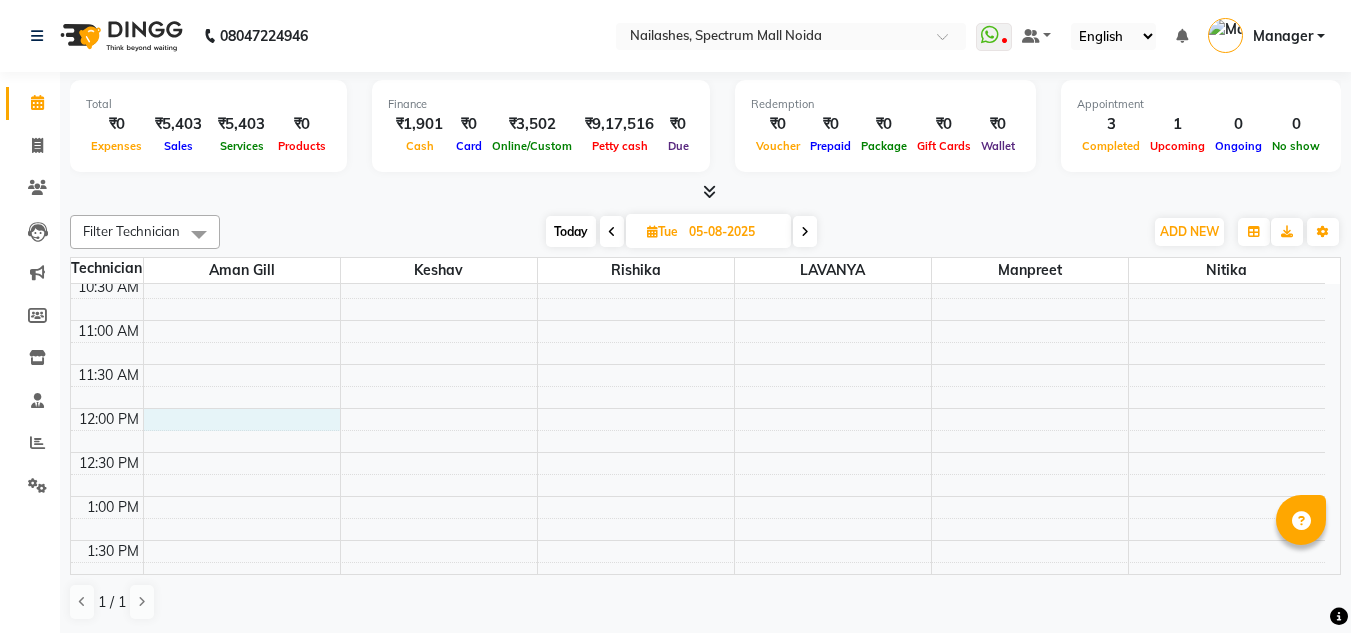 click on "8:00 AM 8:30 AM 9:00 AM 9:30 AM 10:00 AM 10:30 AM 11:00 AM 11:30 AM 12:00 PM 12:30 PM 1:00 PM 1:30 PM 2:00 PM 2:30 PM 3:00 PM 3:30 PM 4:00 PM 4:30 PM 5:00 PM 5:30 PM 6:00 PM 6:30 PM 7:00 PM 7:30 PM 8:00 PM 8:30 PM" at bounding box center [698, 628] 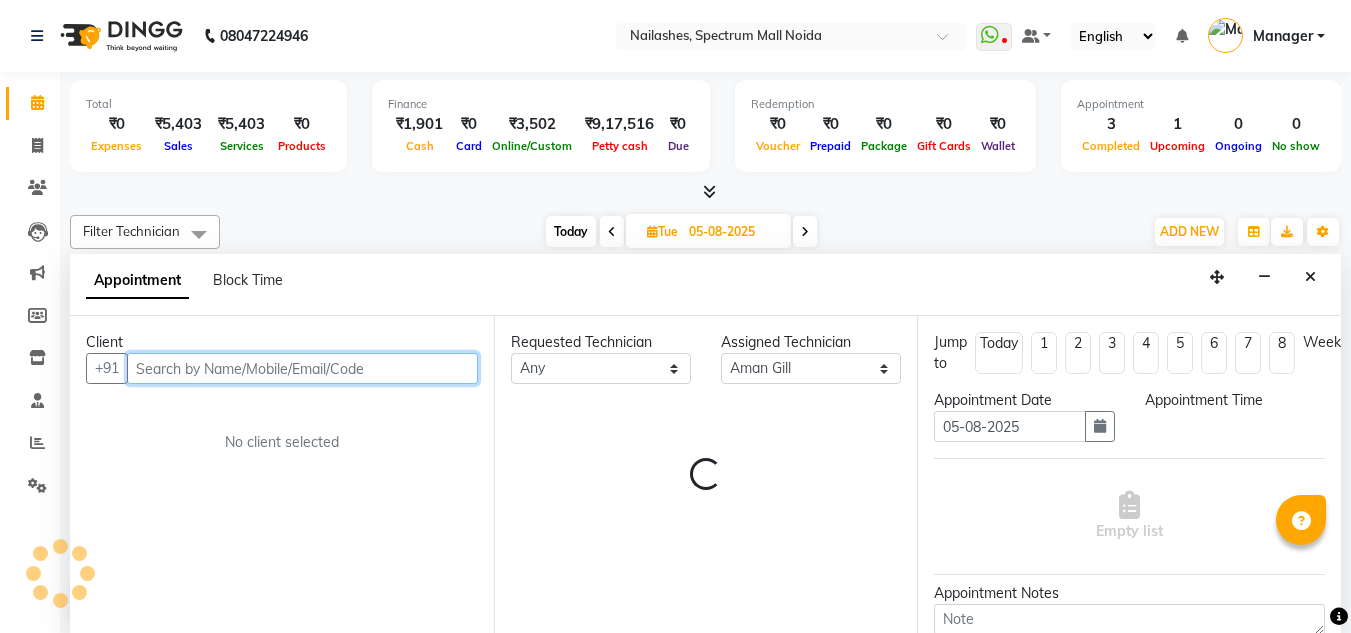 select on "720" 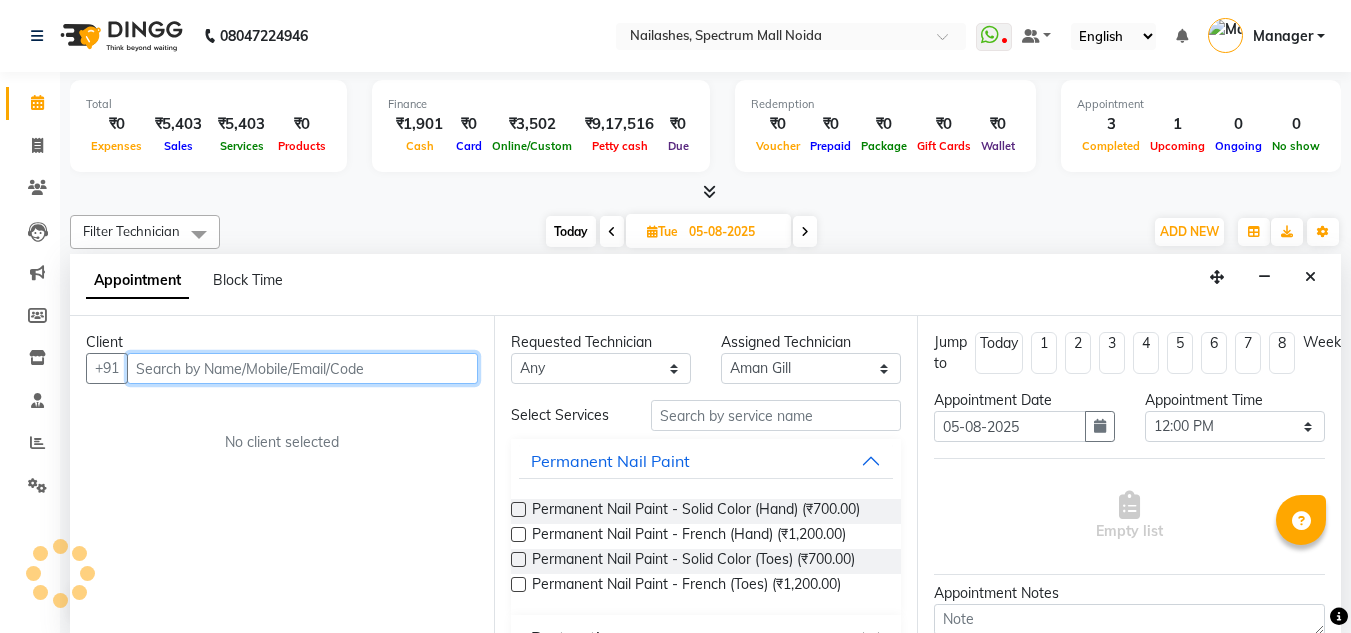 scroll, scrollTop: 1, scrollLeft: 0, axis: vertical 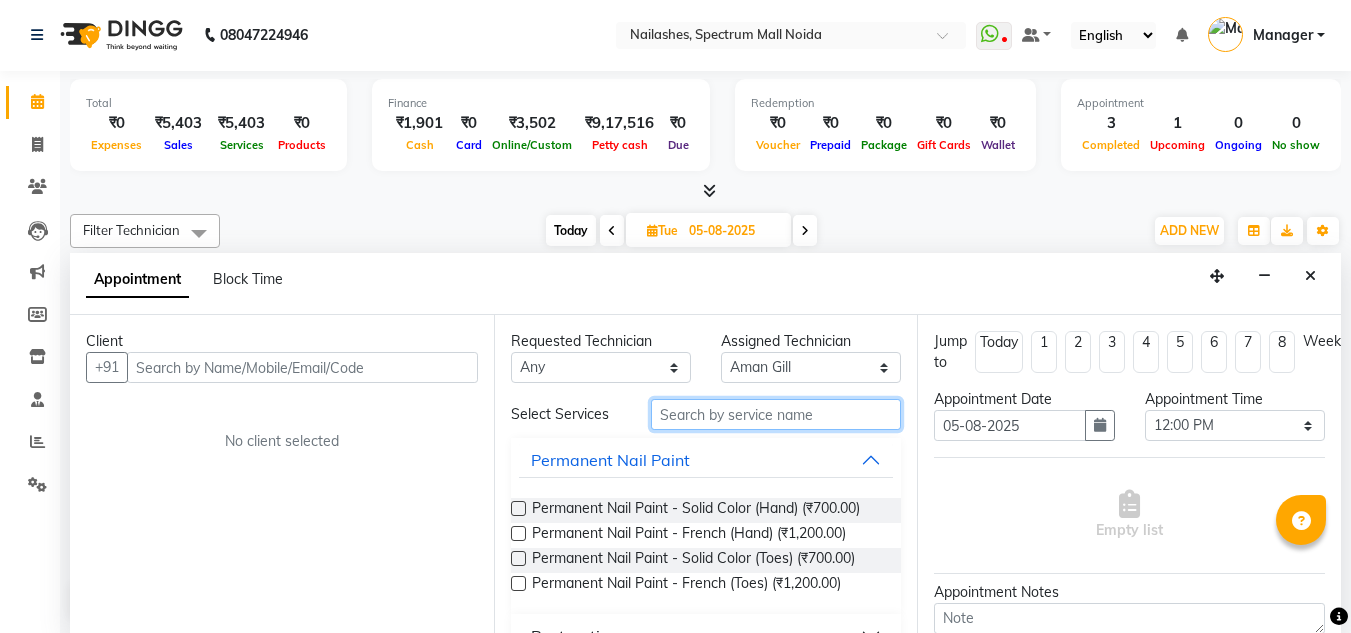 click at bounding box center [776, 414] 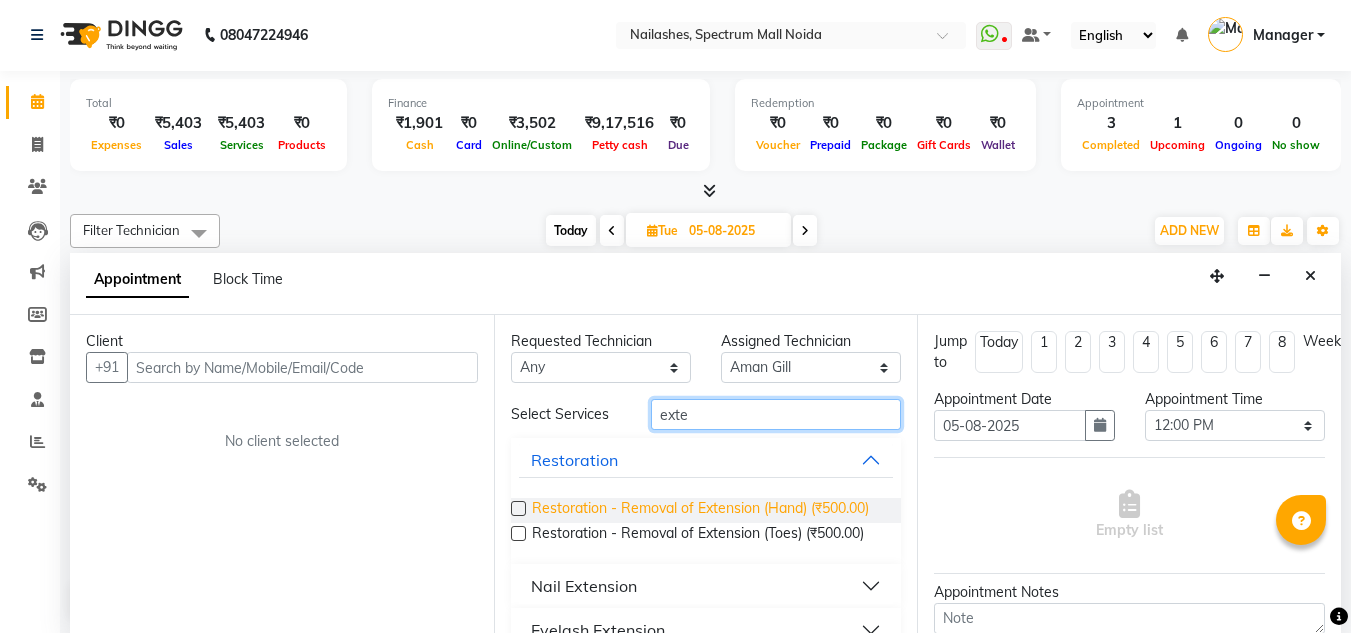 scroll, scrollTop: 52, scrollLeft: 0, axis: vertical 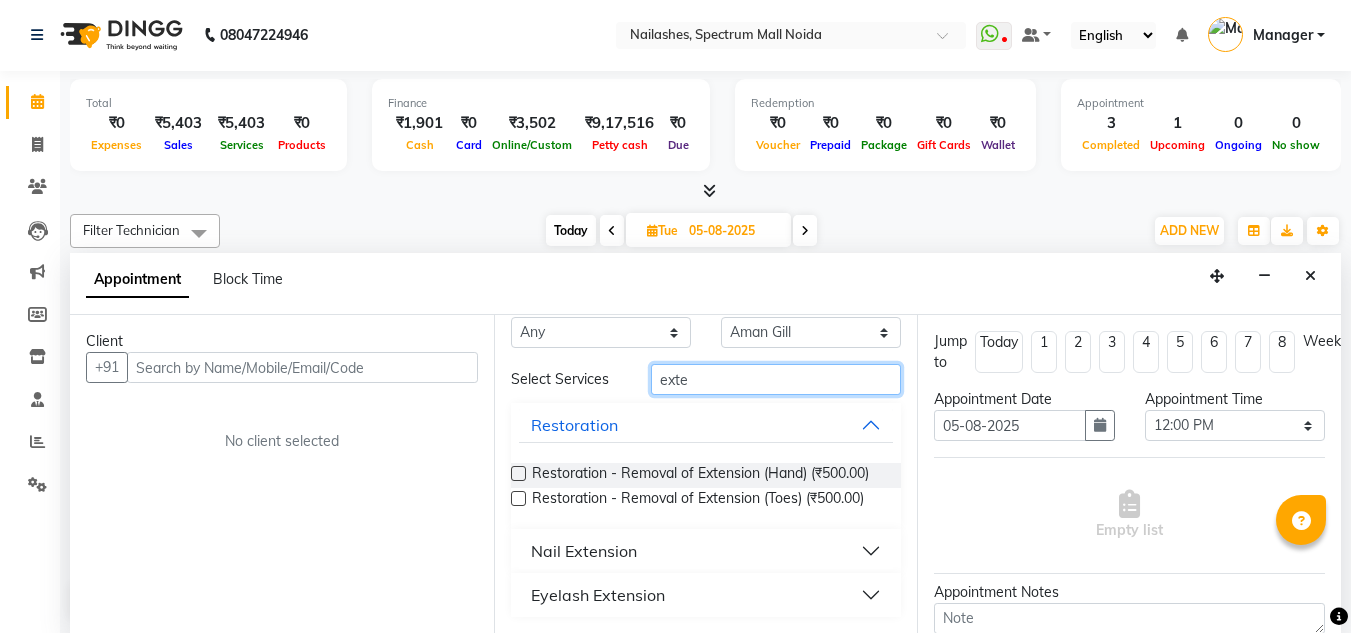 type on "exte" 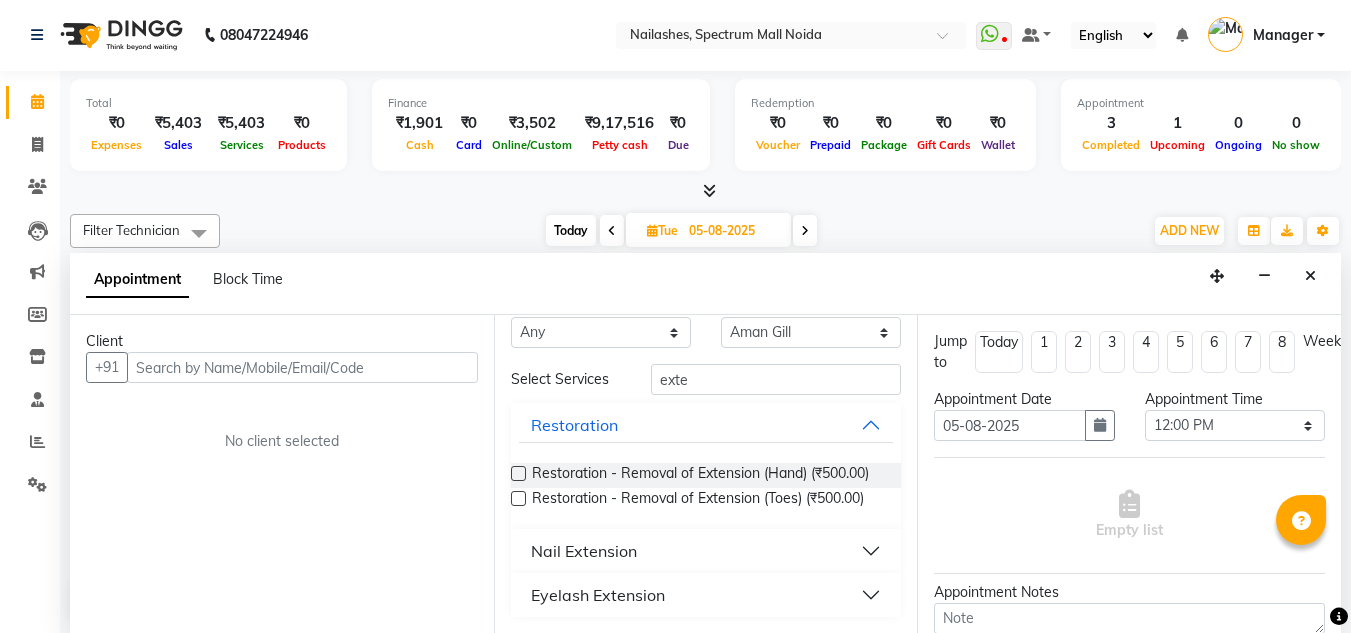 click on "Nail Extension" at bounding box center (584, 551) 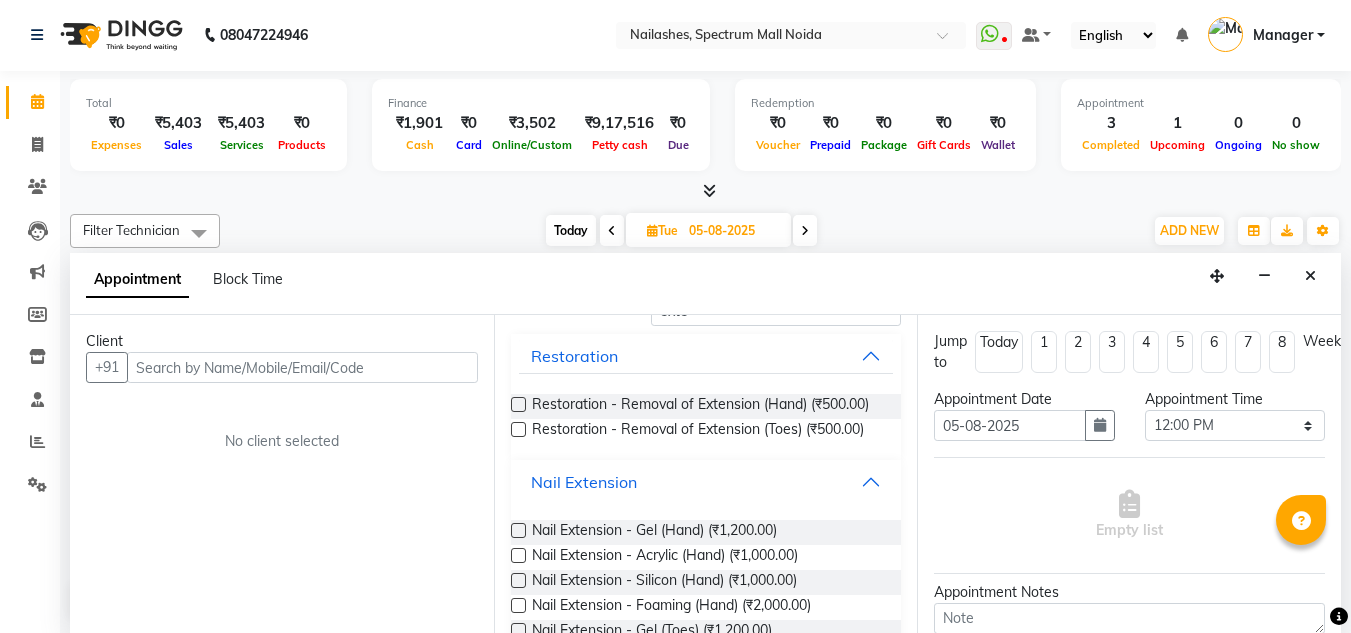 scroll, scrollTop: 108, scrollLeft: 0, axis: vertical 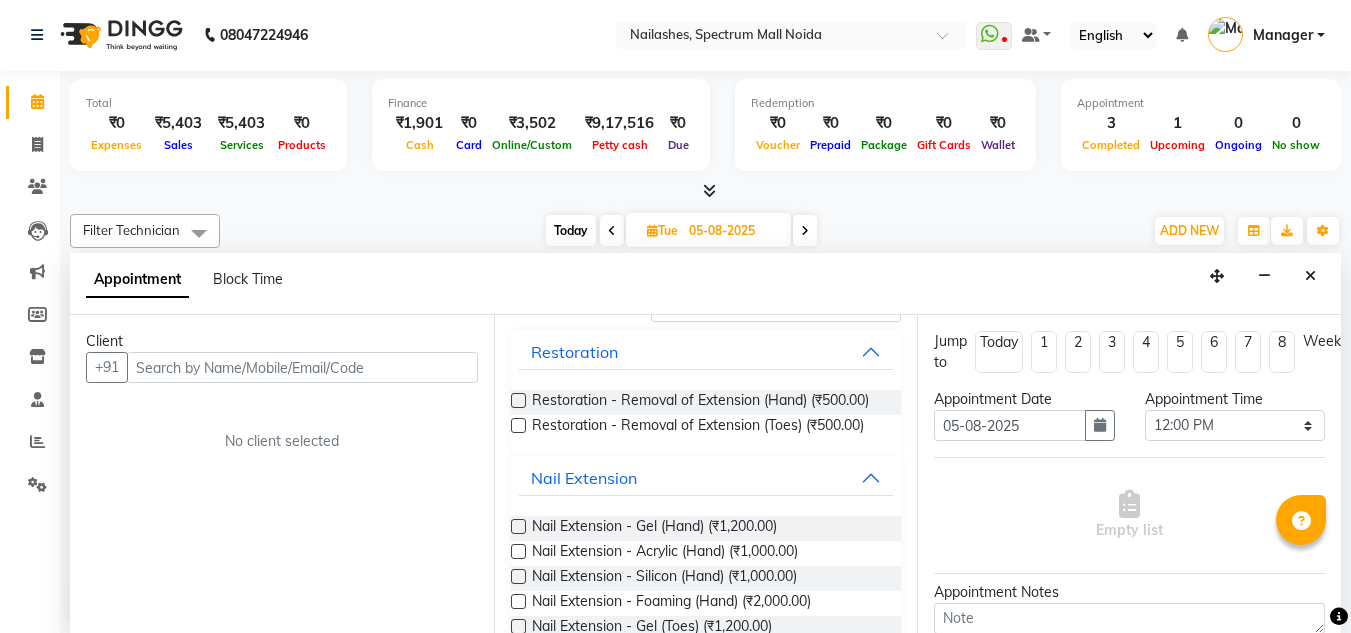click at bounding box center (517, 530) 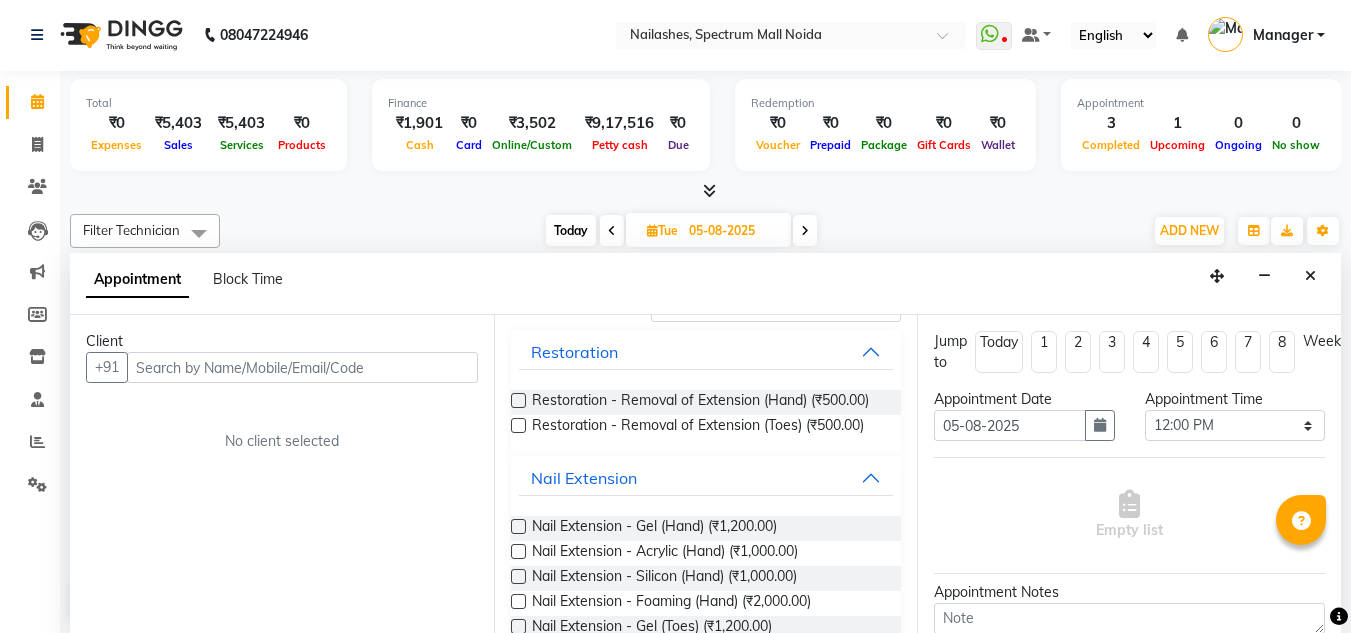 click at bounding box center [518, 526] 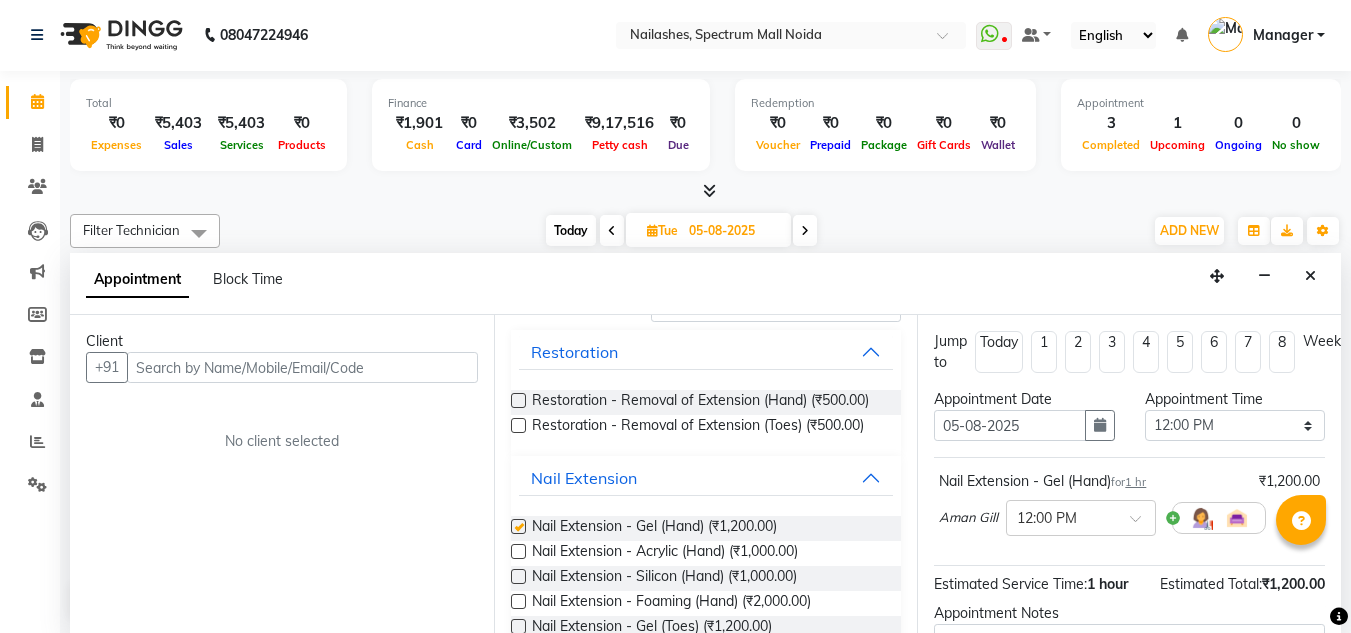 checkbox on "false" 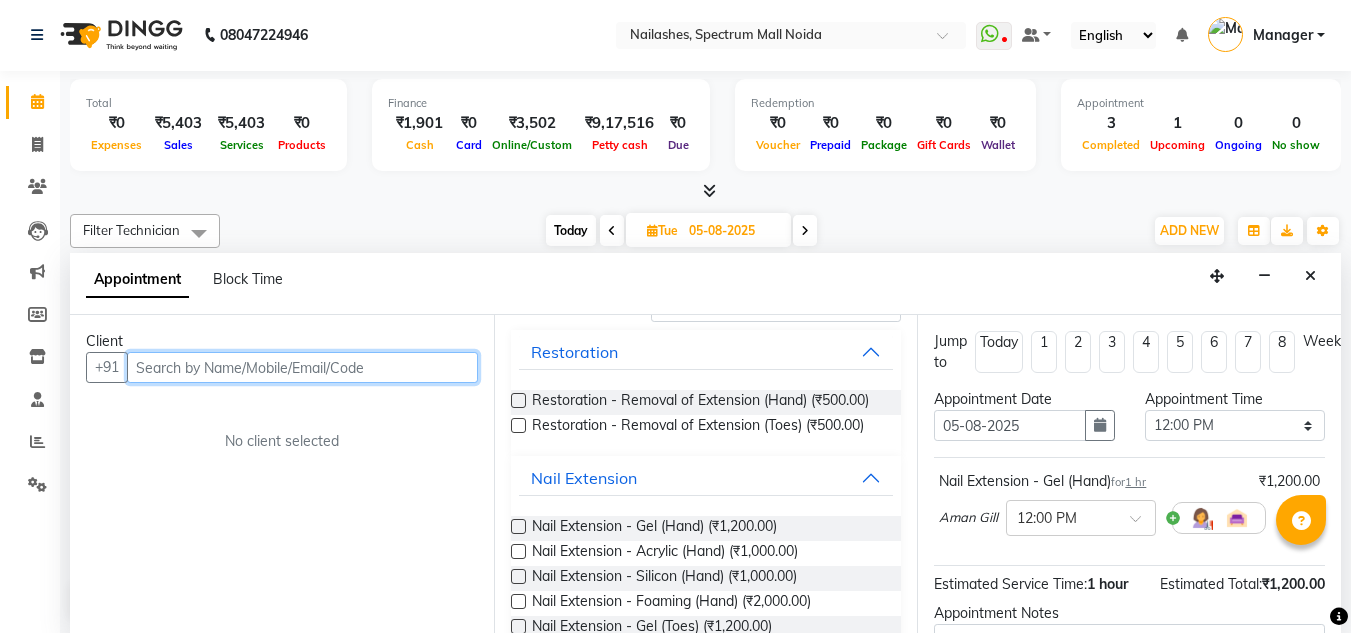 click at bounding box center [302, 367] 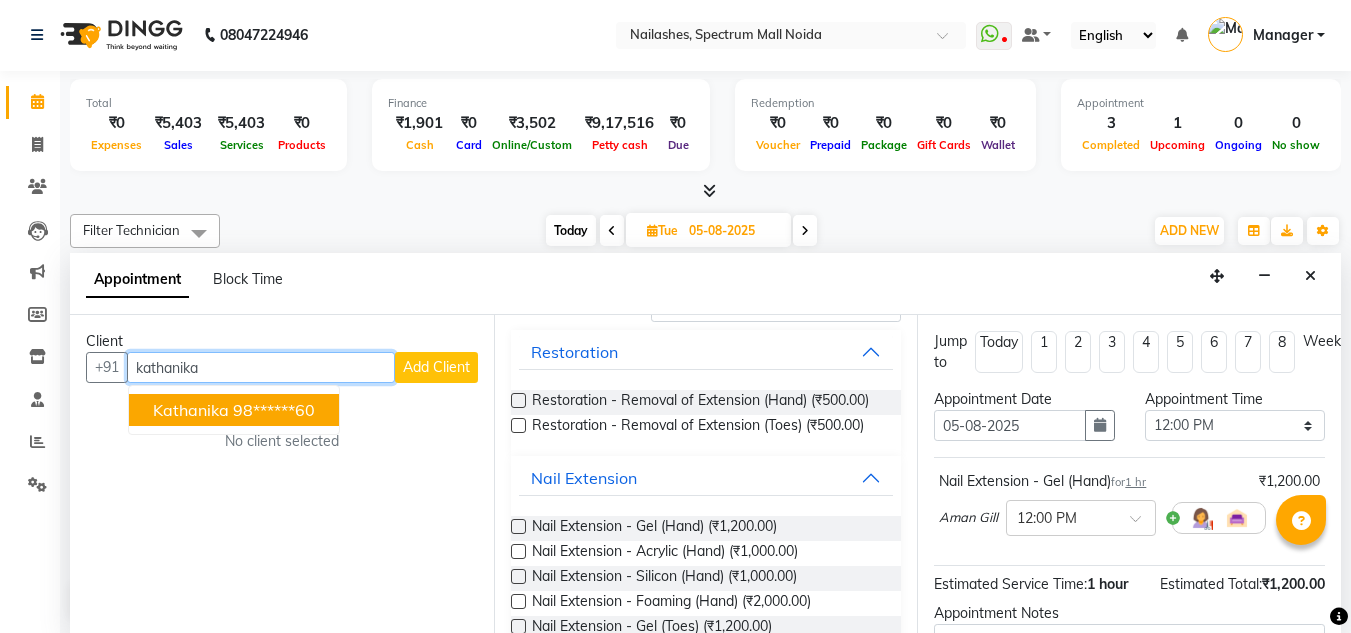 click on "Kathanika" at bounding box center [191, 410] 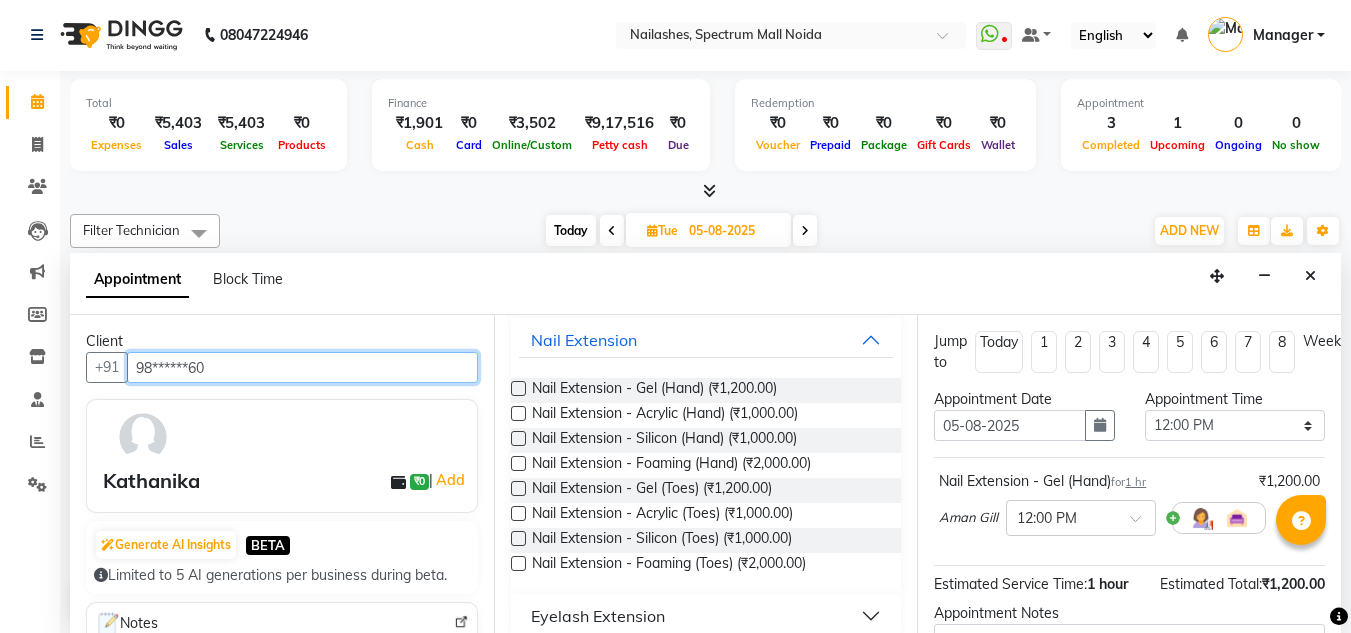 scroll, scrollTop: 252, scrollLeft: 0, axis: vertical 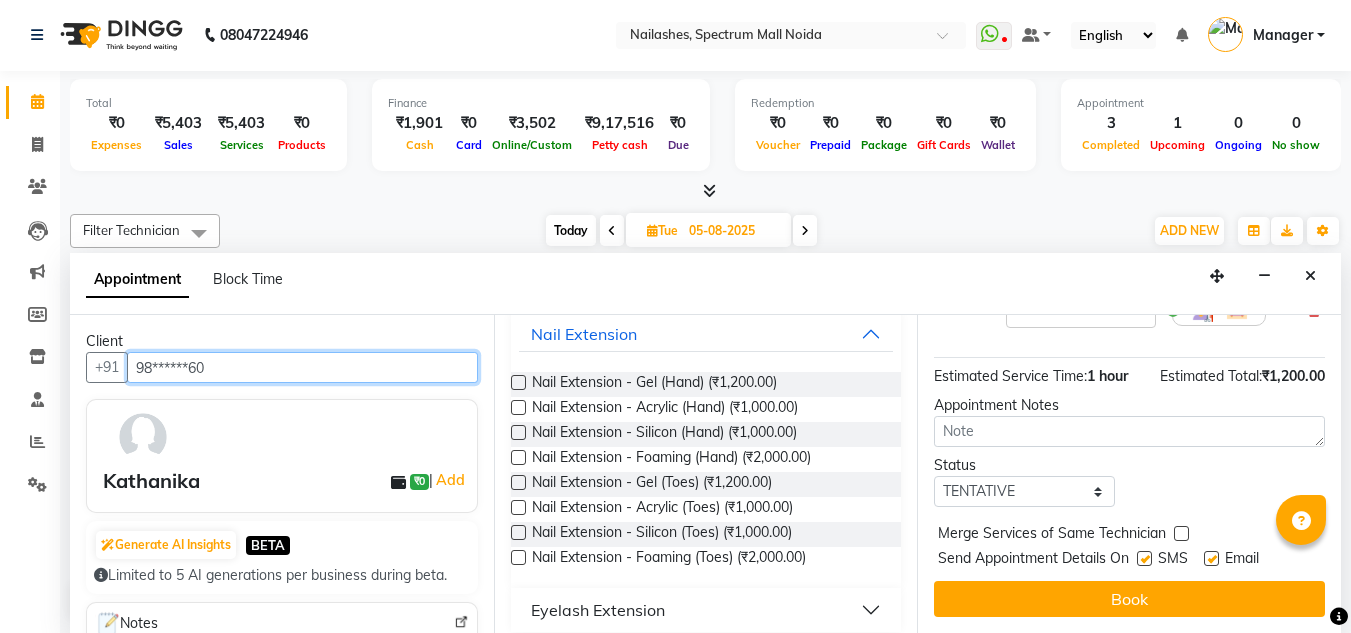 type on "98******60" 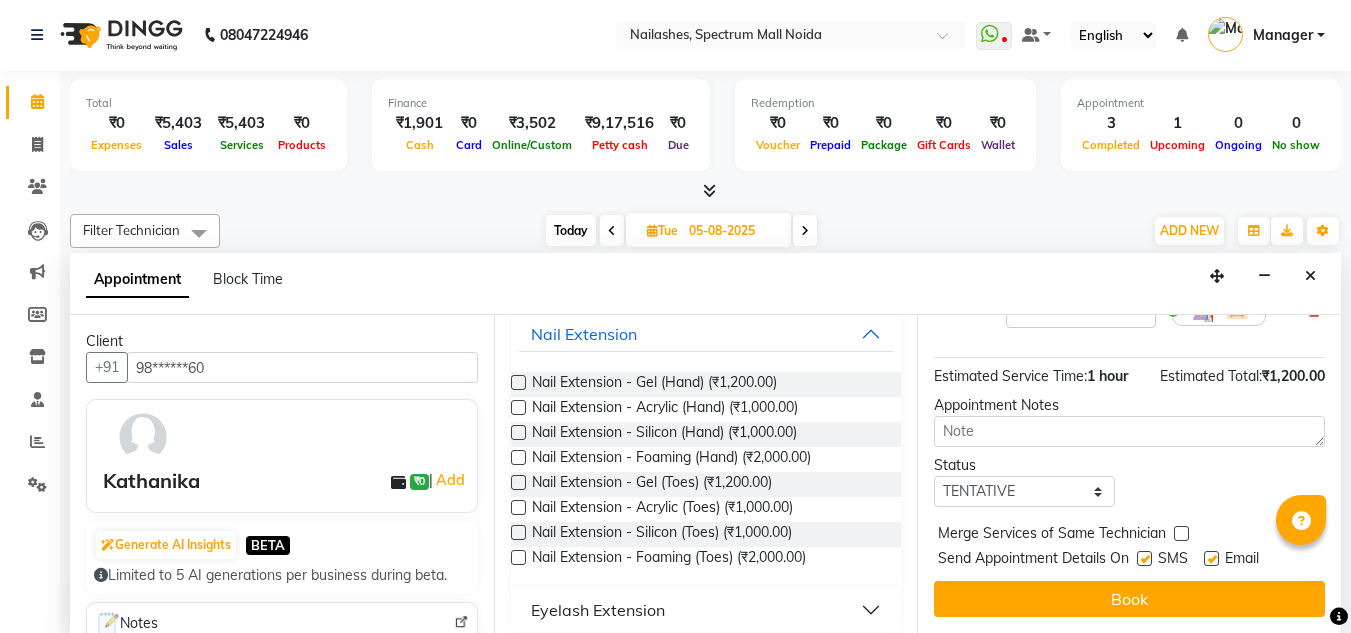 click on "Jump to Today 1 2 3 4 5 6 7 8 Weeks Appointment Date 05-08-2025 Appointment Time Select 09:00 AM 09:15 AM 09:30 AM 09:45 AM 10:00 AM 10:15 AM 10:30 AM 10:45 AM 11:00 AM 11:15 AM 11:30 AM 11:45 AM 12:00 PM 12:15 PM 12:30 PM 12:45 PM 01:00 PM 01:15 PM 01:30 PM 01:45 PM 02:00 PM 02:15 PM 02:30 PM 02:45 PM 03:00 PM 03:15 PM 03:30 PM 03:45 PM 04:00 PM 04:15 PM 04:30 PM 04:45 PM 05:00 PM 05:15 PM 05:30 PM 05:45 PM 06:00 PM 06:15 PM 06:30 PM 06:45 PM 07:00 PM 07:15 PM 07:30 PM 07:45 PM 08:00 PM 08:15 PM 08:30 PM Nail Extension - Gel (Hand)   for  1 hr ₹1,200.00 Aman Gill × 12:00 PM Estimated Service Time:  1 hour Estimated Total:  ₹1,200.00 Appointment Notes Status Select TENTATIVE CONFIRM UPCOMING Merge Services of Same Technician Send Appointment Details On SMS Email  Book" at bounding box center [1129, 474] 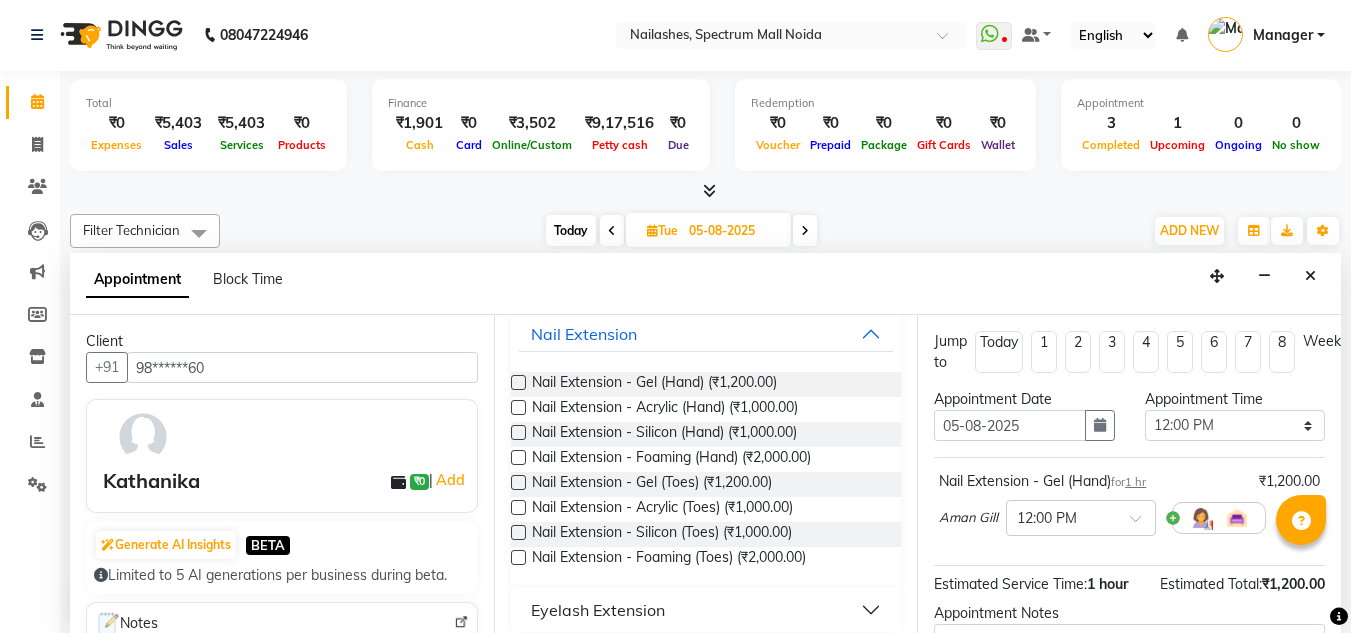 scroll, scrollTop: 223, scrollLeft: 0, axis: vertical 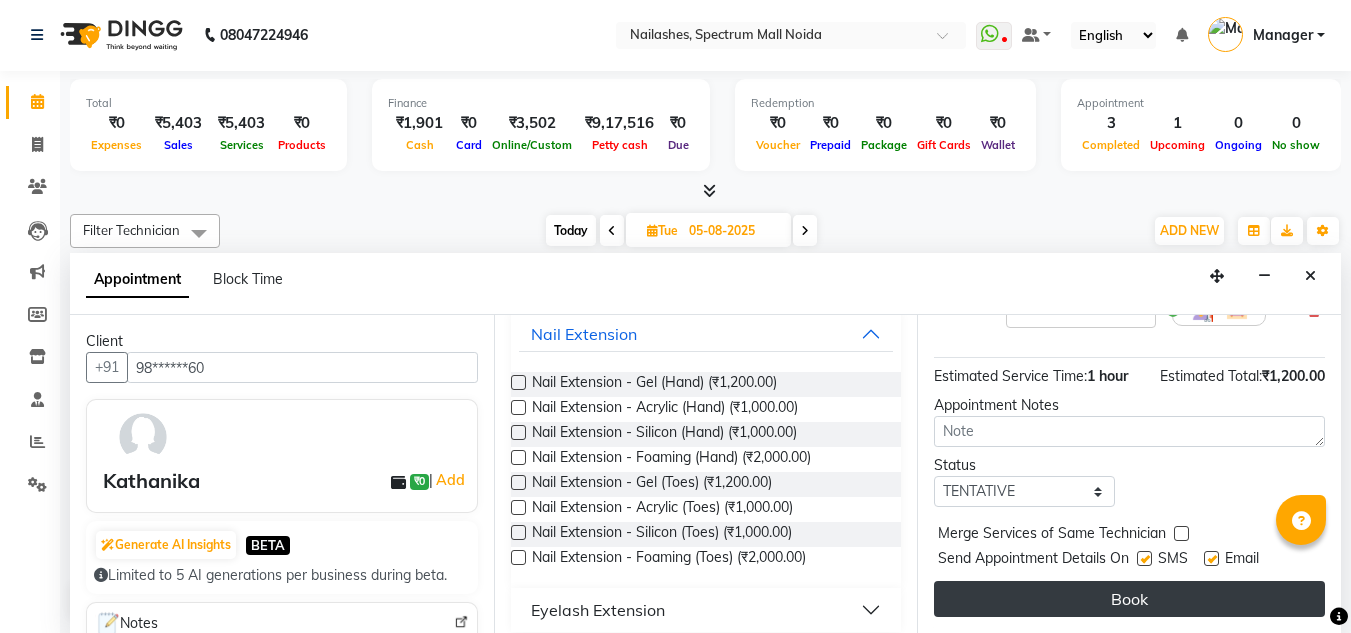 click on "Book" at bounding box center (1129, 599) 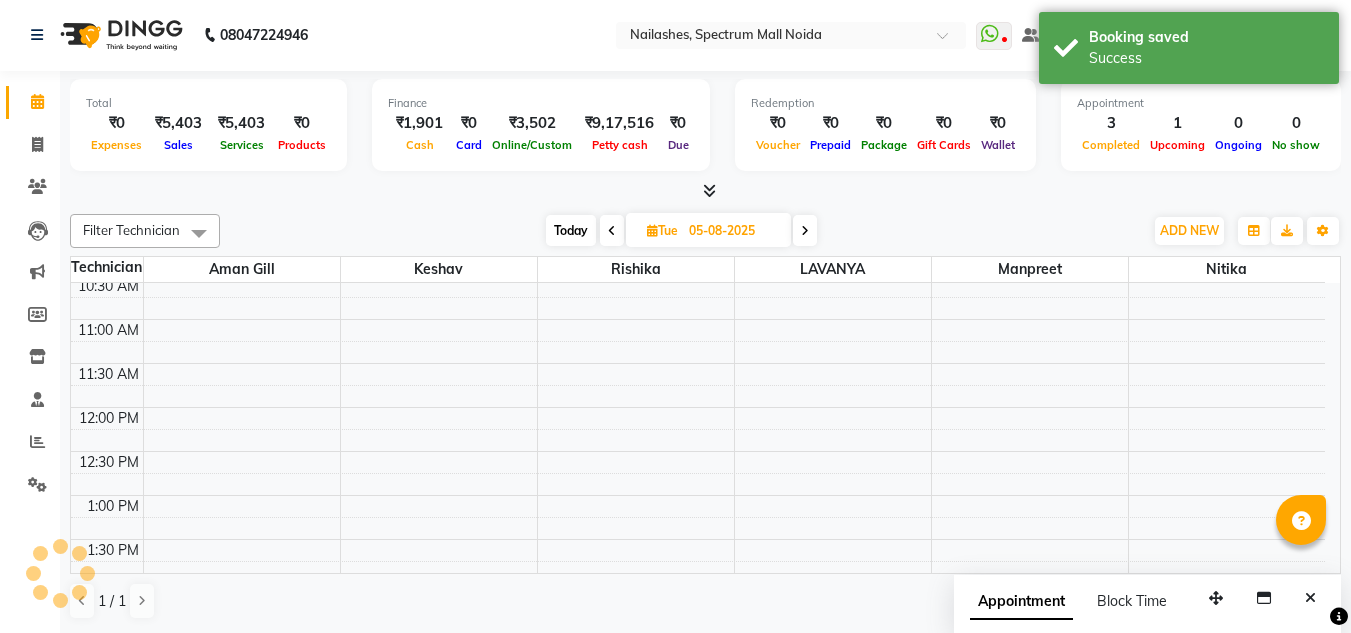 scroll, scrollTop: 0, scrollLeft: 0, axis: both 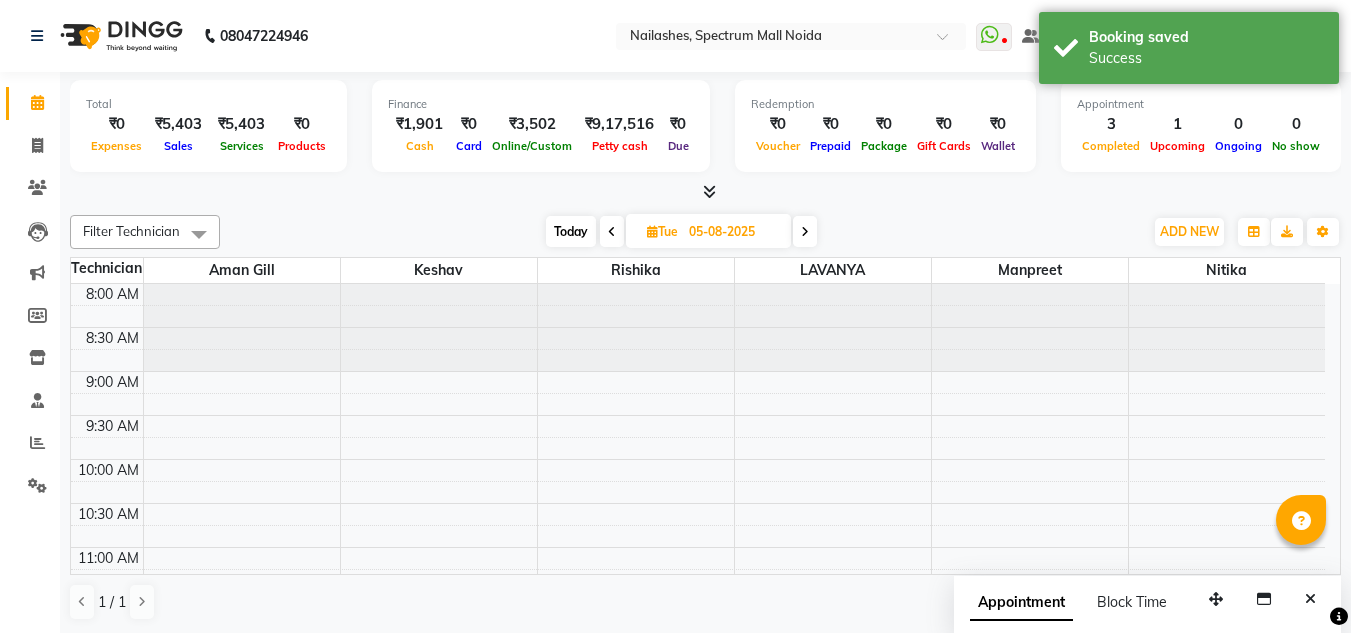 click on "Today" at bounding box center [571, 231] 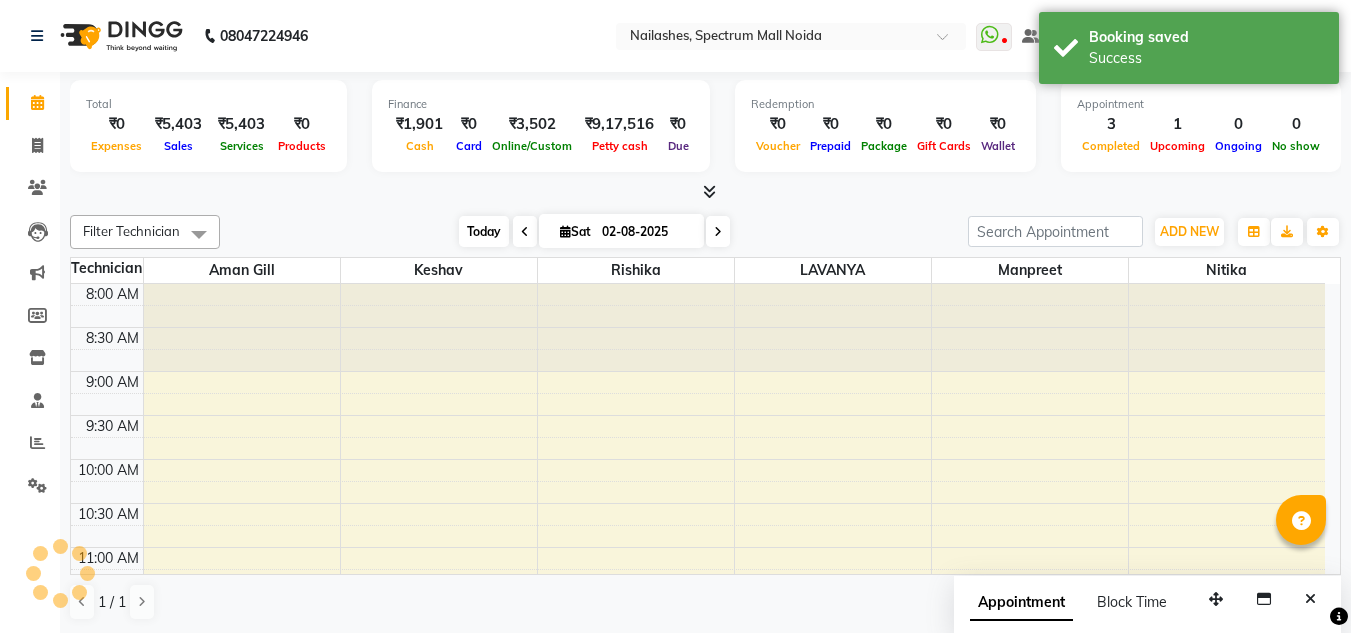scroll, scrollTop: 705, scrollLeft: 0, axis: vertical 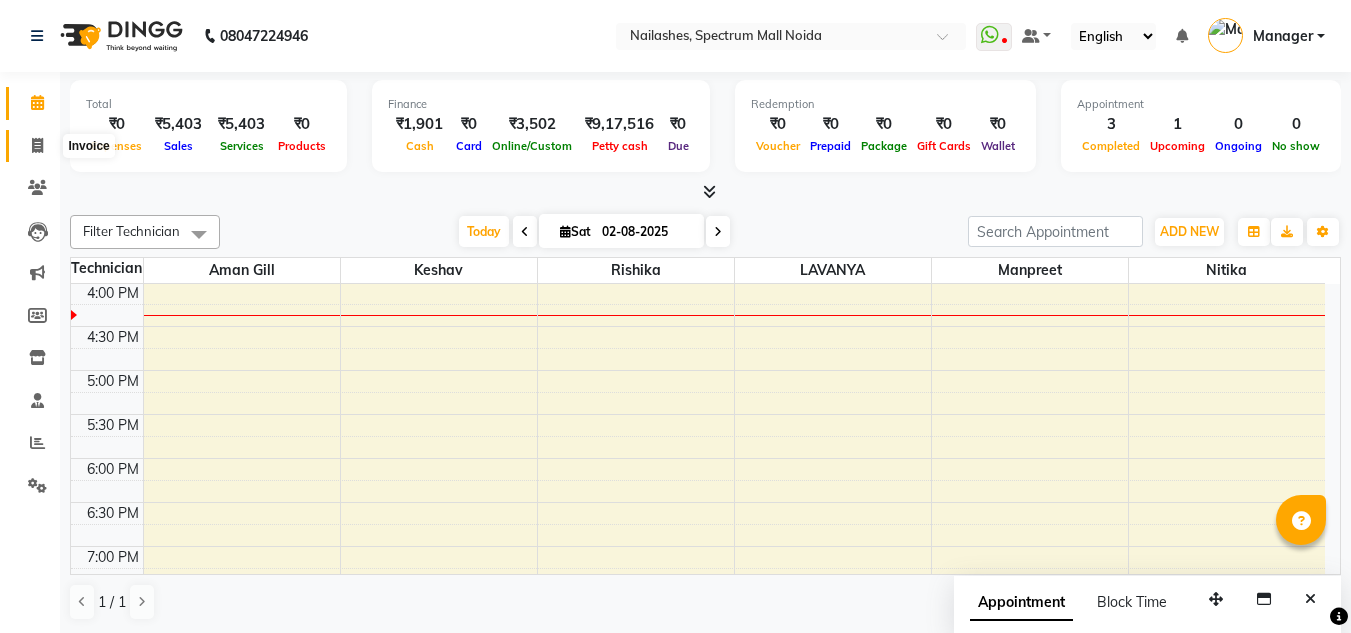 click 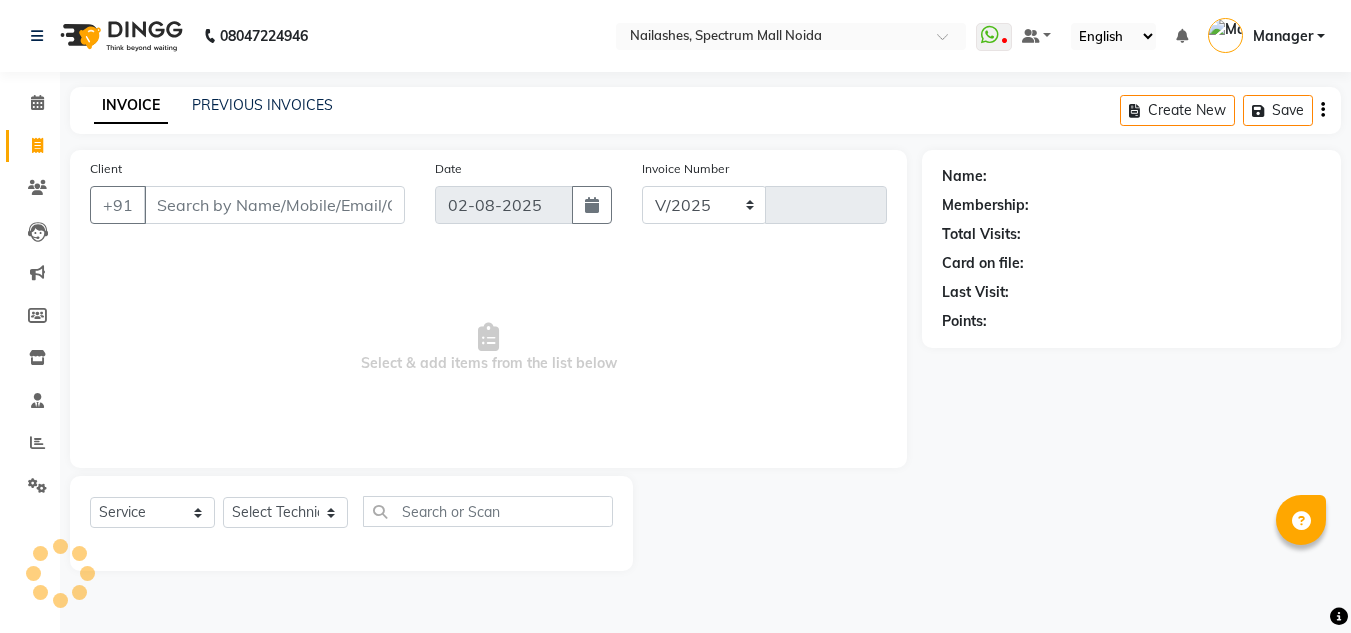 select on "6068" 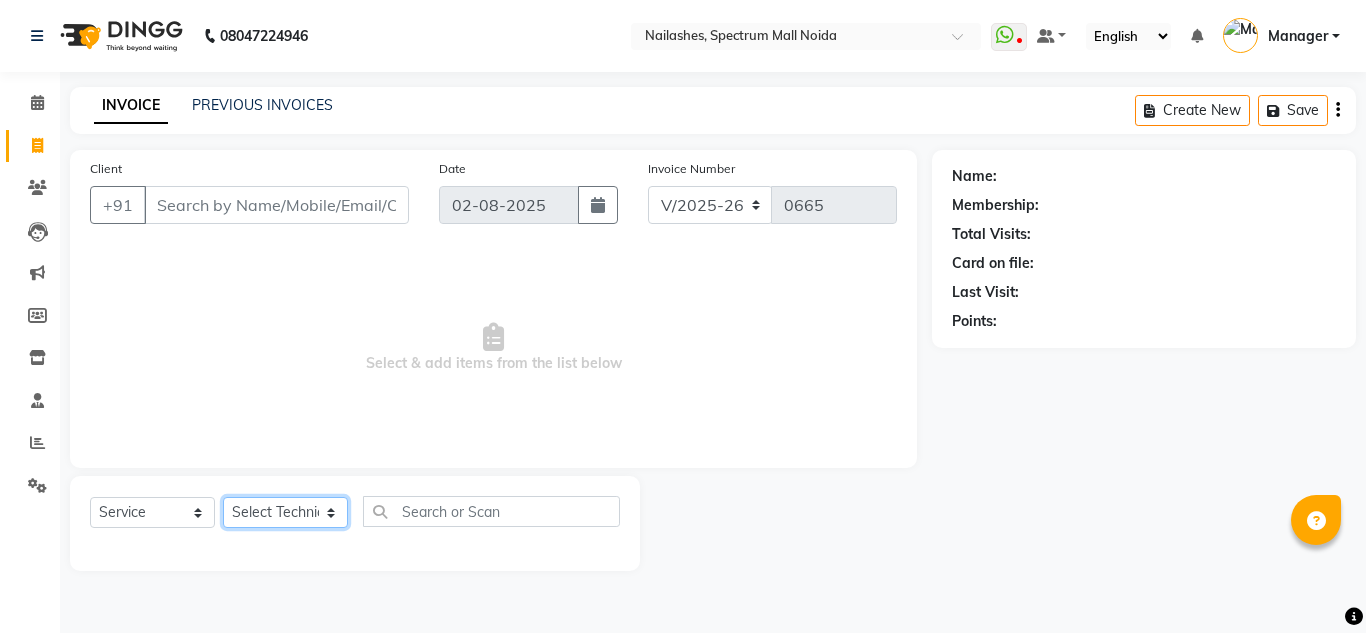 click on "Select Technician Aman Gill keshav LAVANYA Manager Manpreet Nitika rishika" 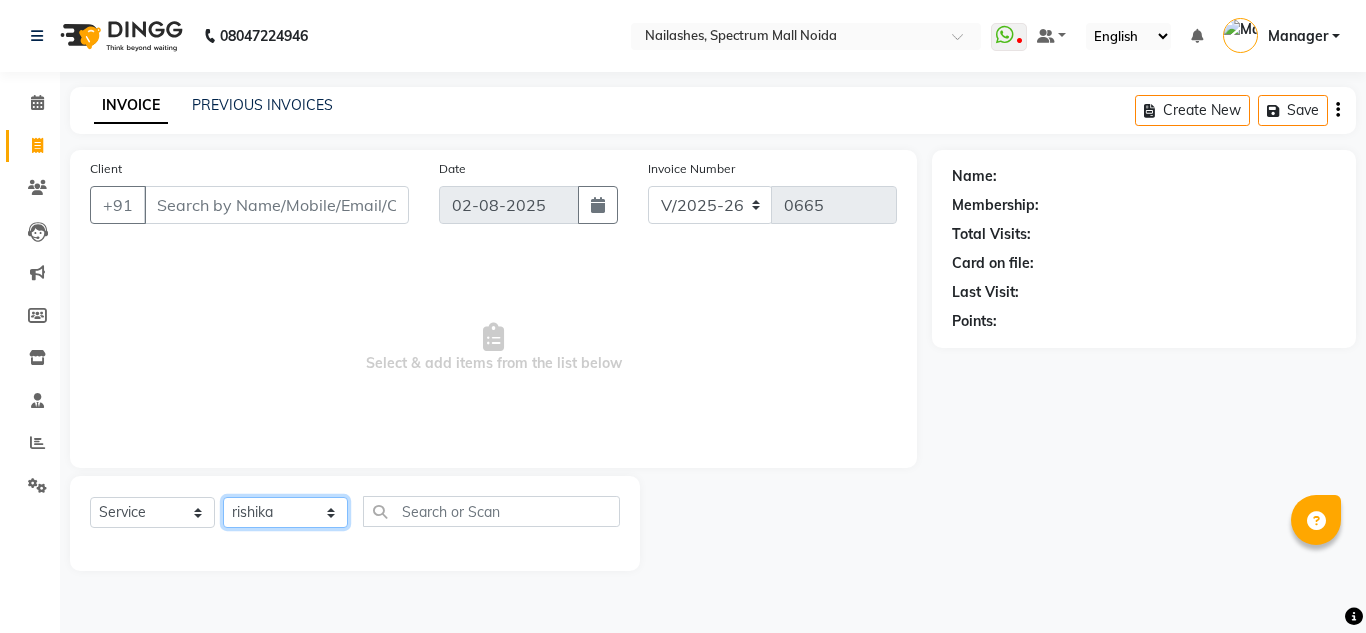 click on "Select Technician Aman Gill keshav LAVANYA Manager Manpreet Nitika rishika" 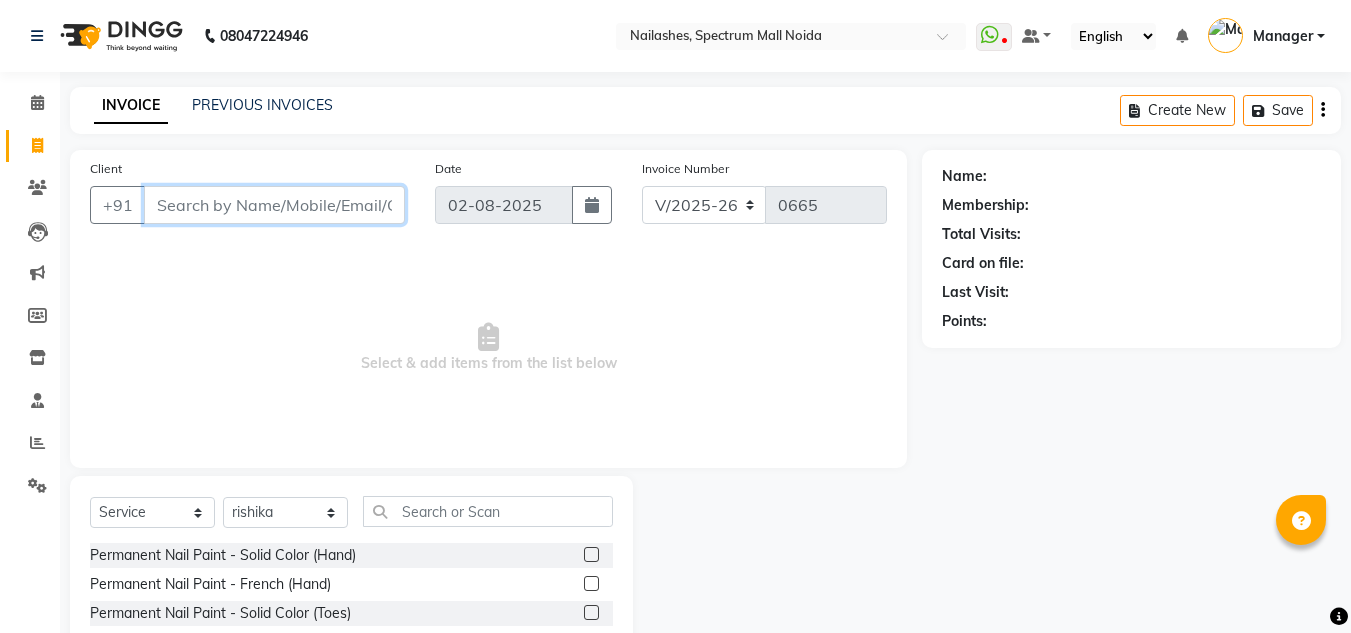 click on "Client" at bounding box center (274, 205) 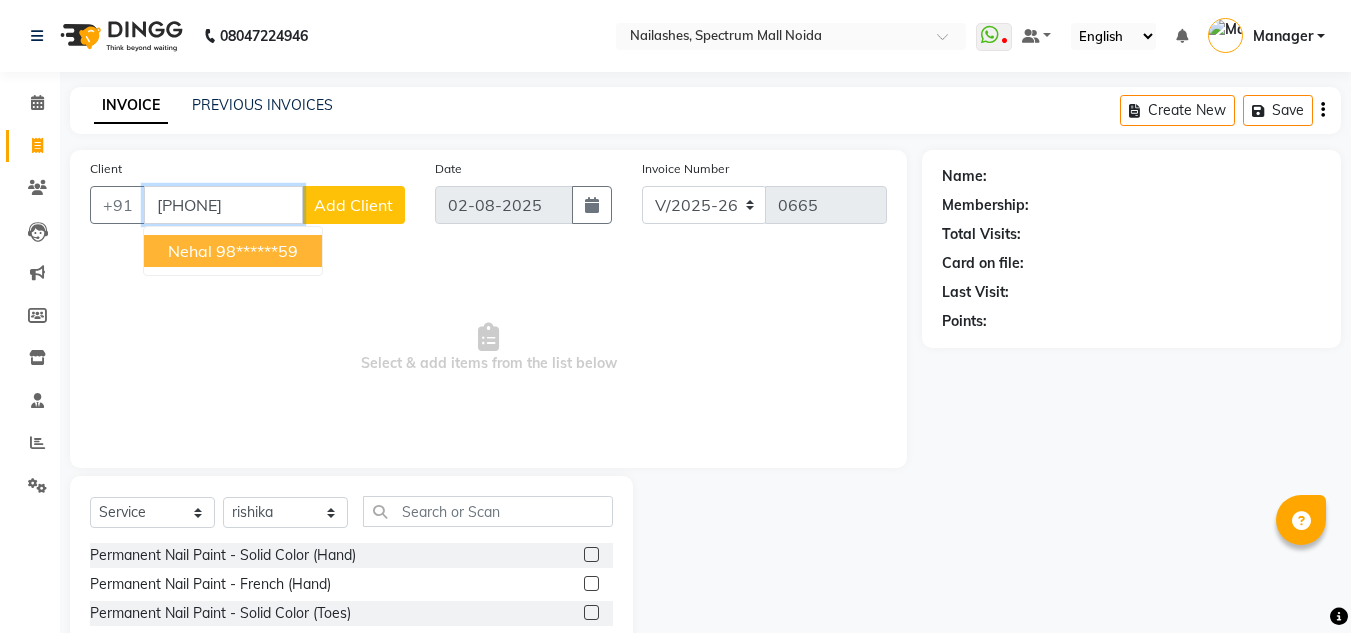 click on "98******59" at bounding box center [257, 251] 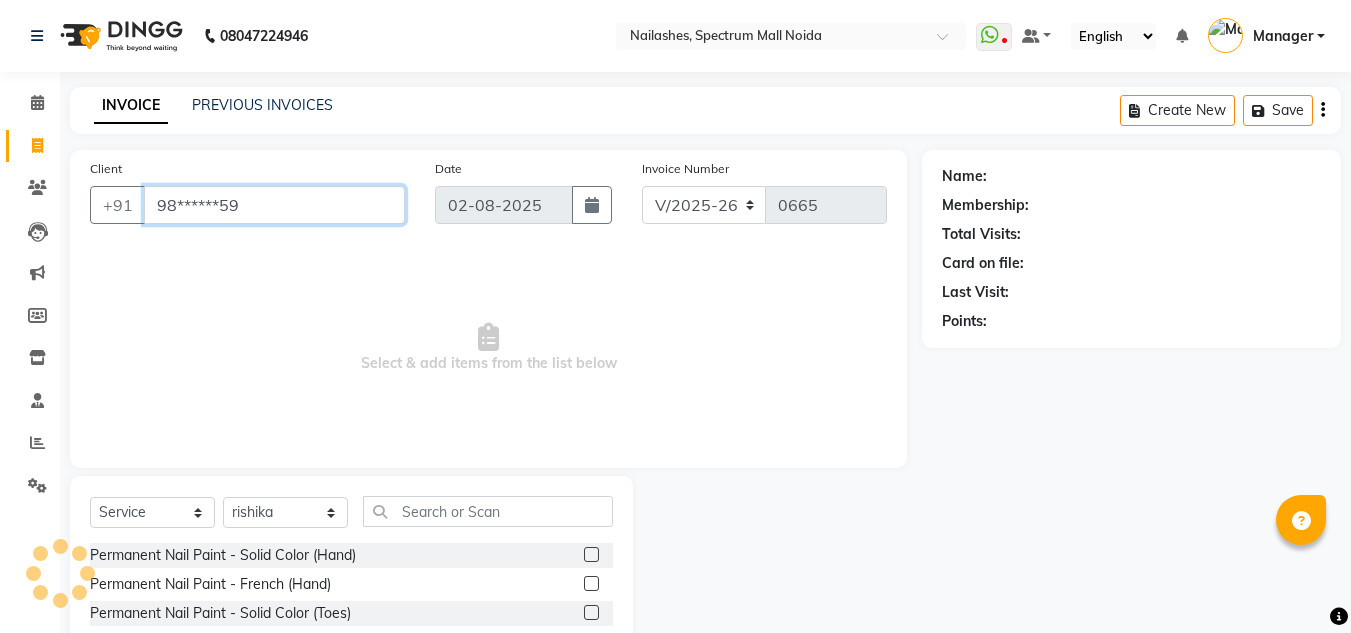 type on "98******59" 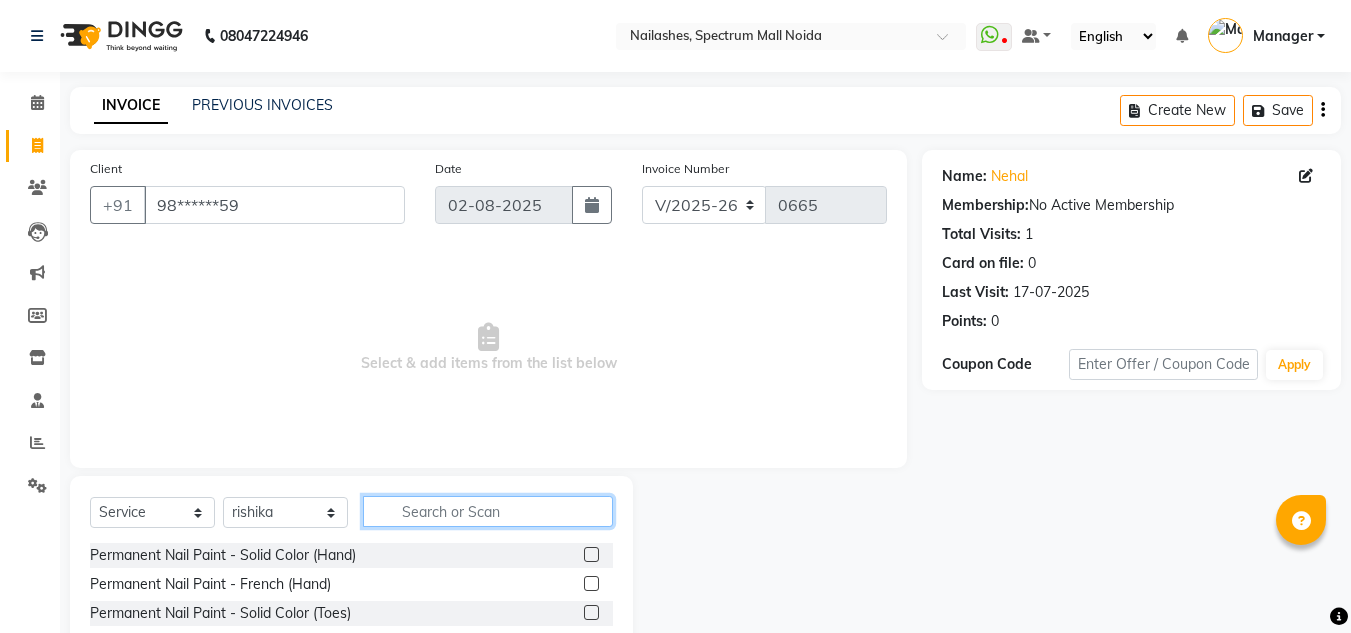 click 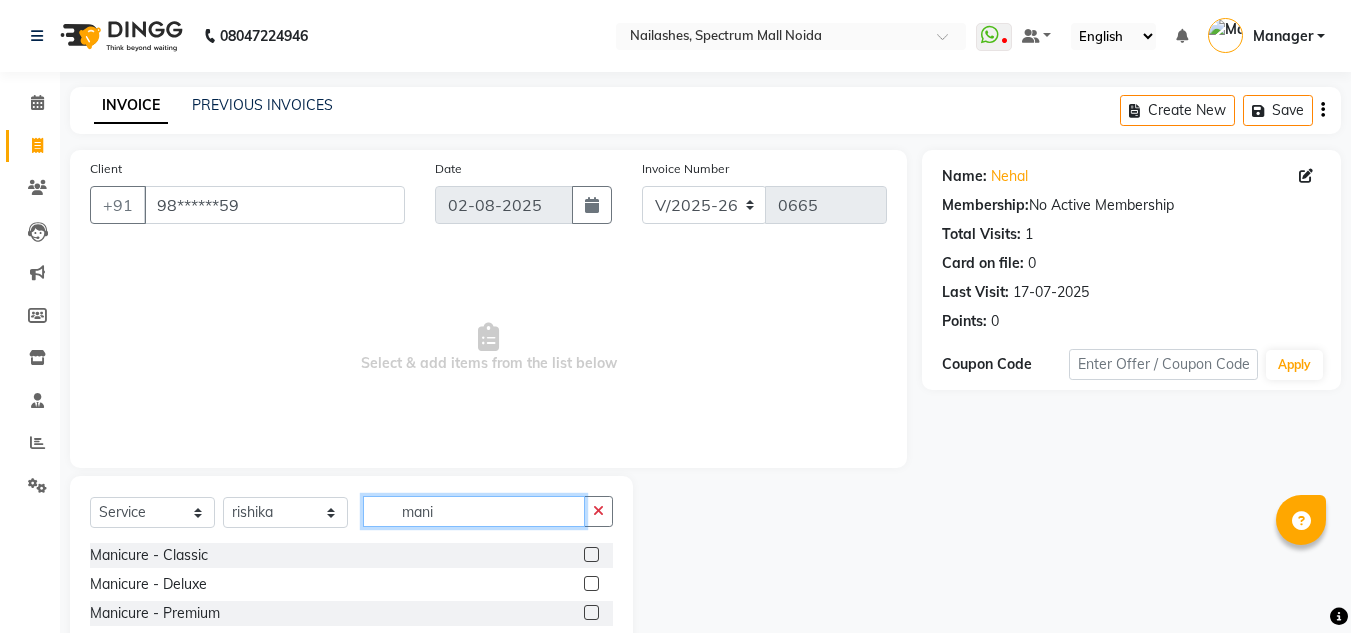 type on "mani" 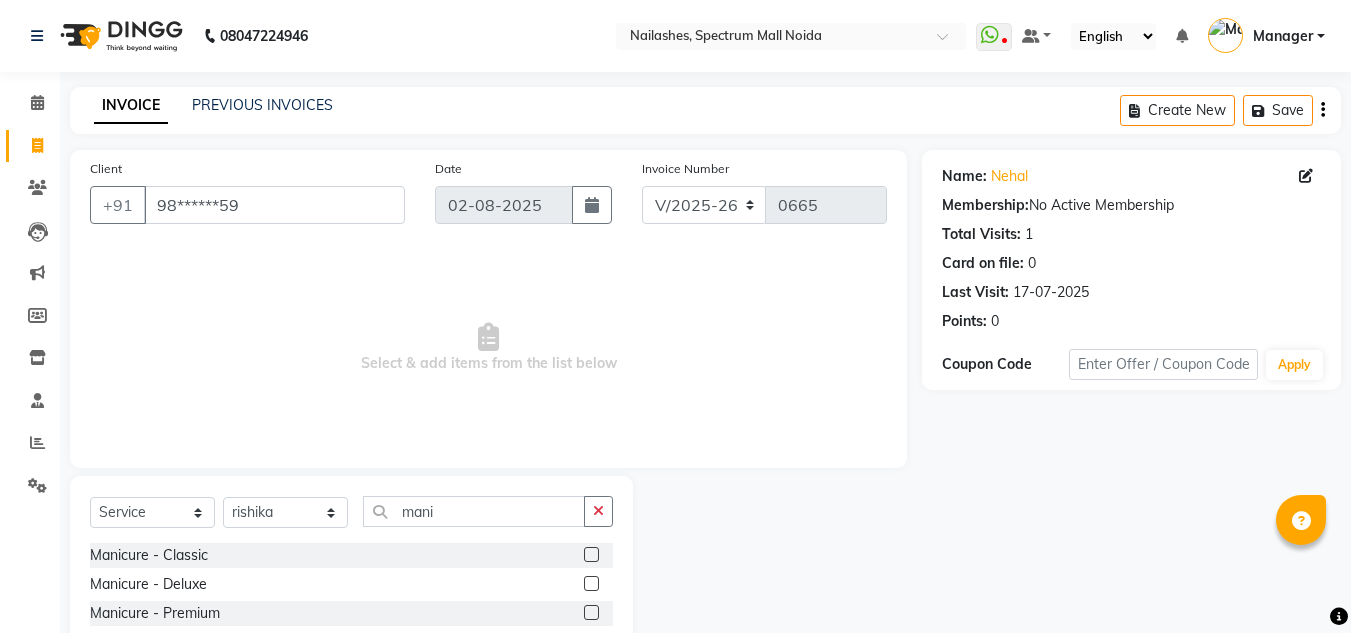 click 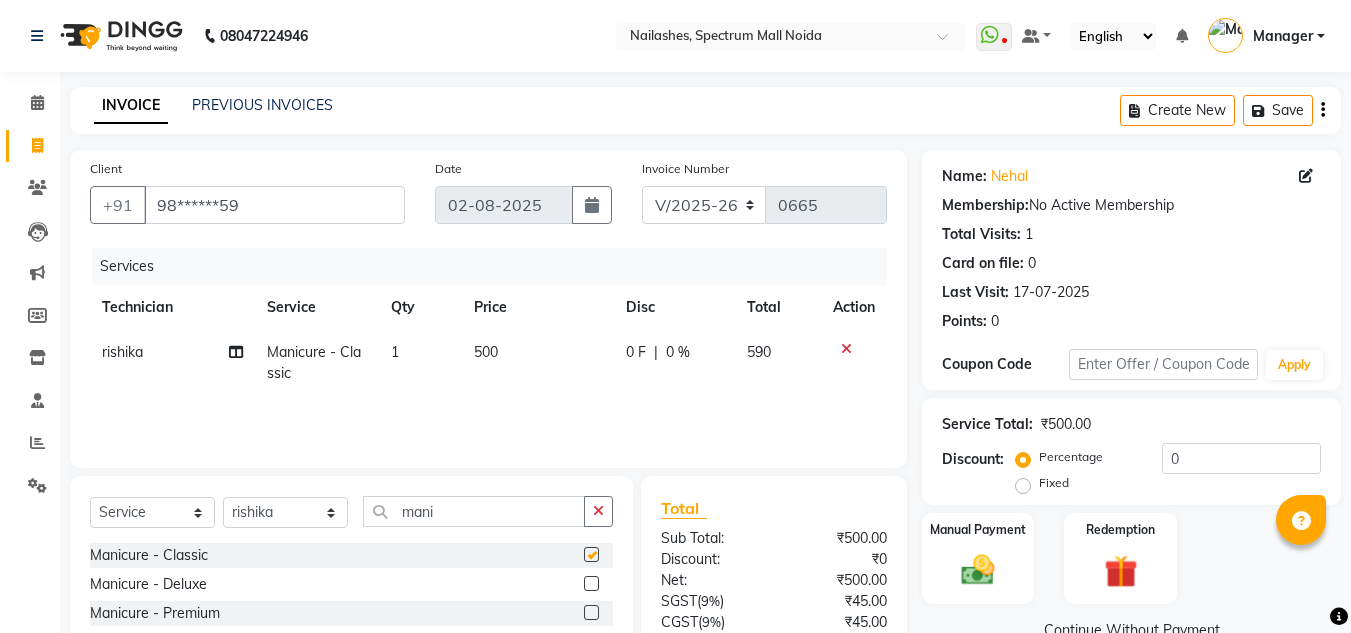 checkbox on "false" 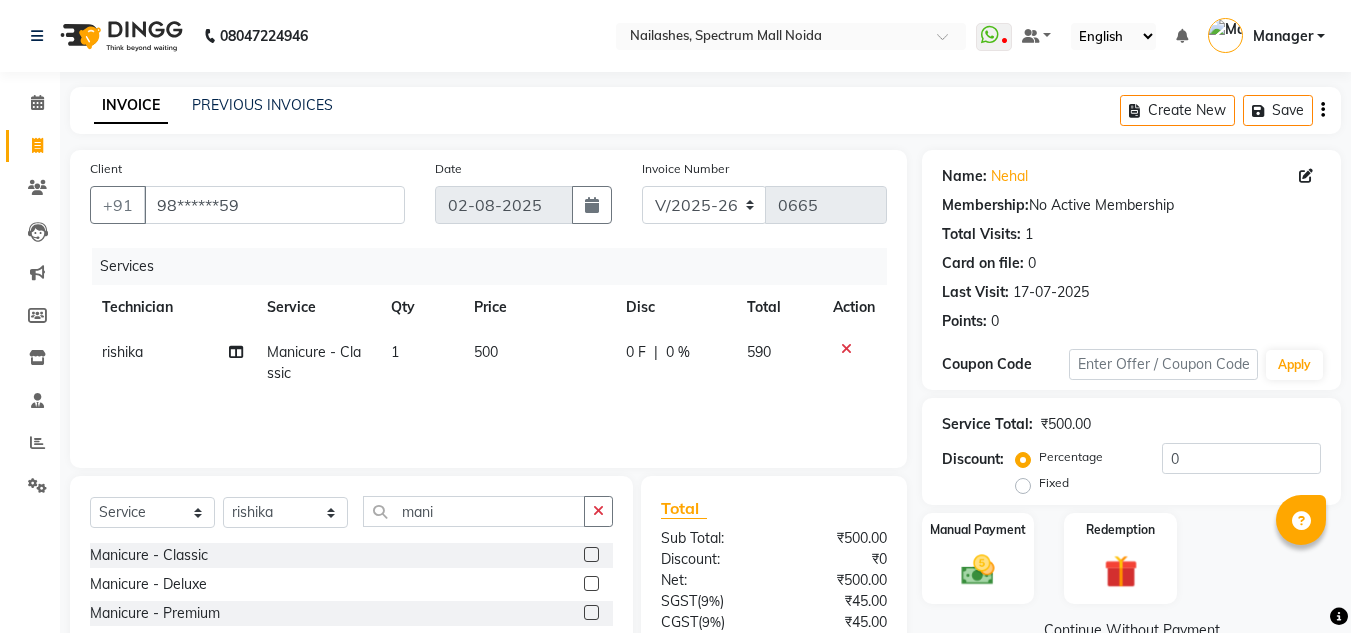 click on "500" 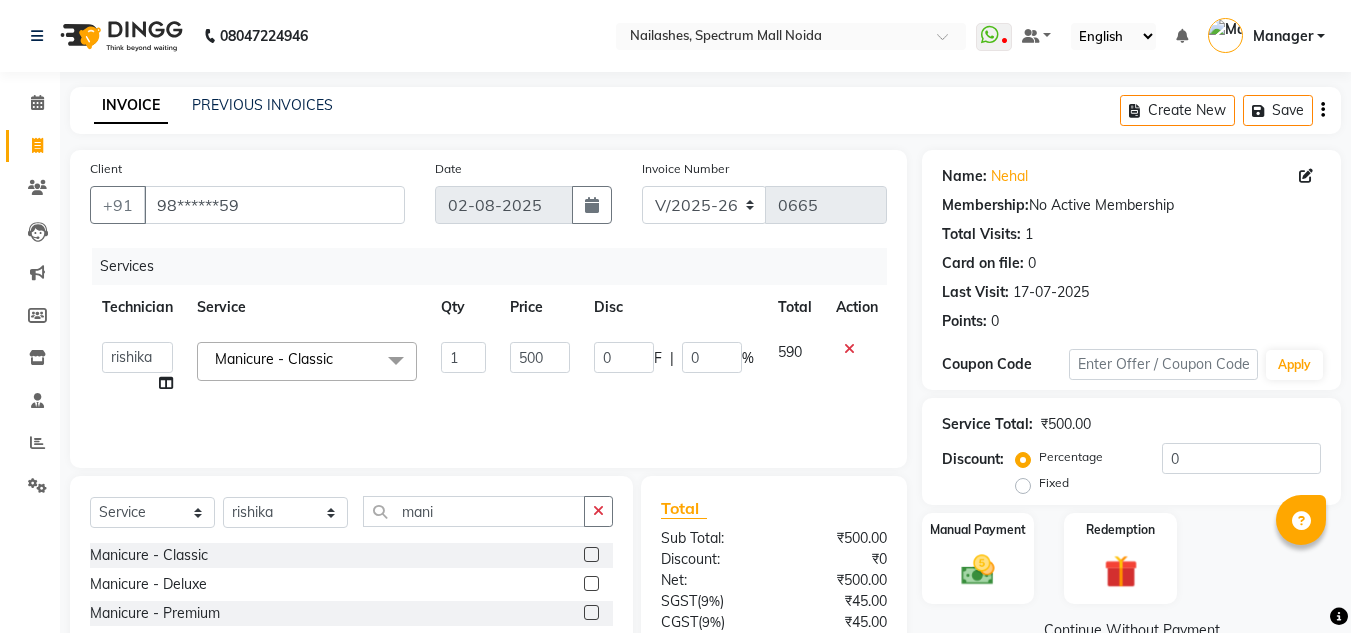 click on "1" 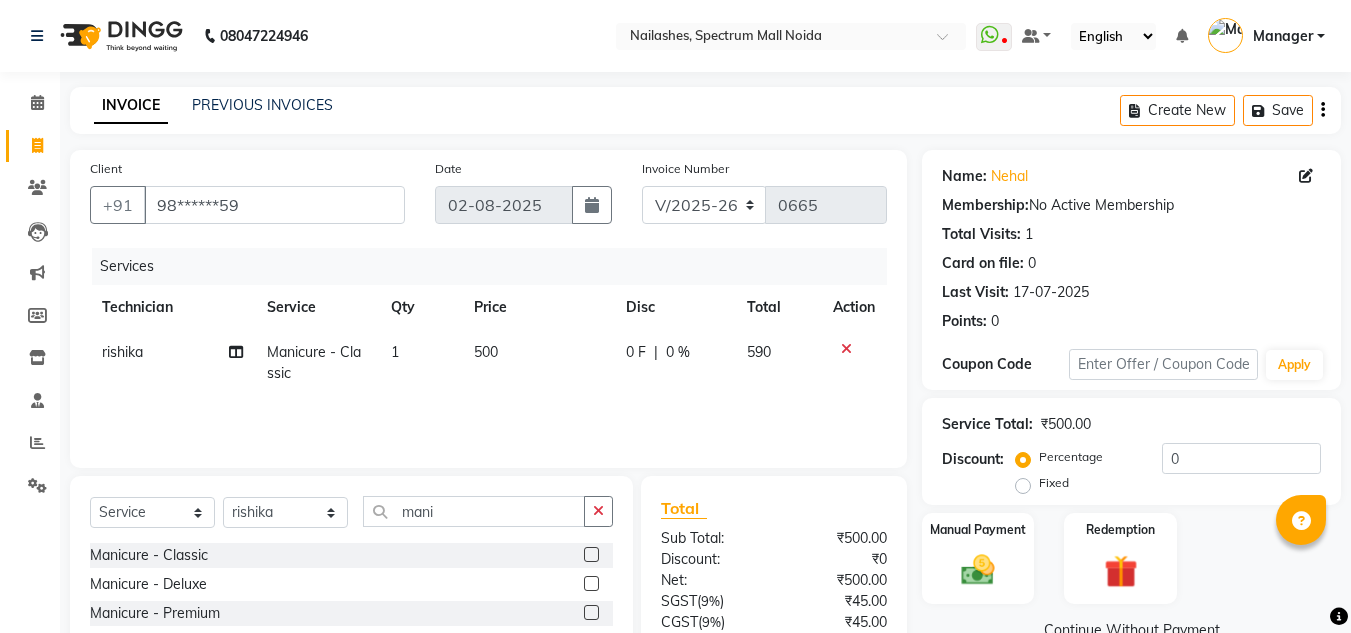 click on "500" 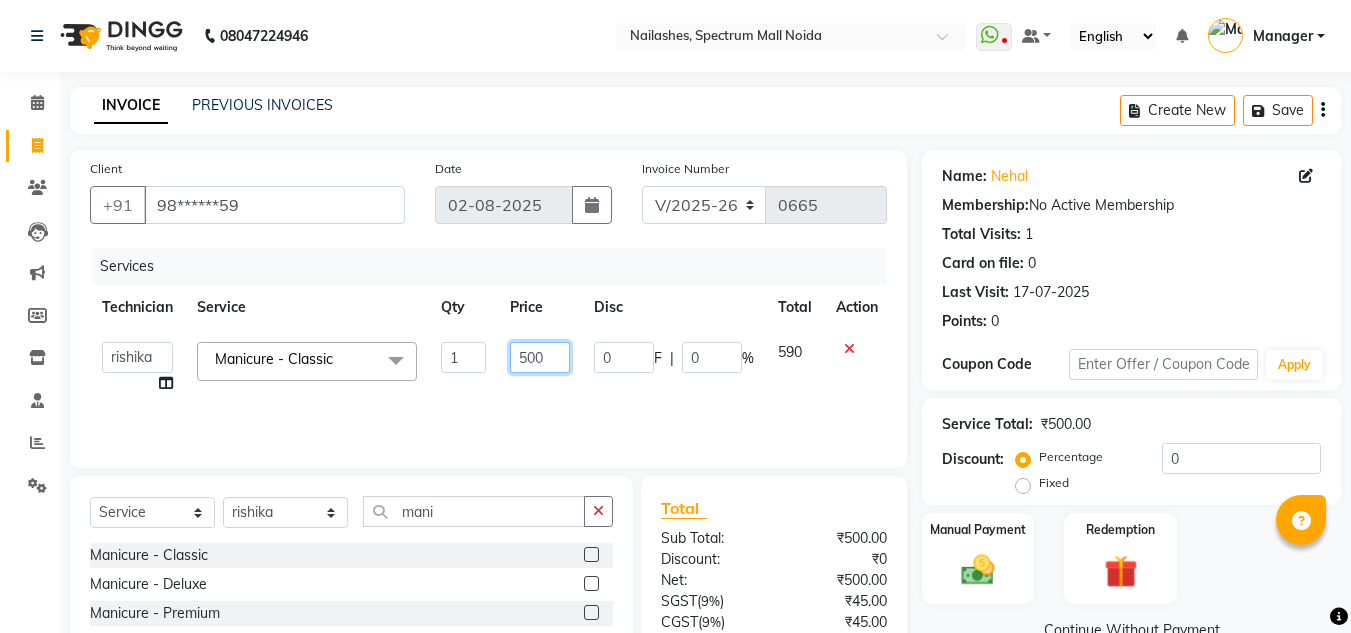 click on "500" 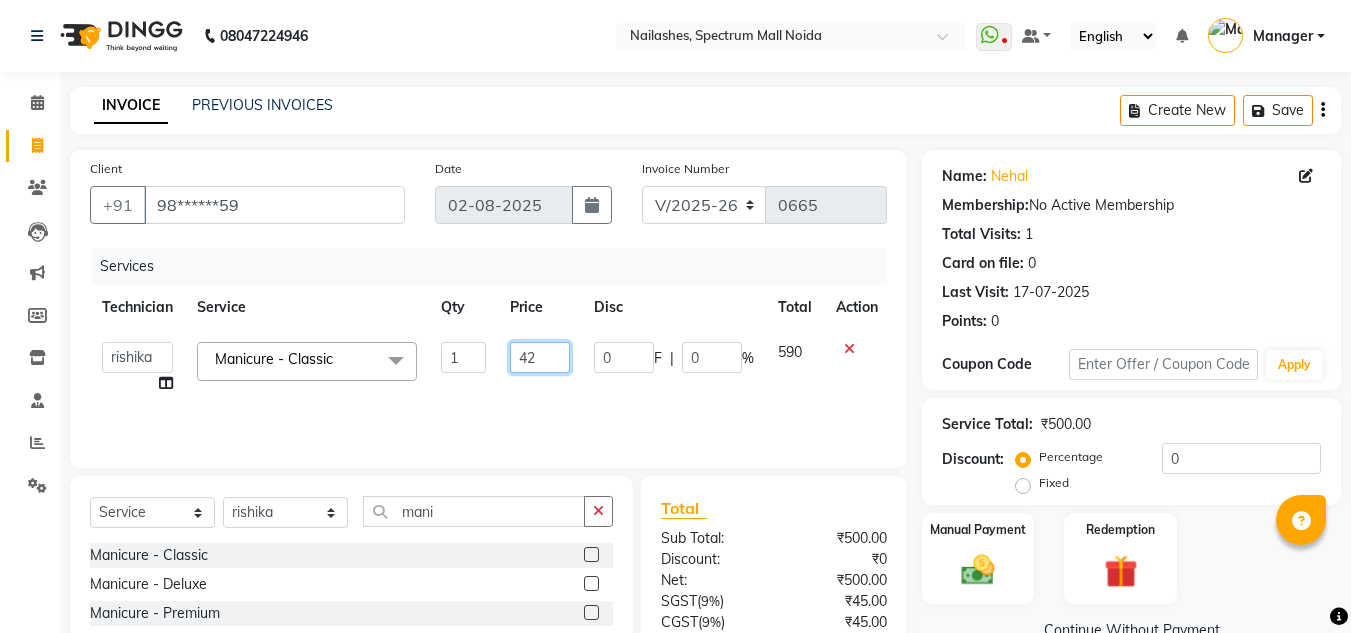 type on "424" 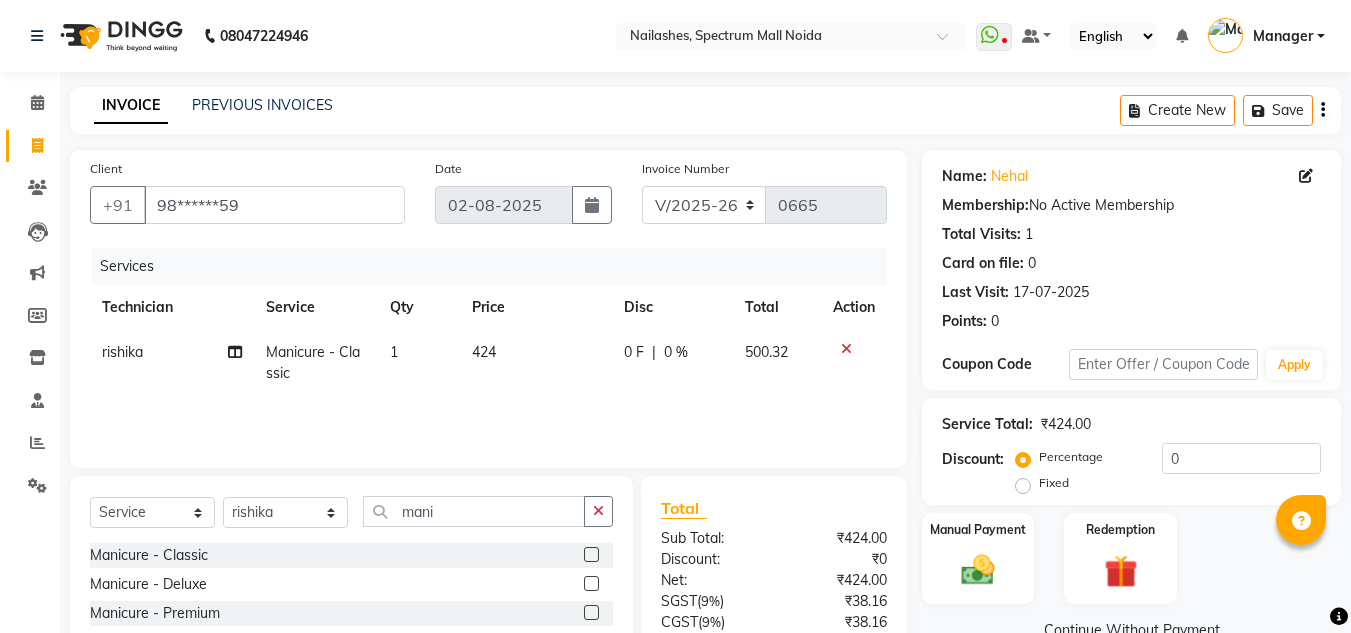 click on "Services Technician Service Qty Price Disc Total Action rishika Manicure  - Classic 1 424 0 F | 0 % 500.32" 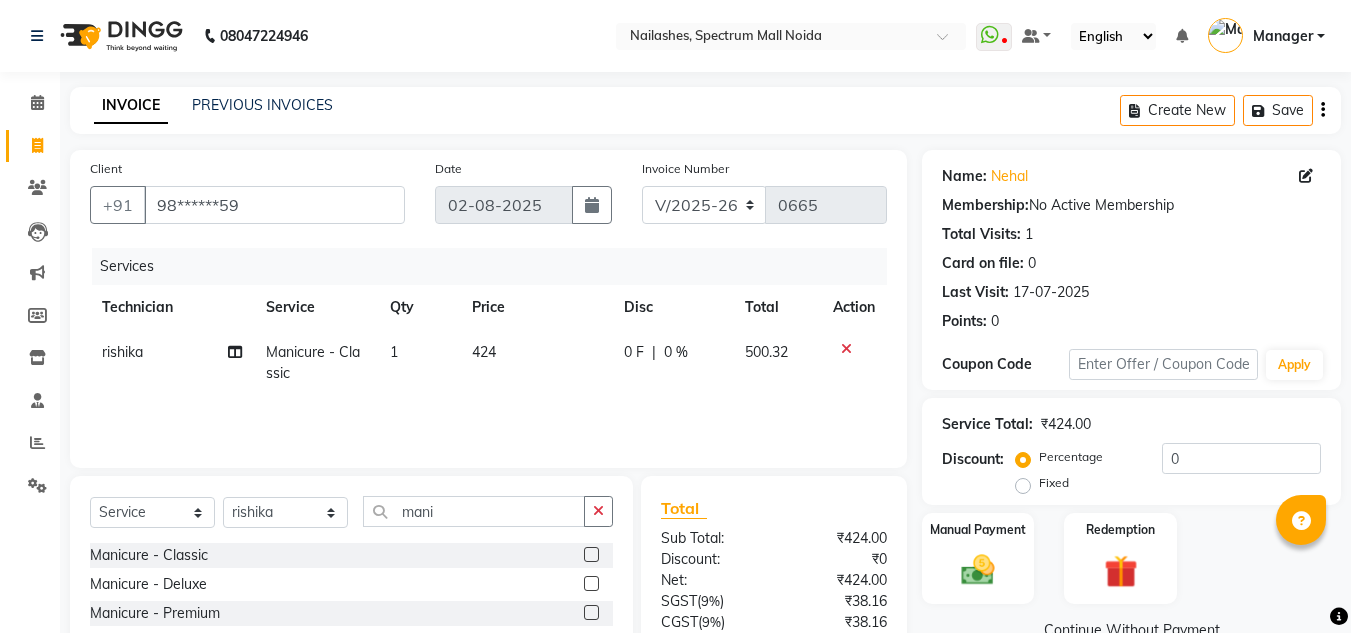 scroll, scrollTop: 167, scrollLeft: 0, axis: vertical 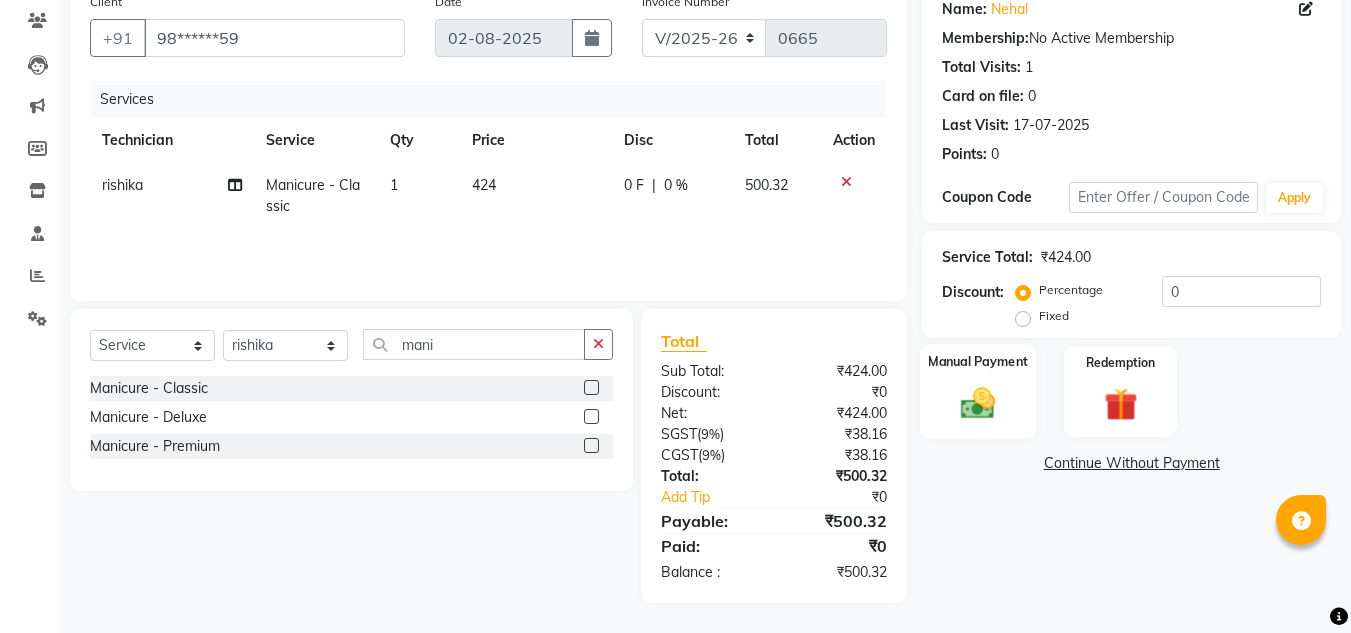 click 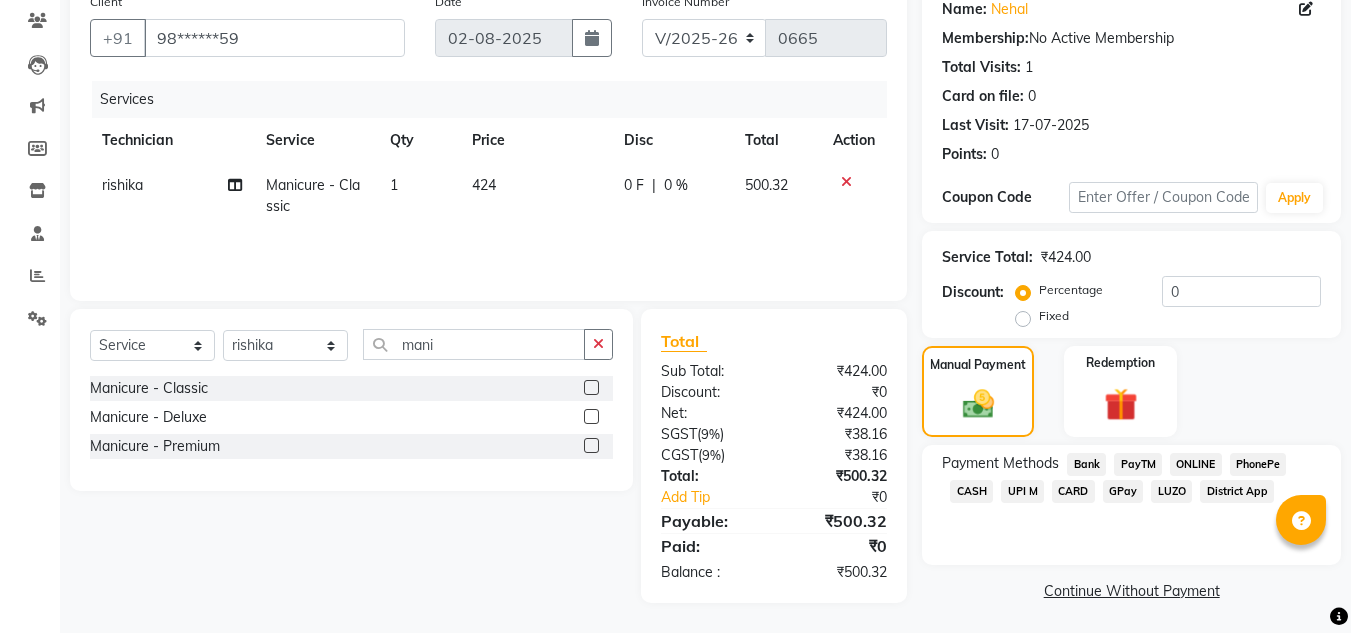 click on "ONLINE" 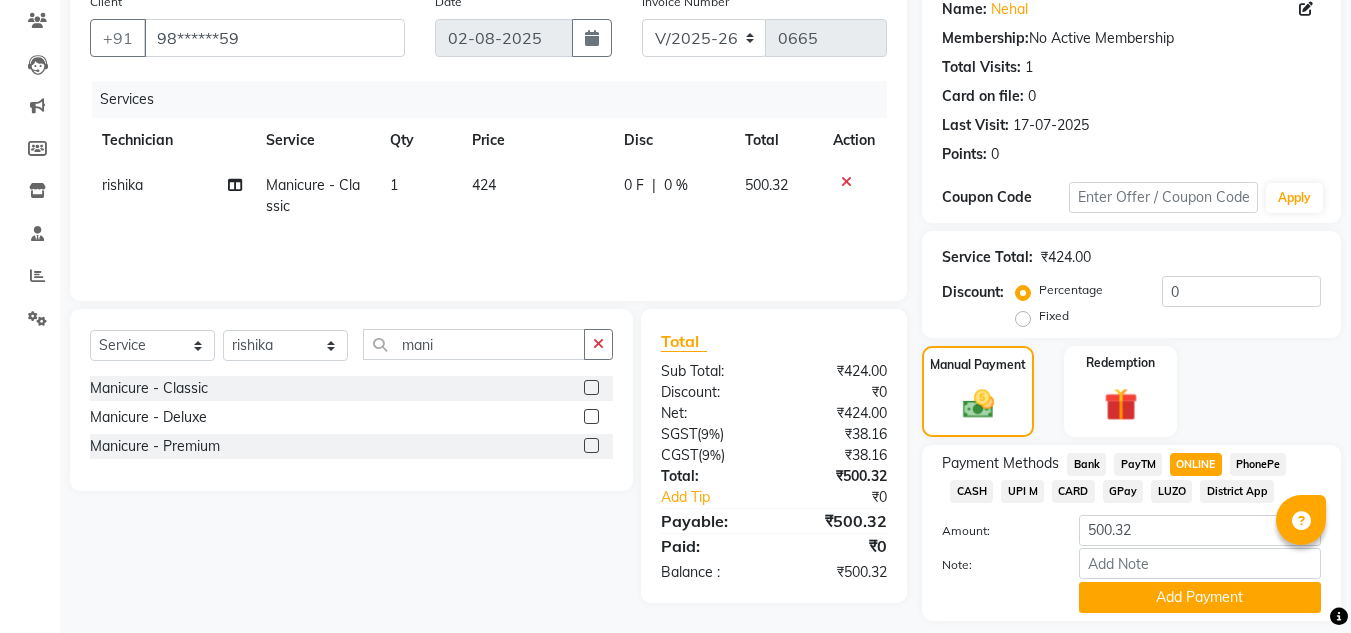 scroll, scrollTop: 226, scrollLeft: 0, axis: vertical 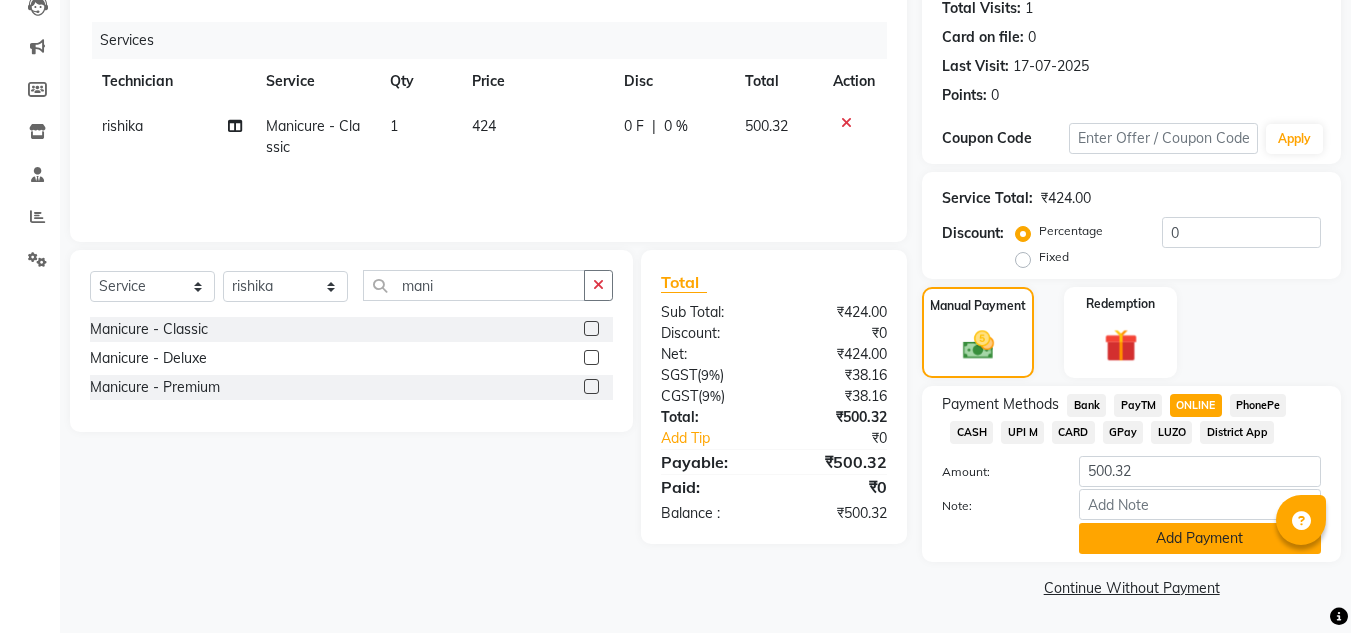 click on "Add Payment" 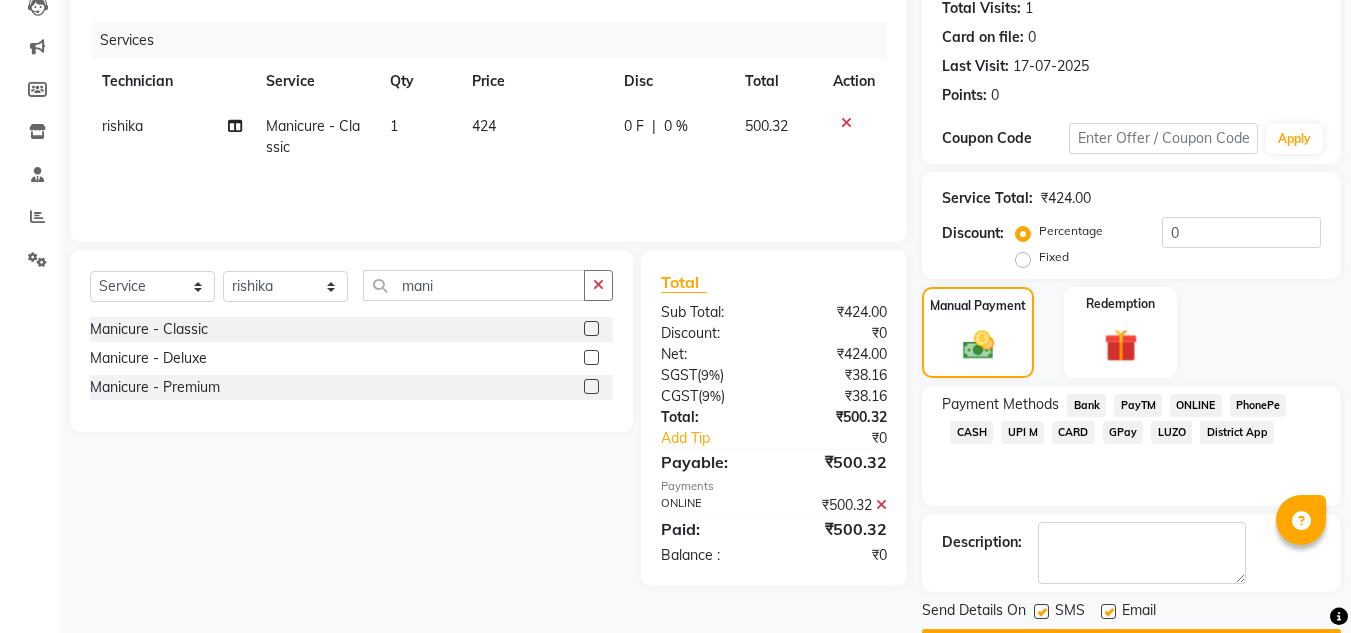 scroll, scrollTop: 283, scrollLeft: 0, axis: vertical 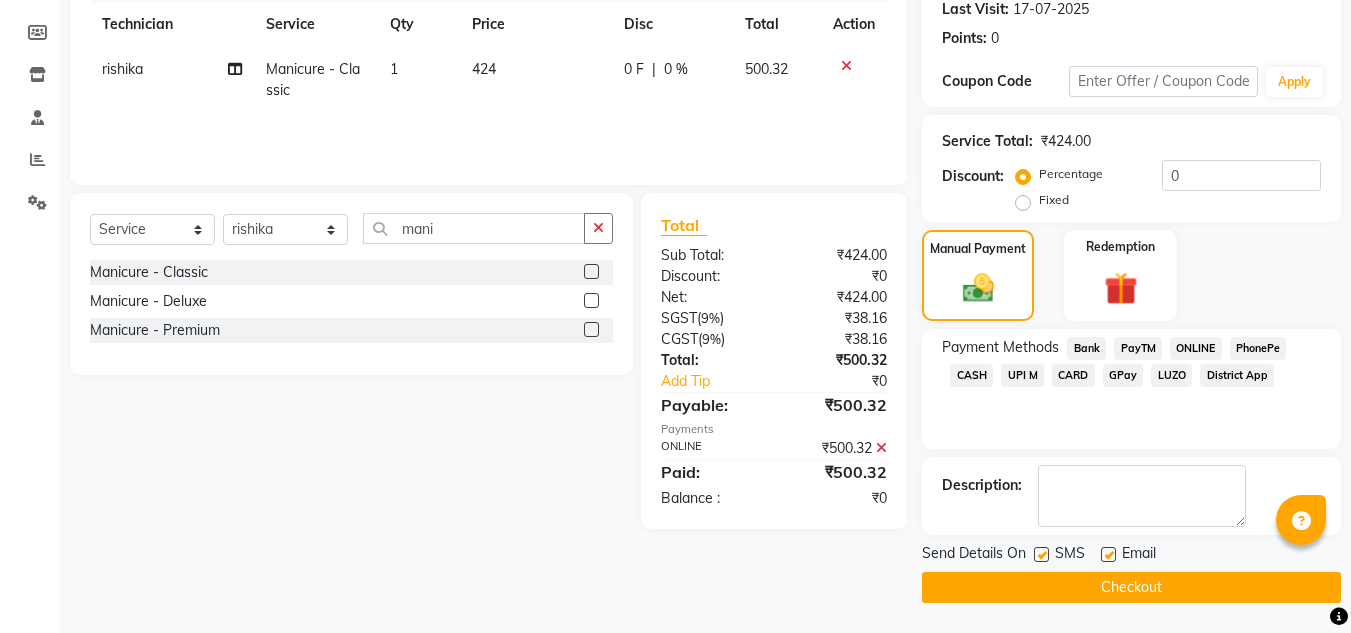 click on "Checkout" 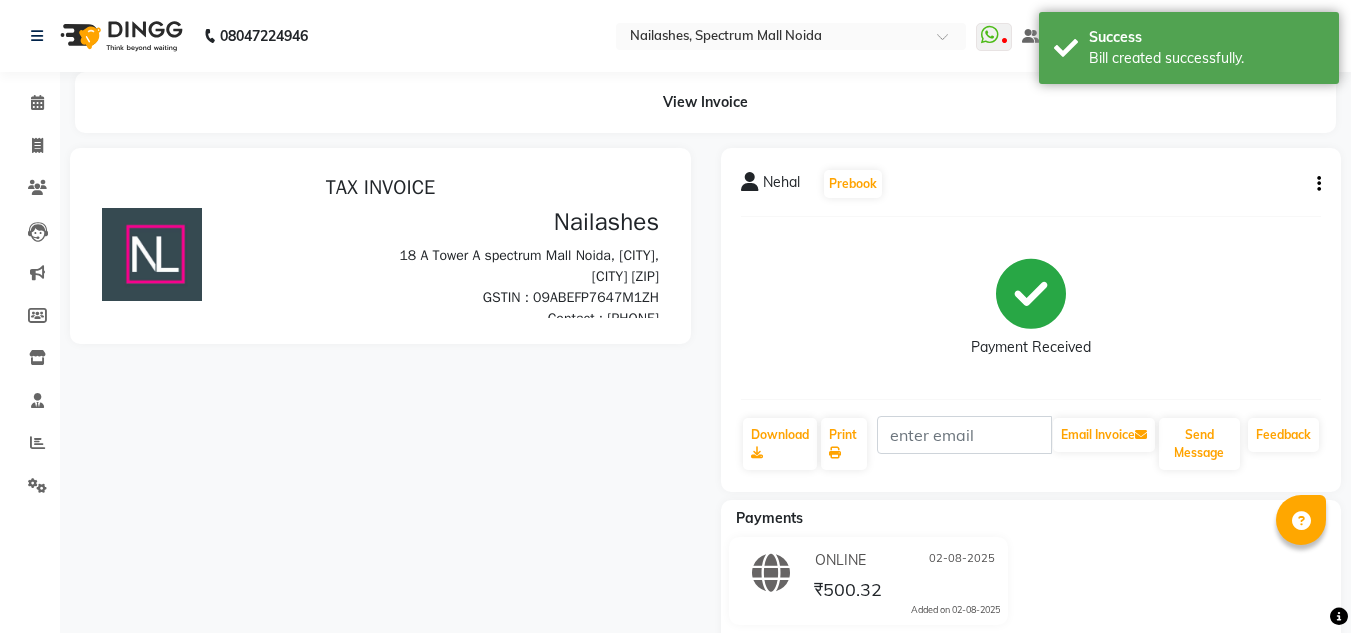 scroll, scrollTop: 0, scrollLeft: 0, axis: both 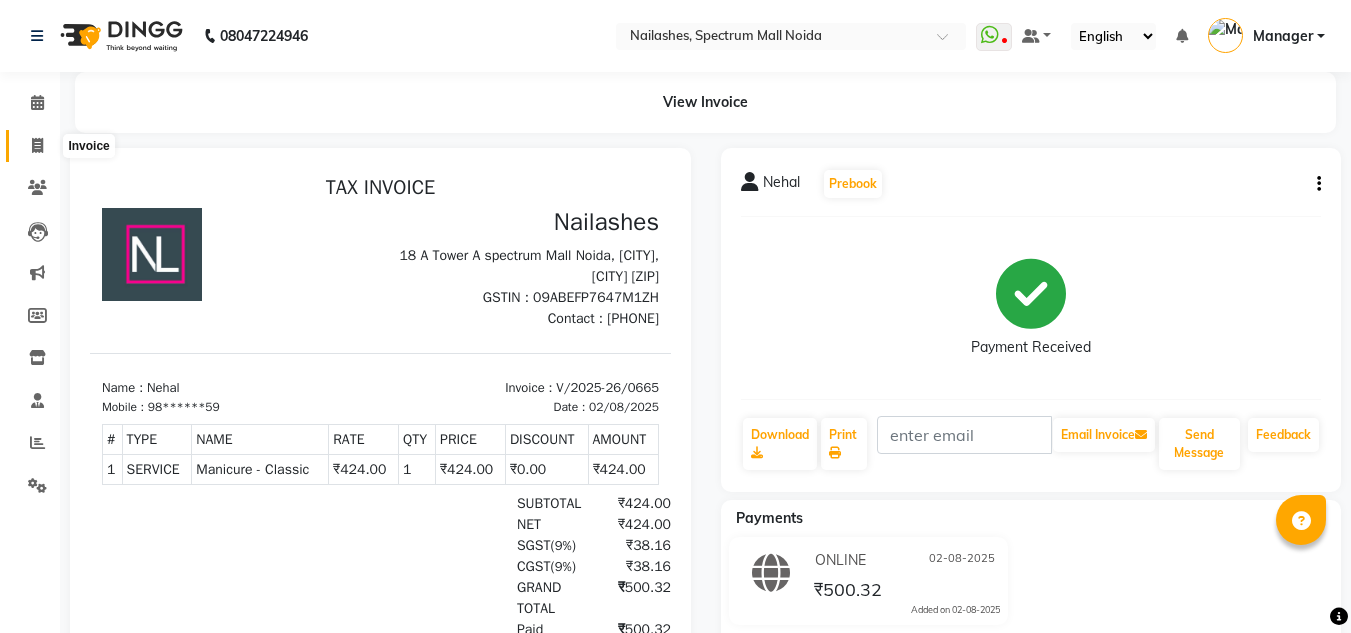 click 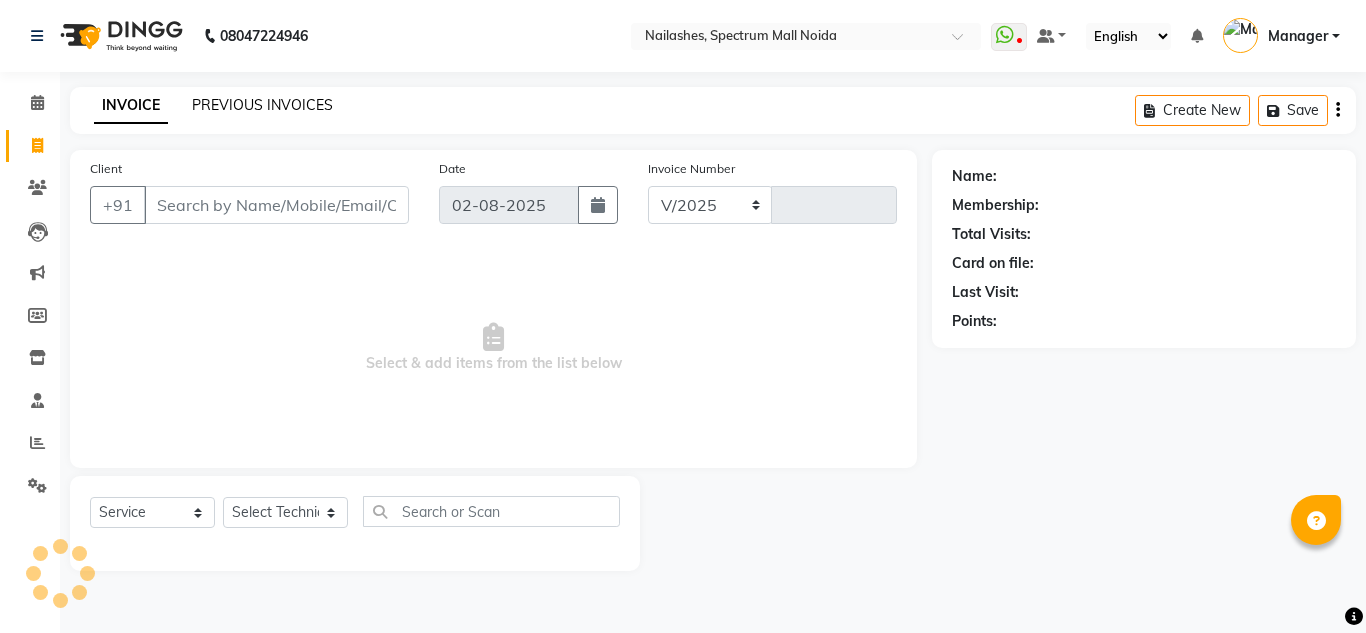 select on "6068" 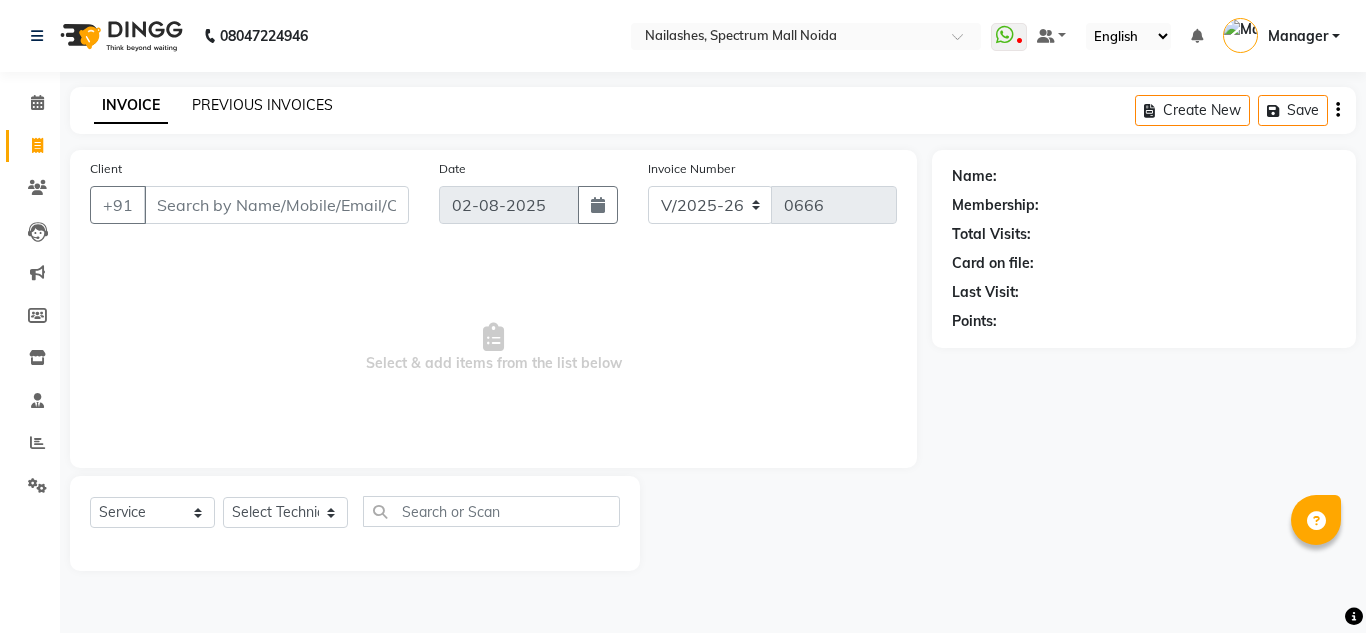 click on "PREVIOUS INVOICES" 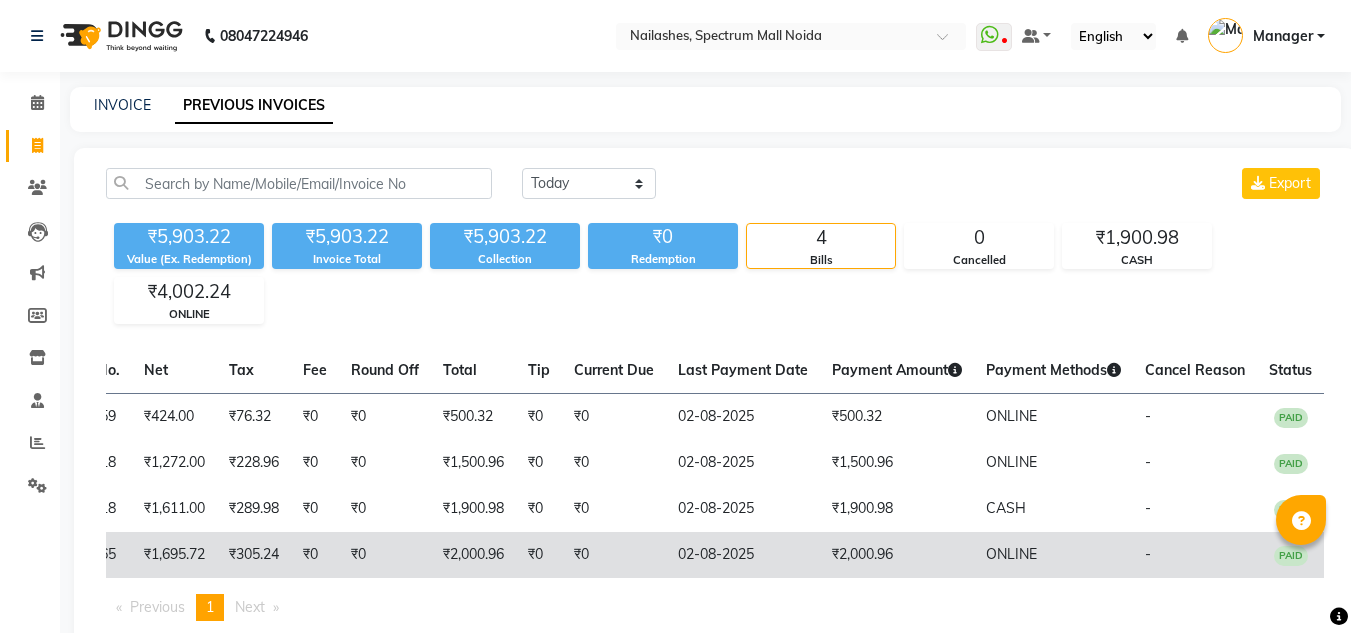 scroll, scrollTop: 0, scrollLeft: 0, axis: both 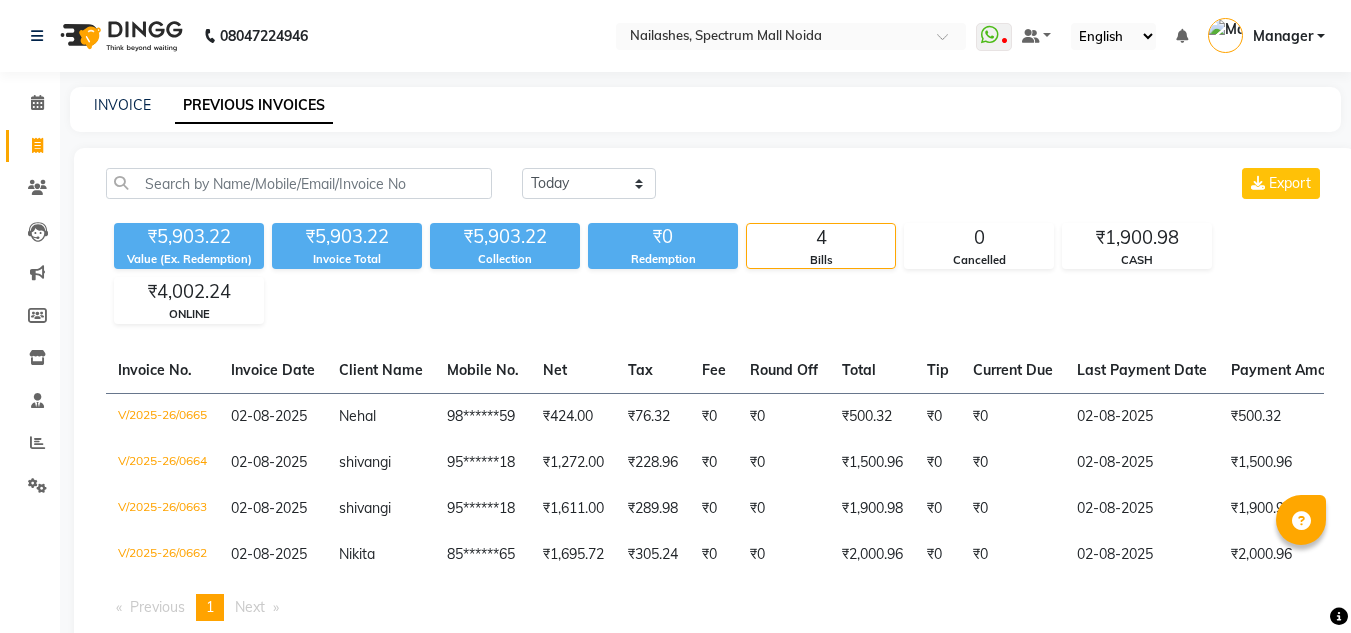 click on "INVOICE PREVIOUS INVOICES" 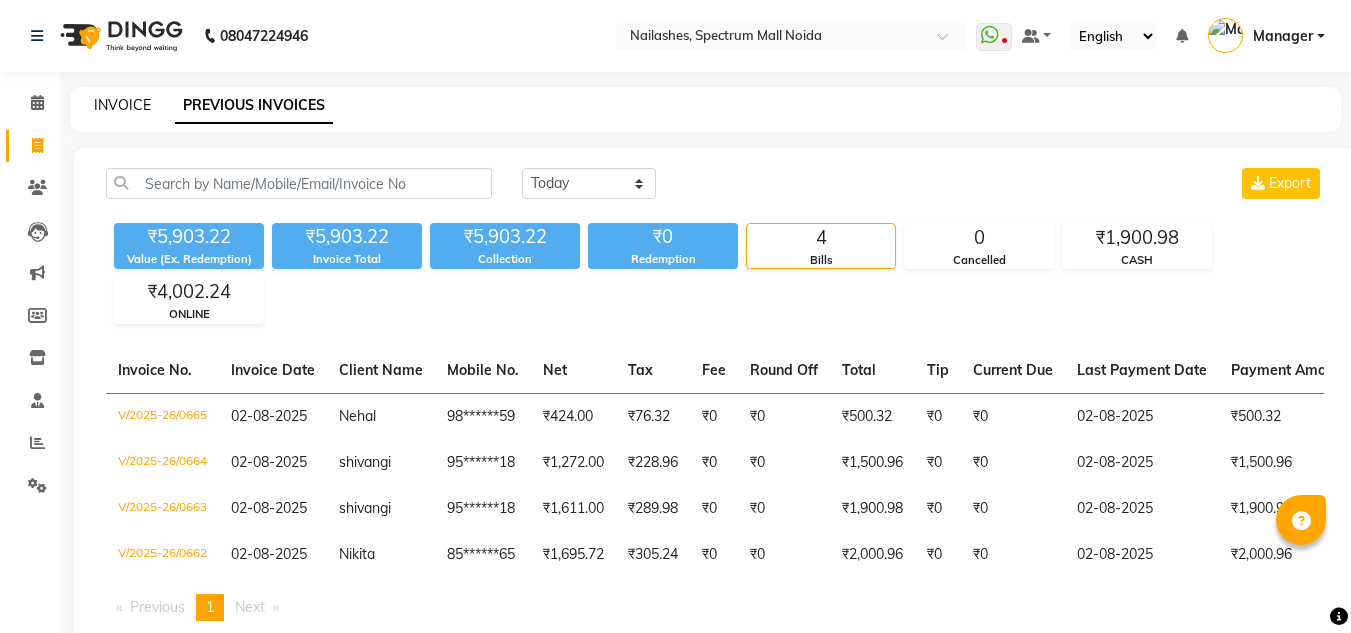 click on "INVOICE" 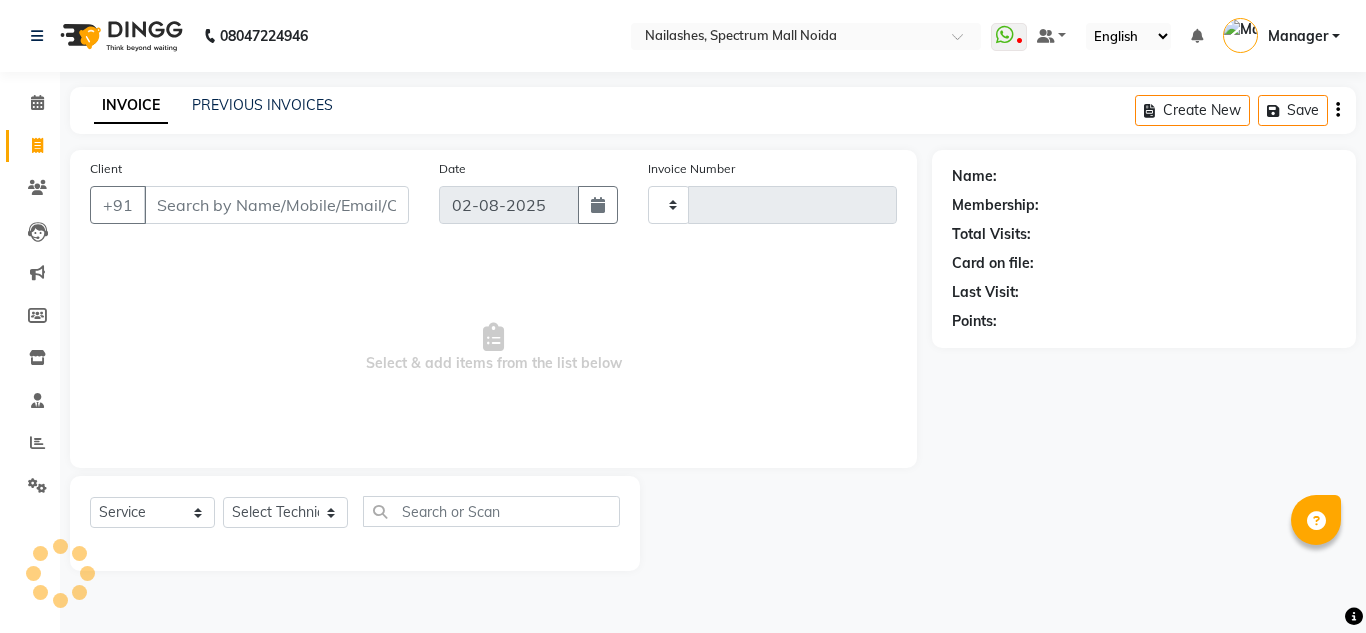 type on "0666" 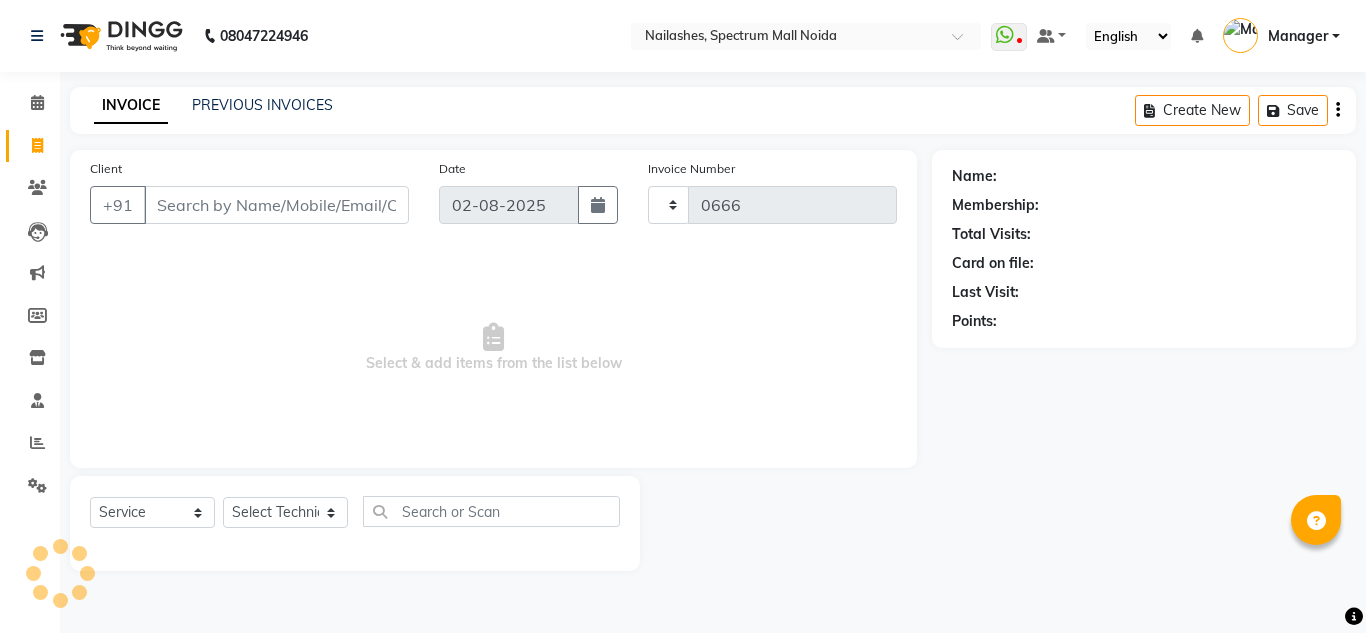 select on "6068" 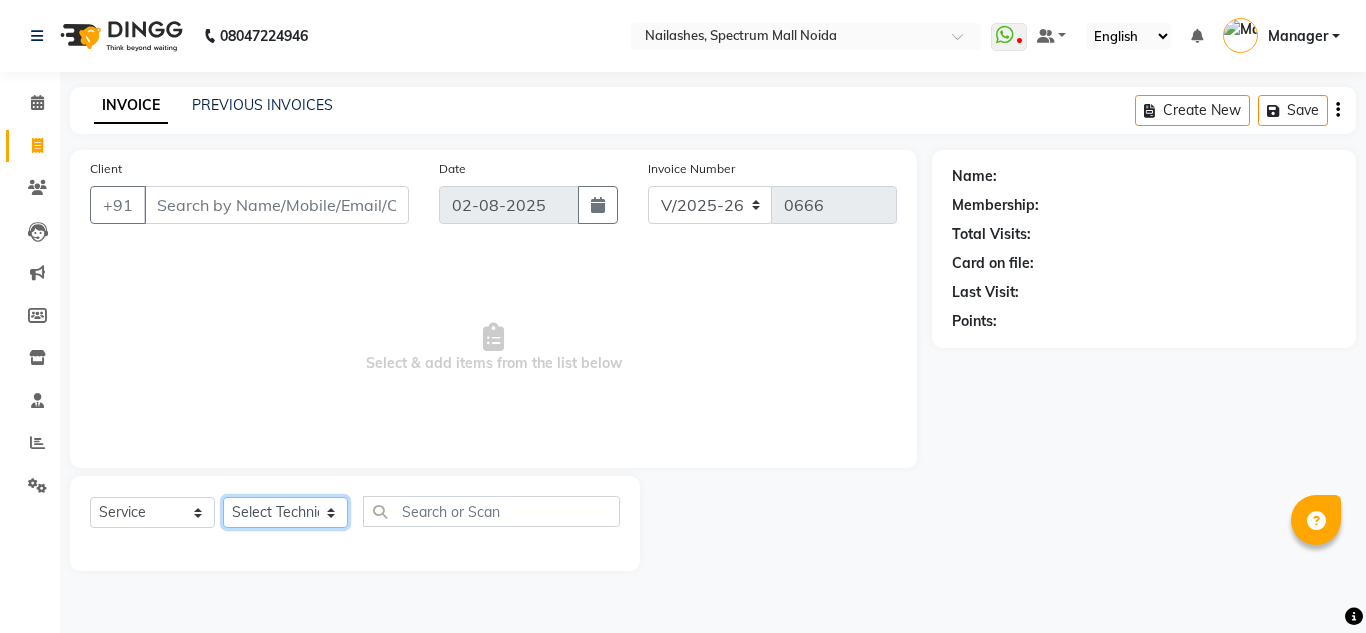 click on "Select Technician Aman Gill keshav LAVANYA Manager Manpreet Nitika rishika" 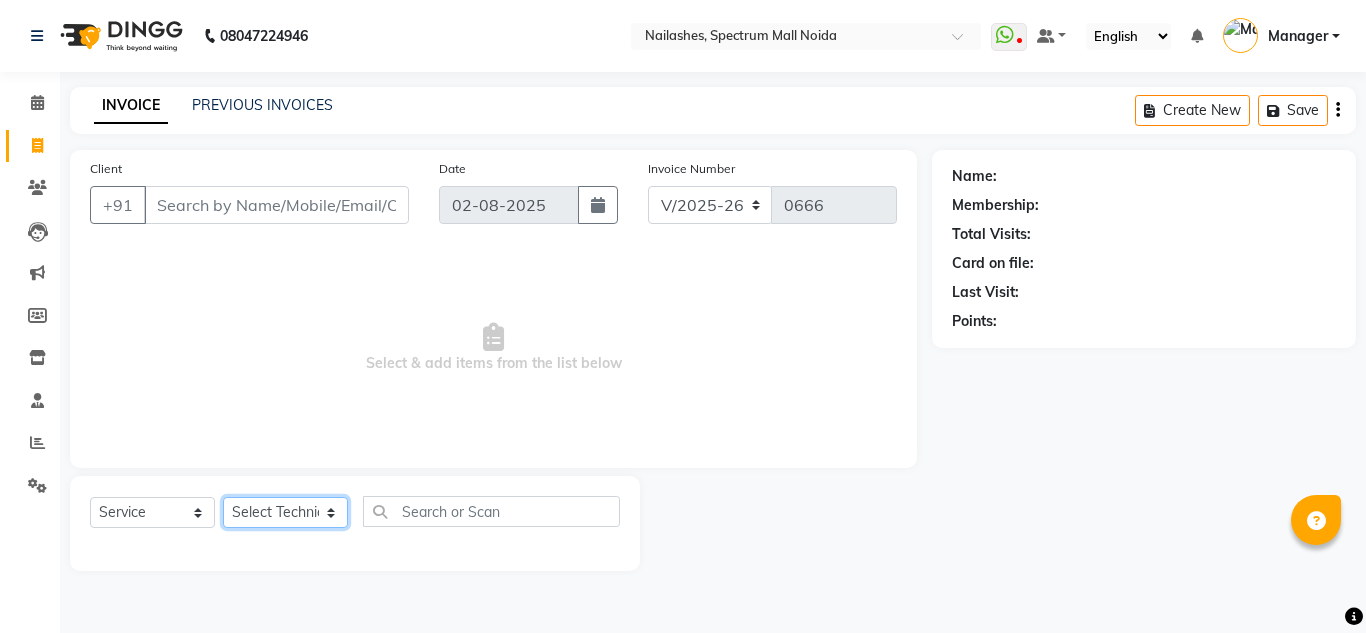 select on "46557" 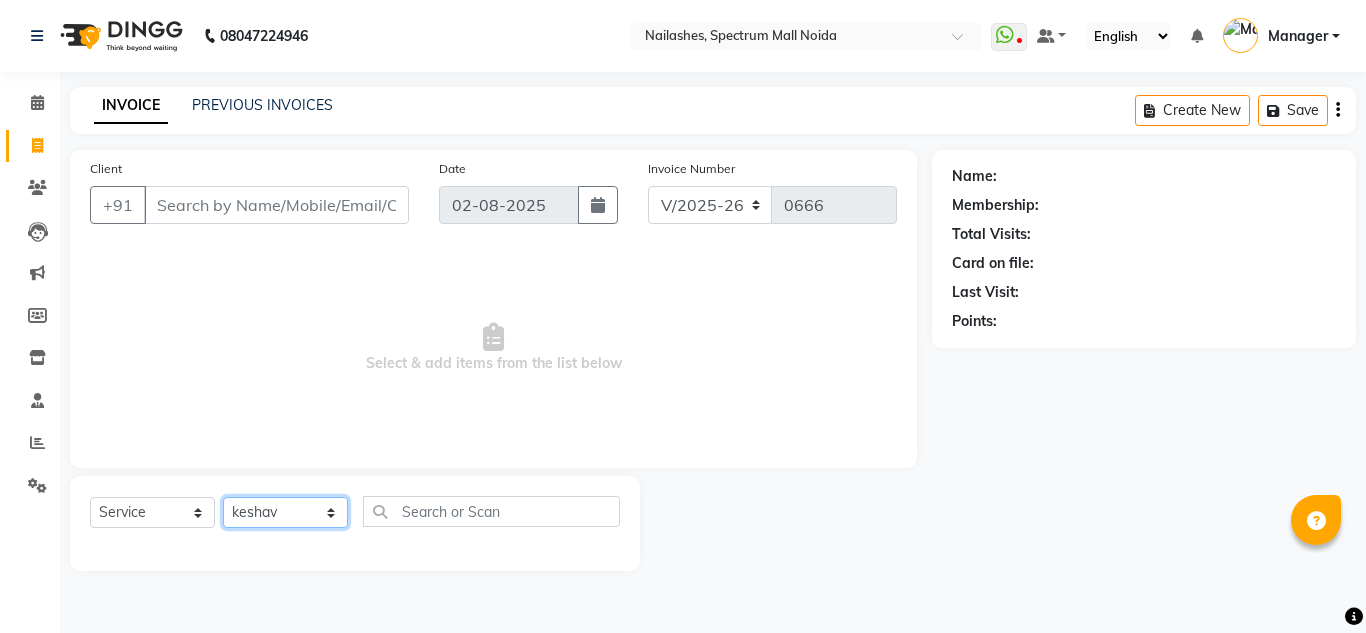 click on "Select Technician Aman Gill keshav LAVANYA Manager Manpreet Nitika rishika" 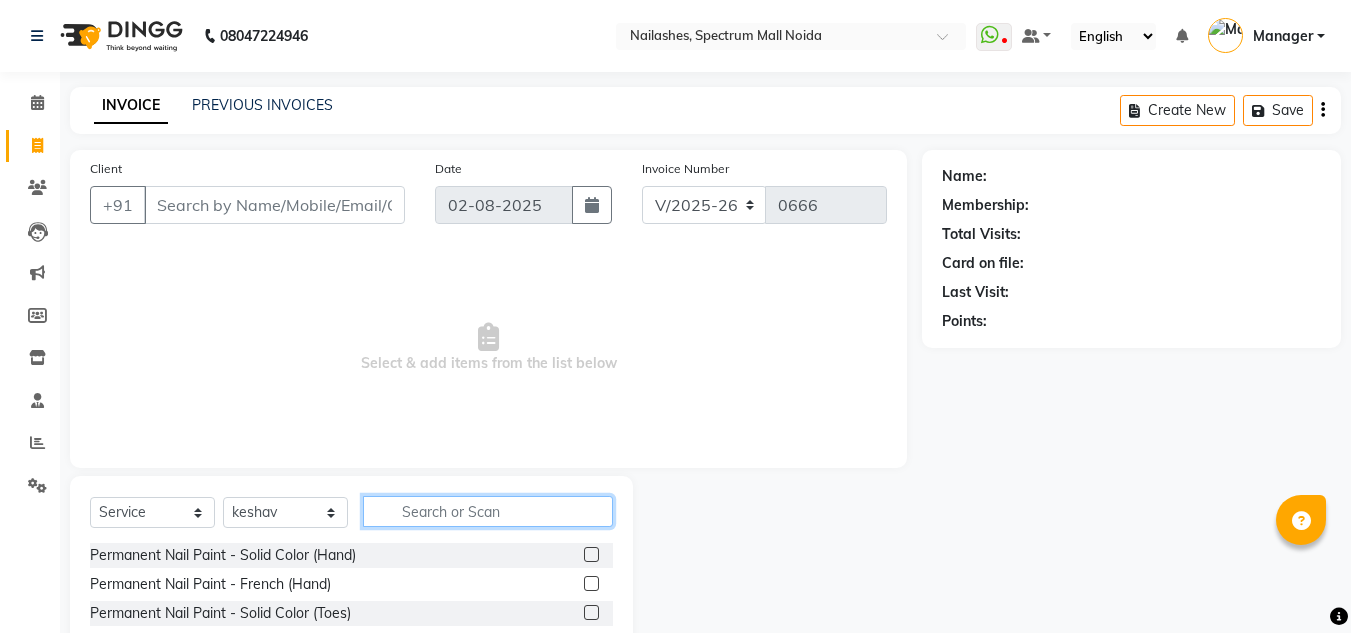 click 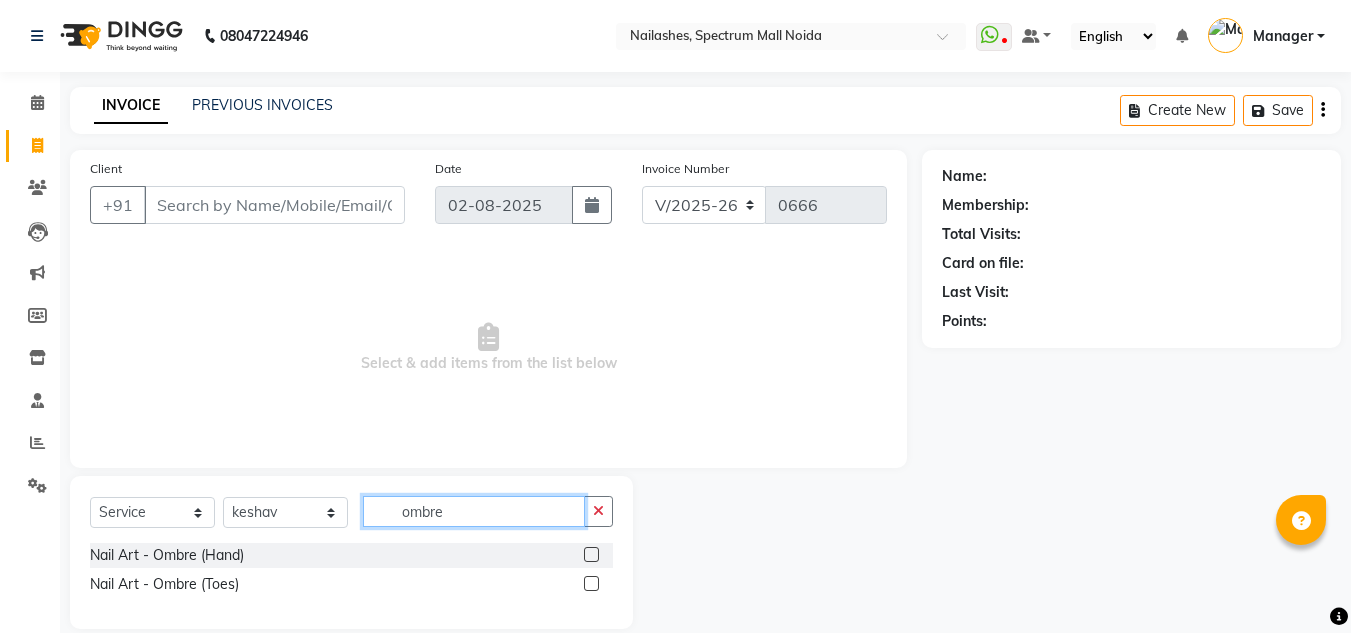 type on "ombre" 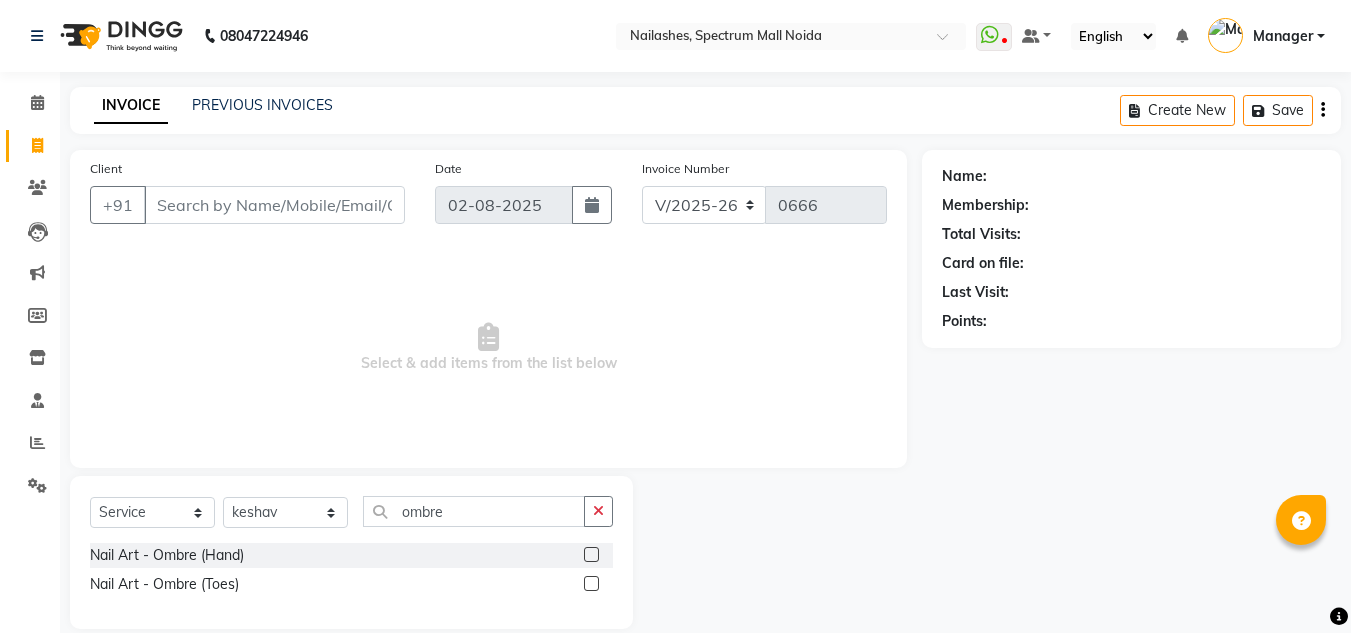 click 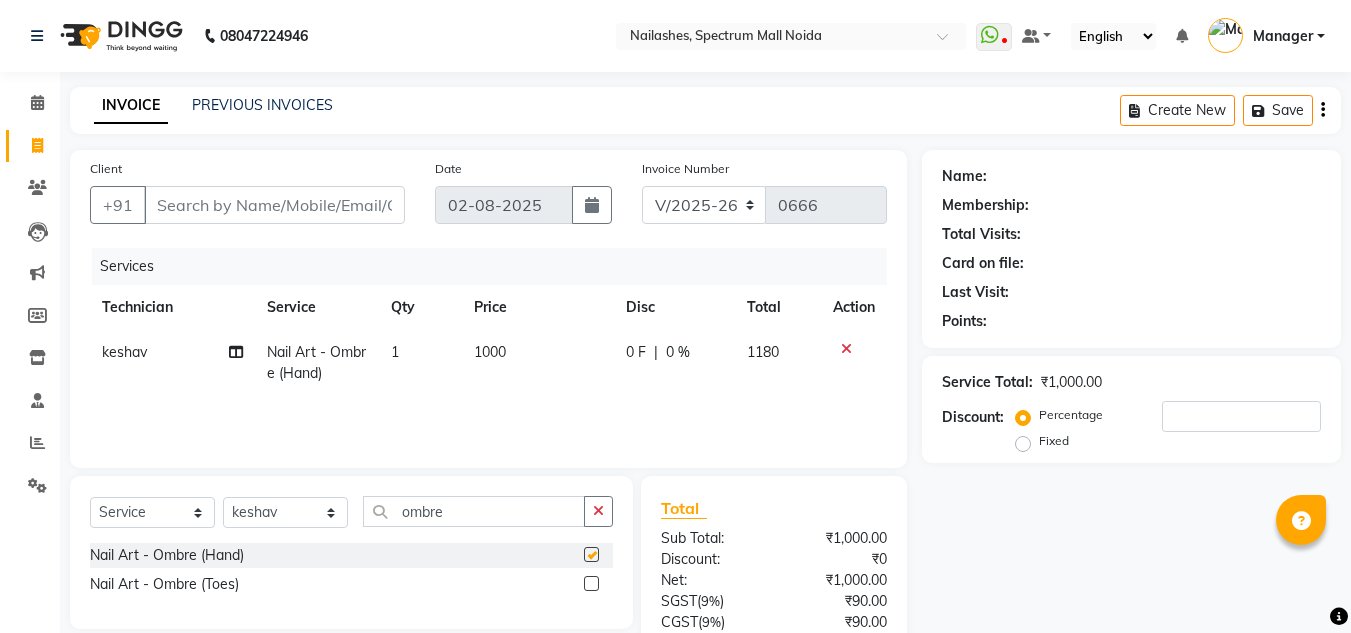 checkbox on "false" 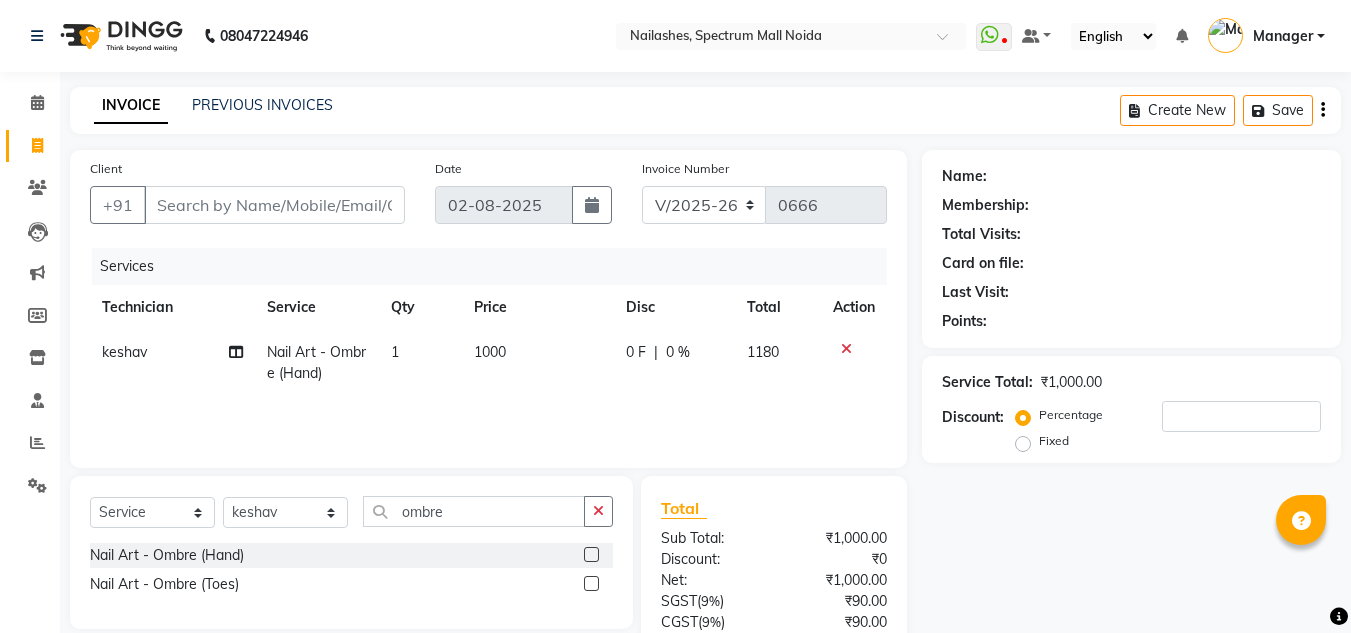 click on "1000" 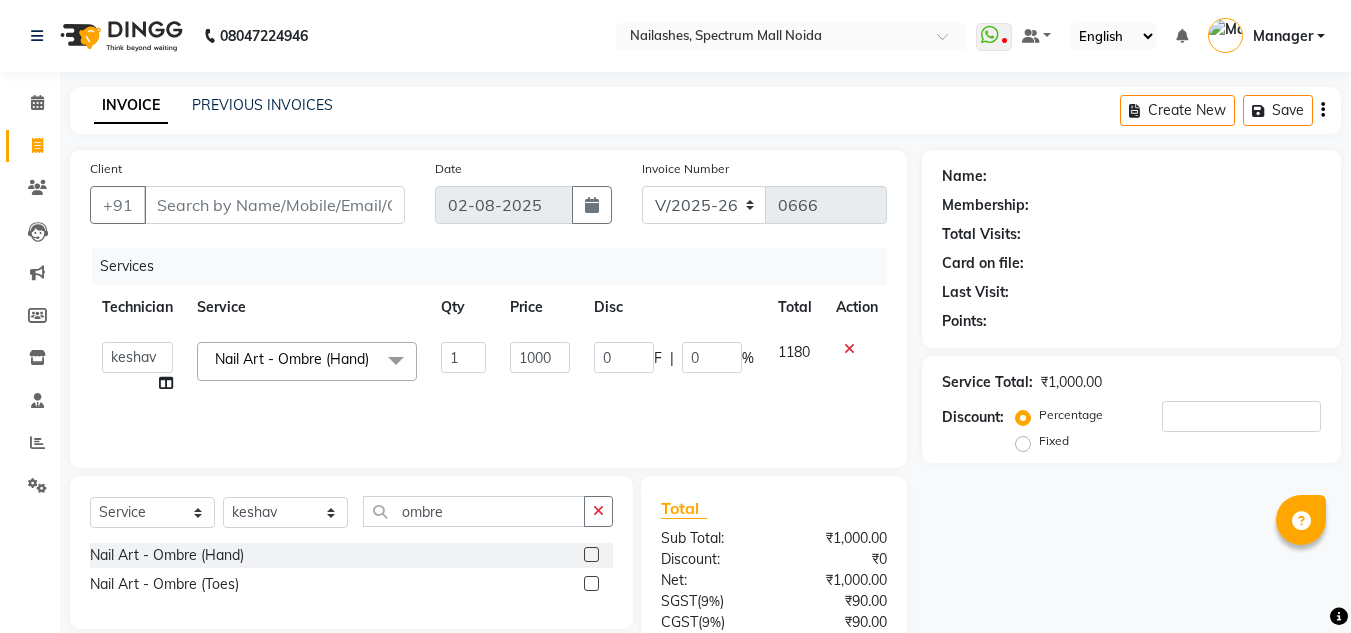 click on "1000" 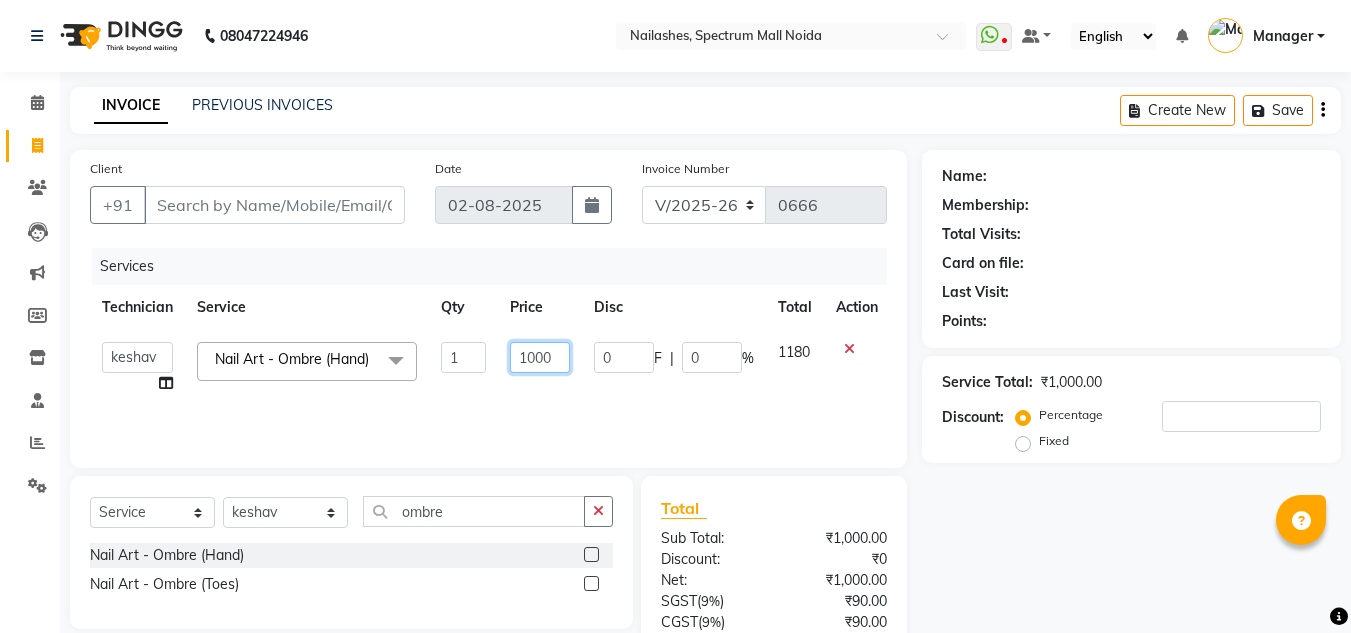 click on "1000" 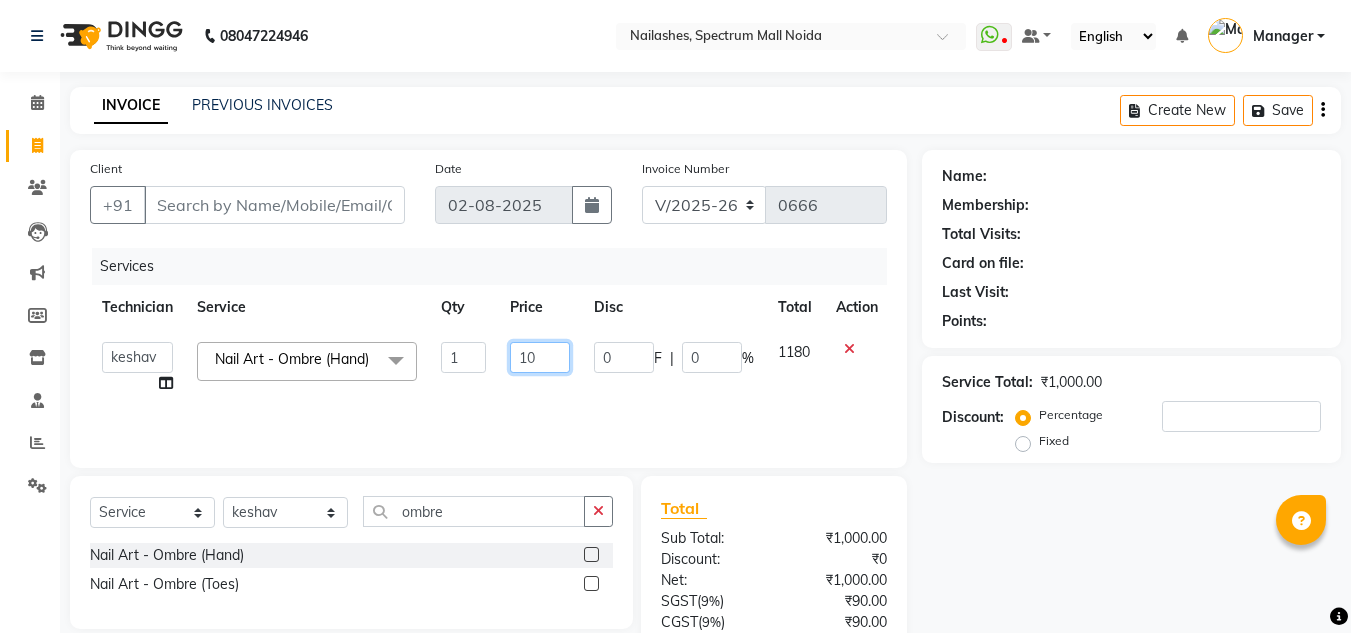 type on "1" 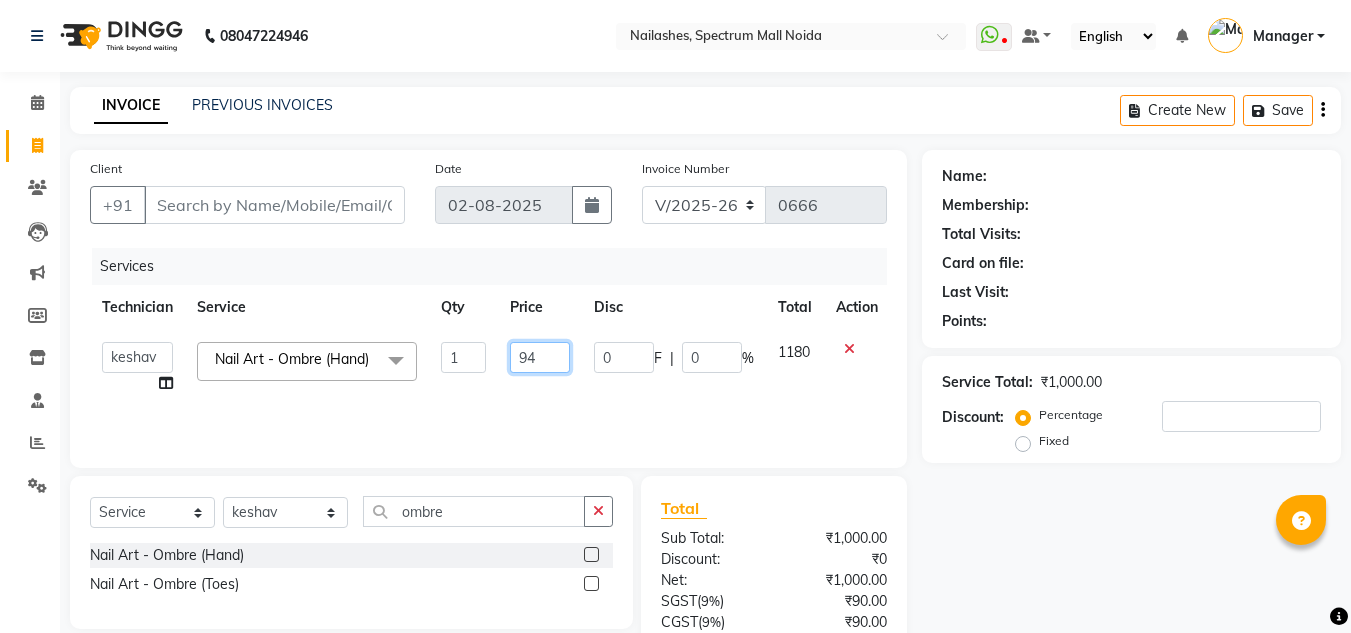 type on "944" 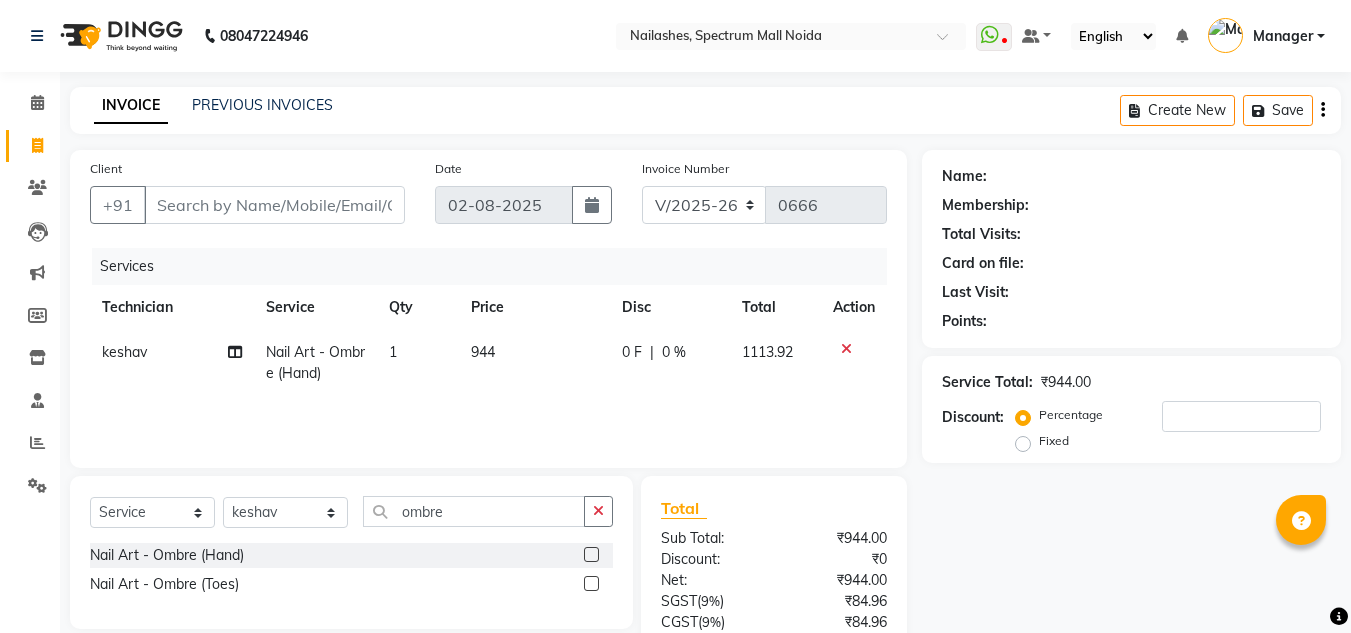 click on "Services Technician Service Qty Price Disc Total Action keshav Nail Art - Ombre (Hand) 1 944 0 F | 0 % 1113.92" 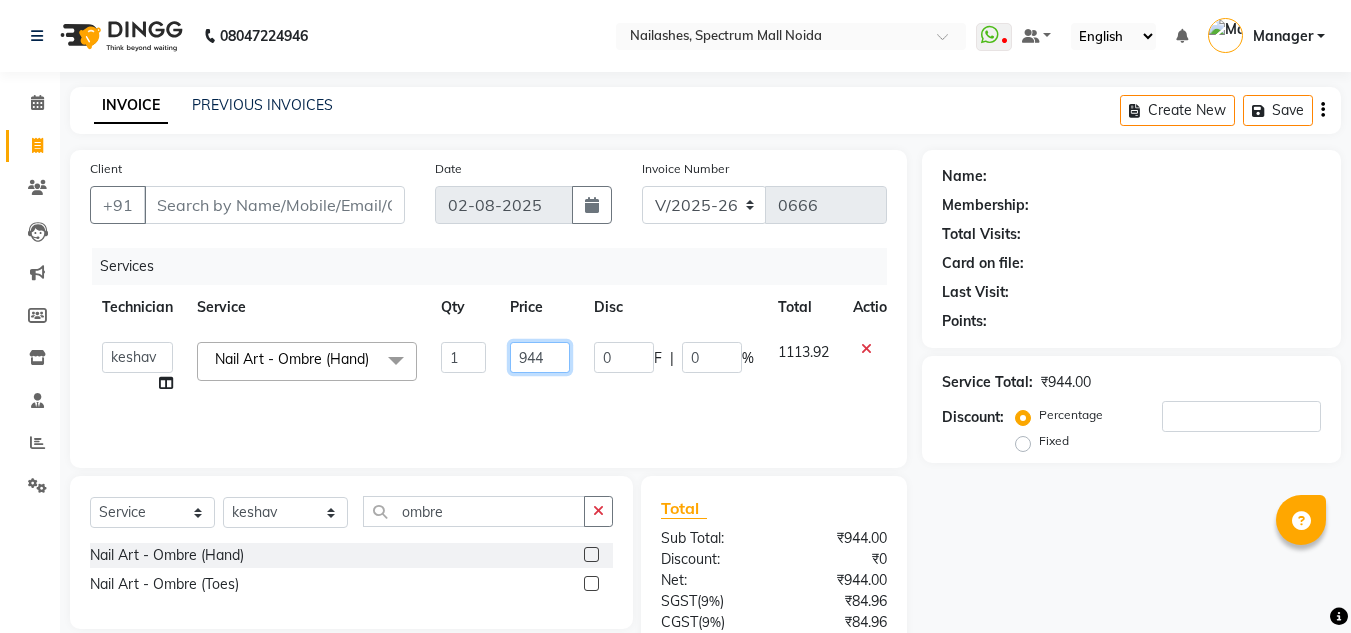 click on "944" 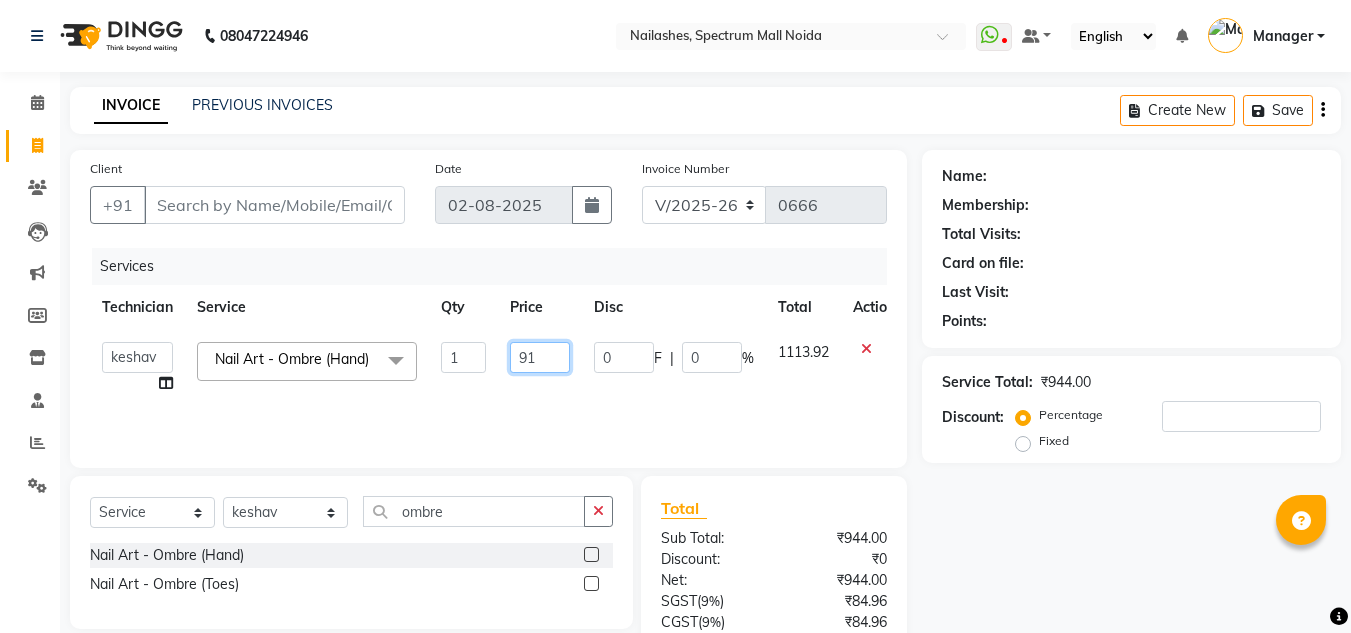 type on "910" 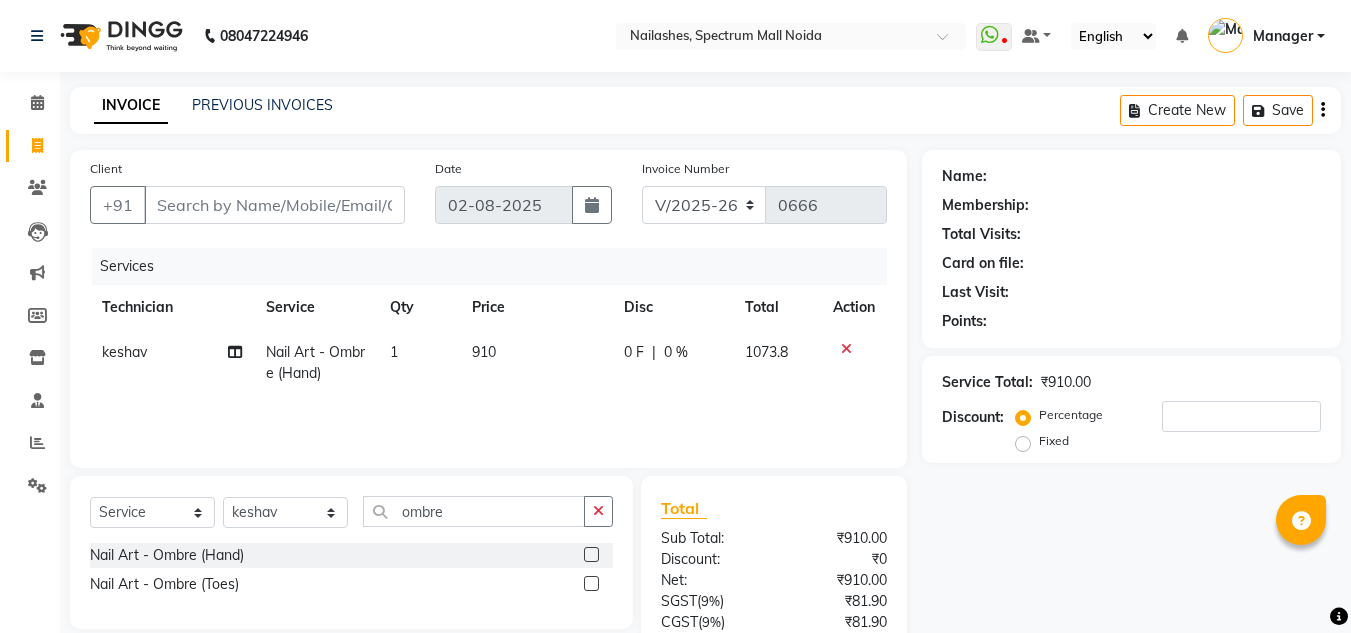 click on "Services Technician Service Qty Price Disc Total Action keshav Nail Art - Ombre (Hand) 1 910 0 F | 0 % 1073.8" 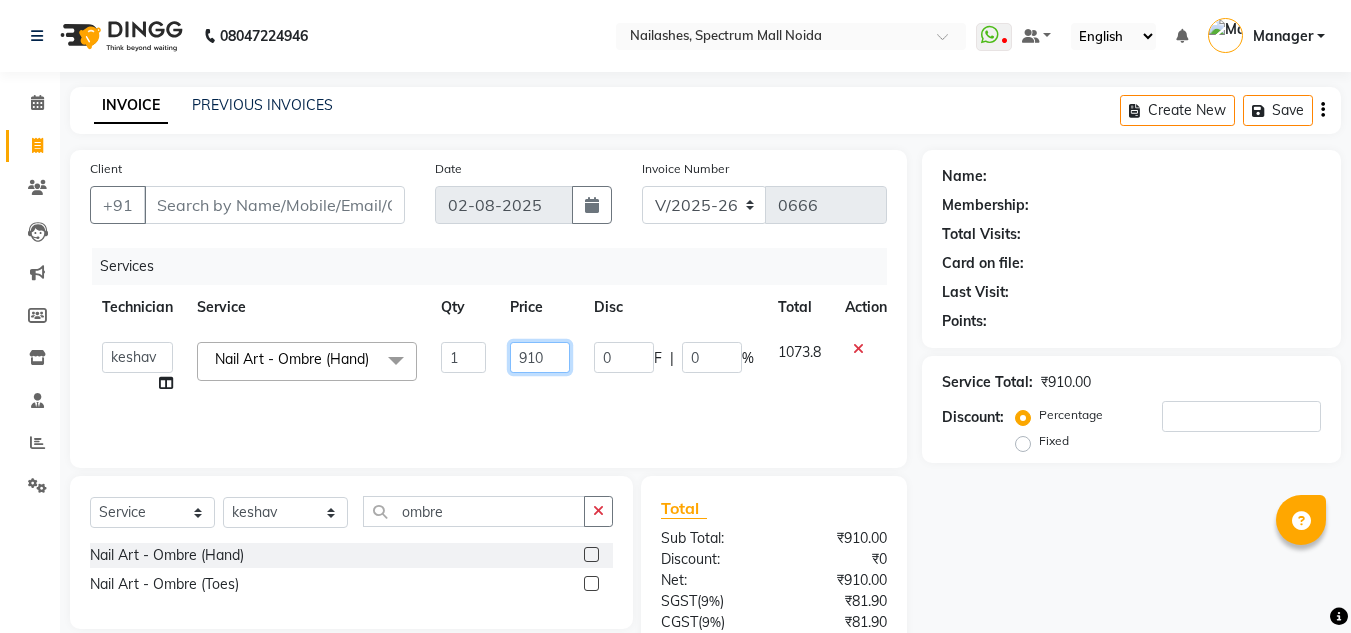 click on "910" 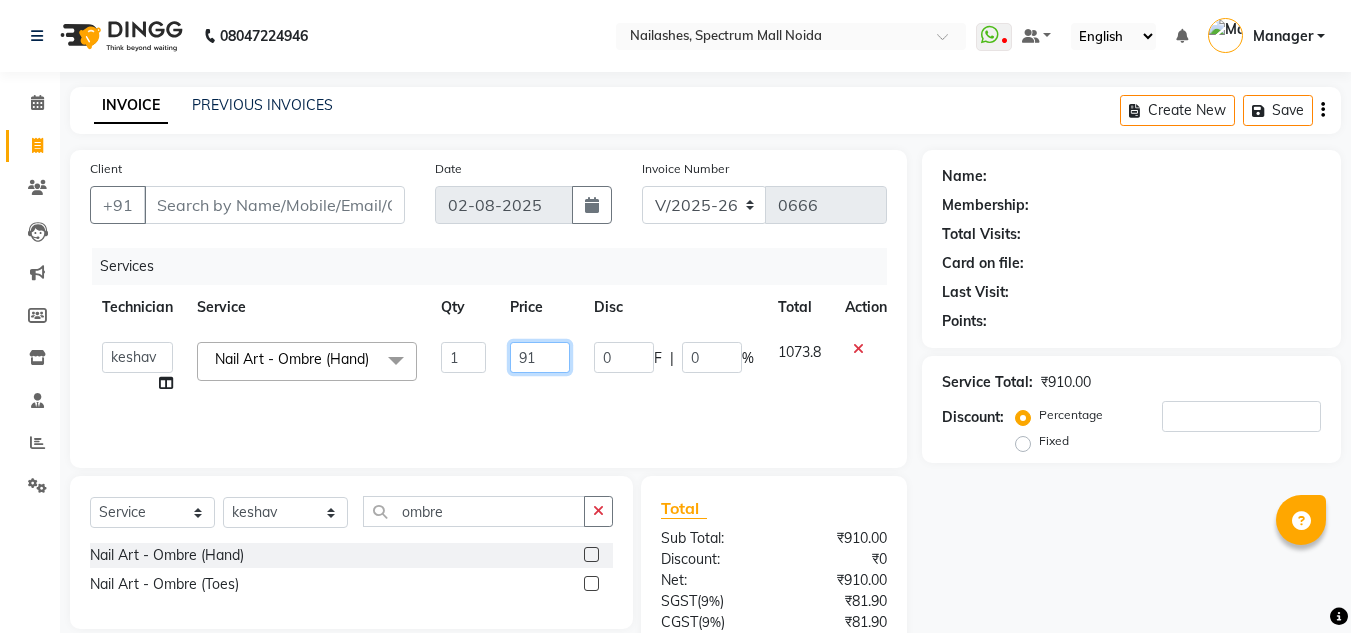 type on "9" 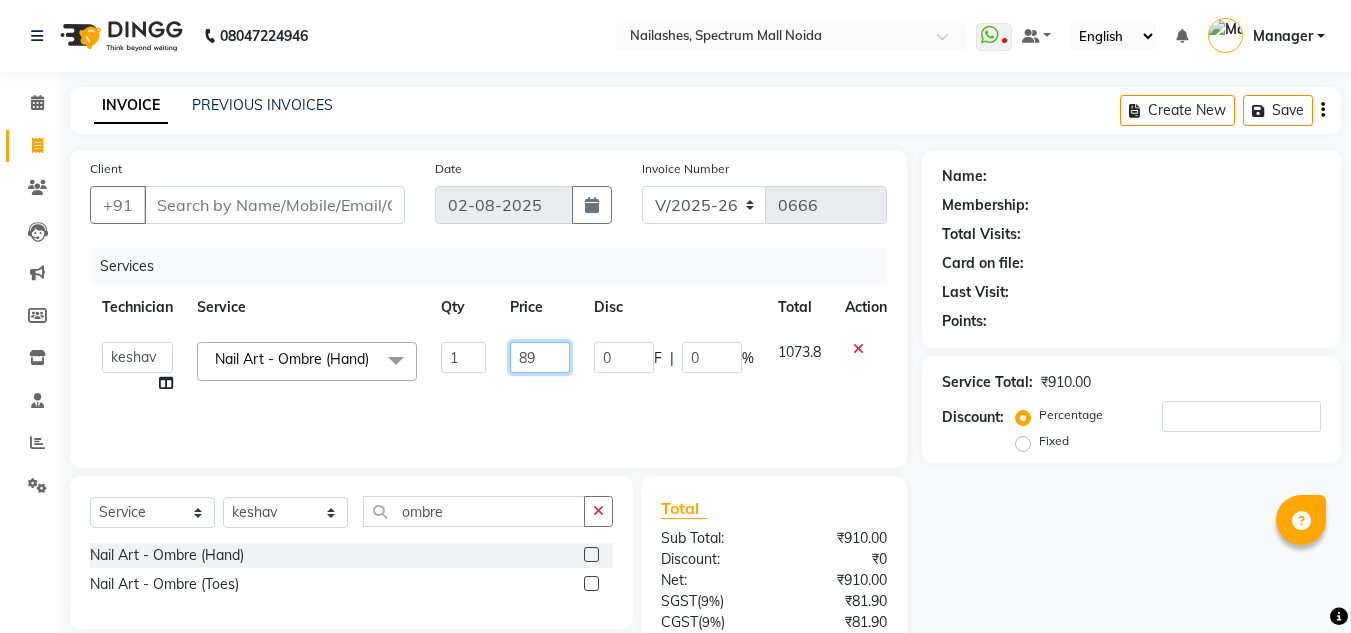 type on "890" 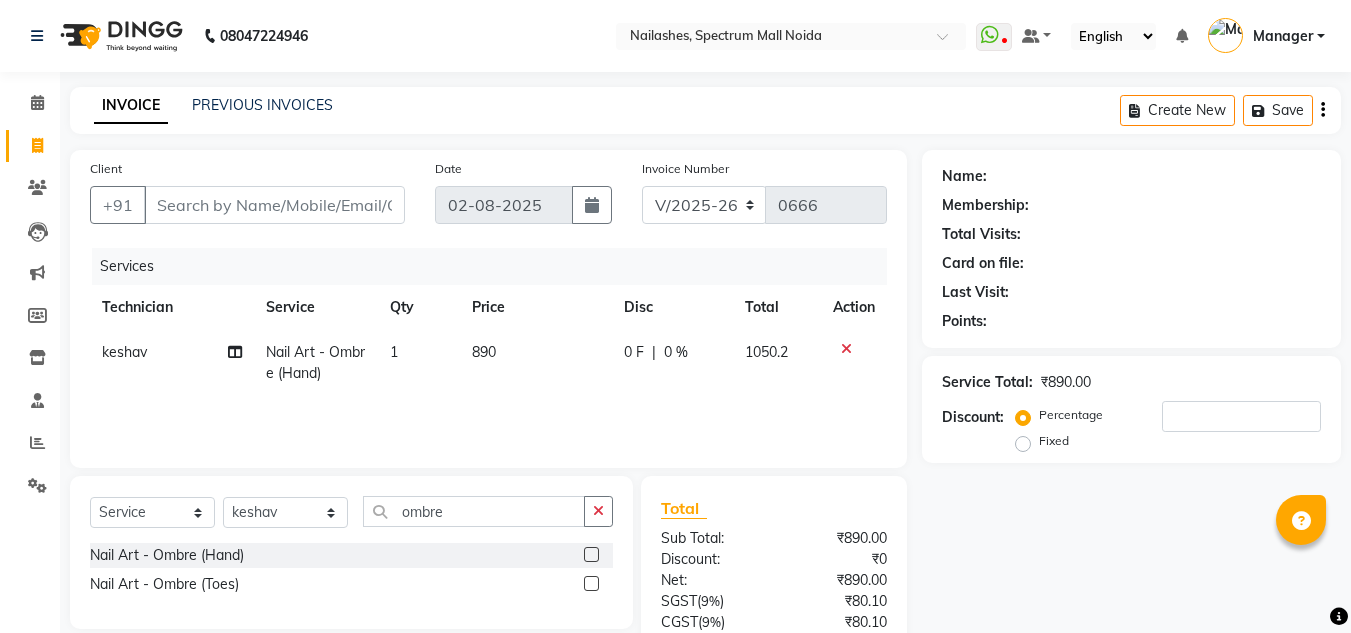 click on "keshav Nail Art - Ombre (Hand) 1 890 0 F | 0 % 1050.2" 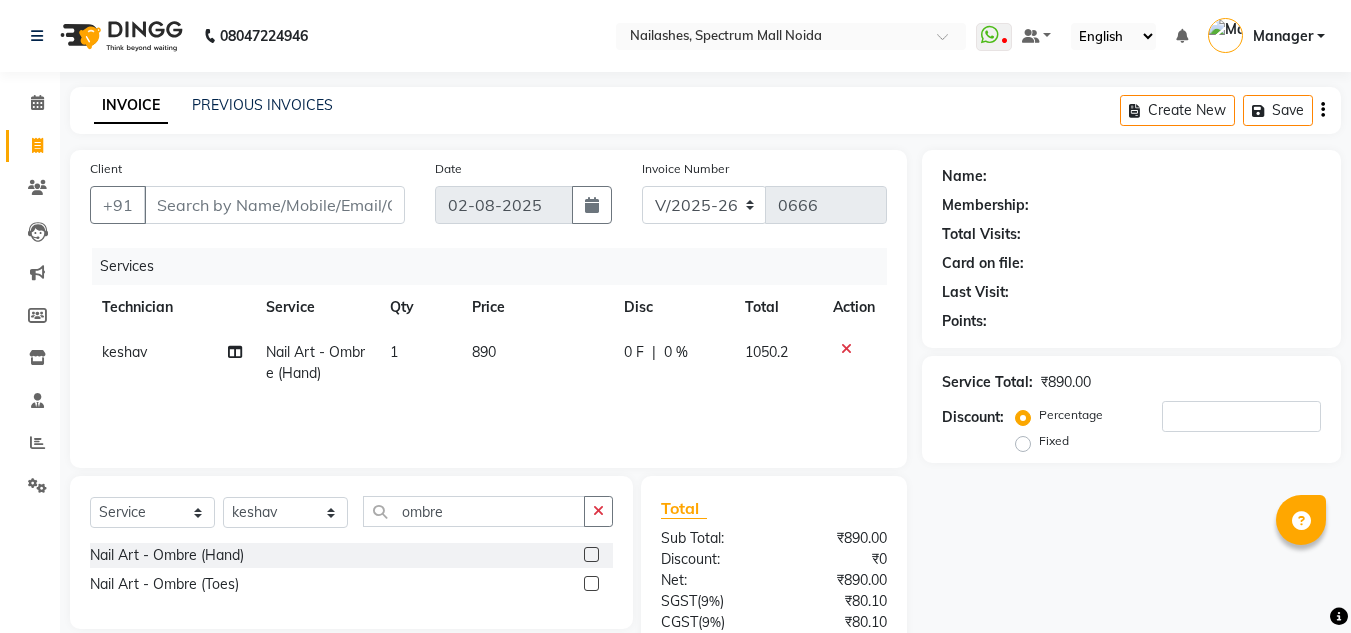 click on "890" 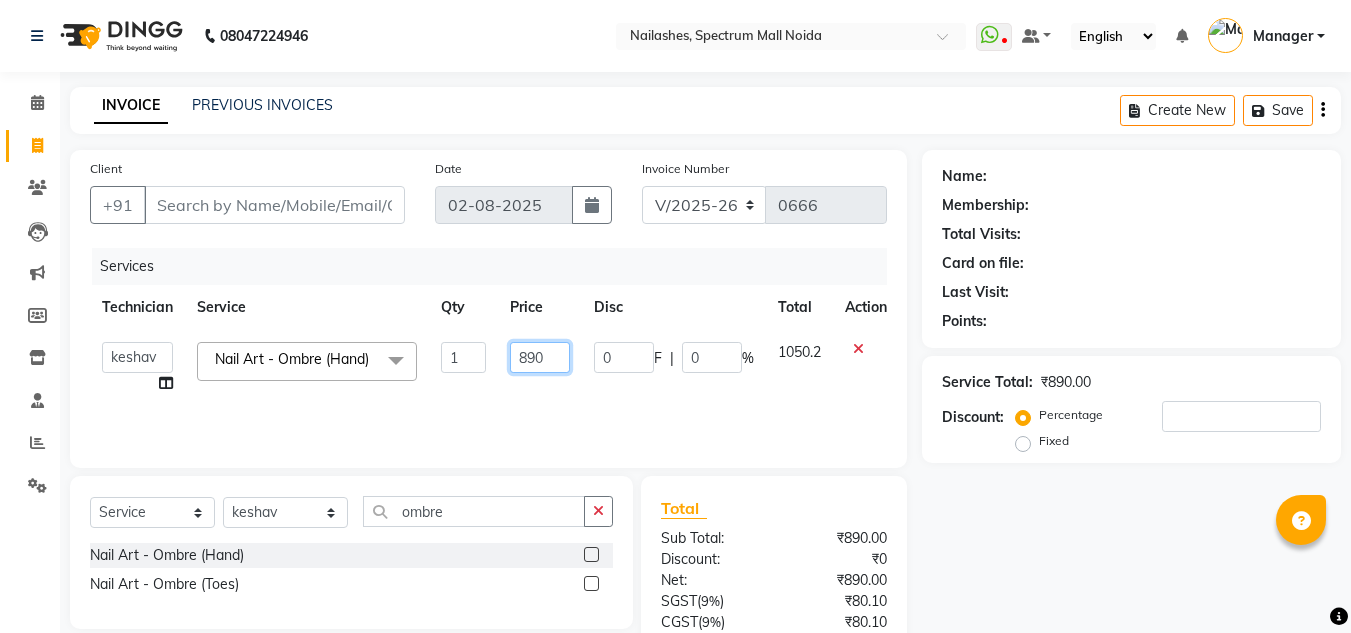 click on "890" 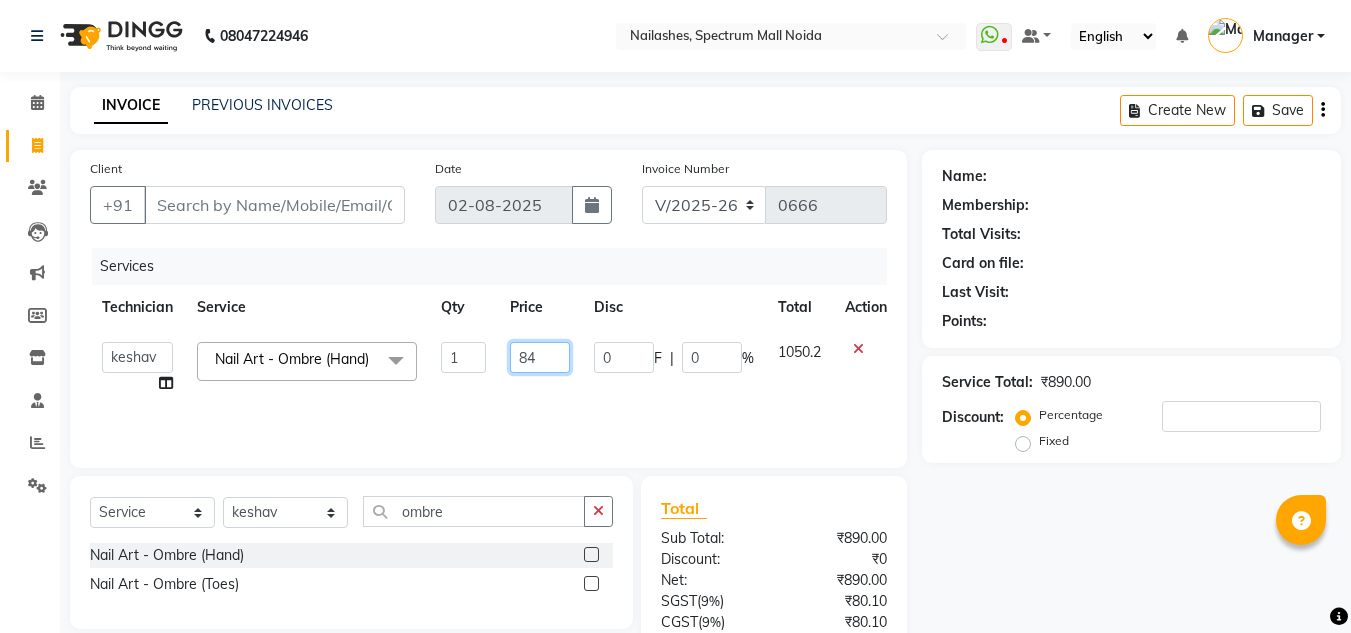 type on "844" 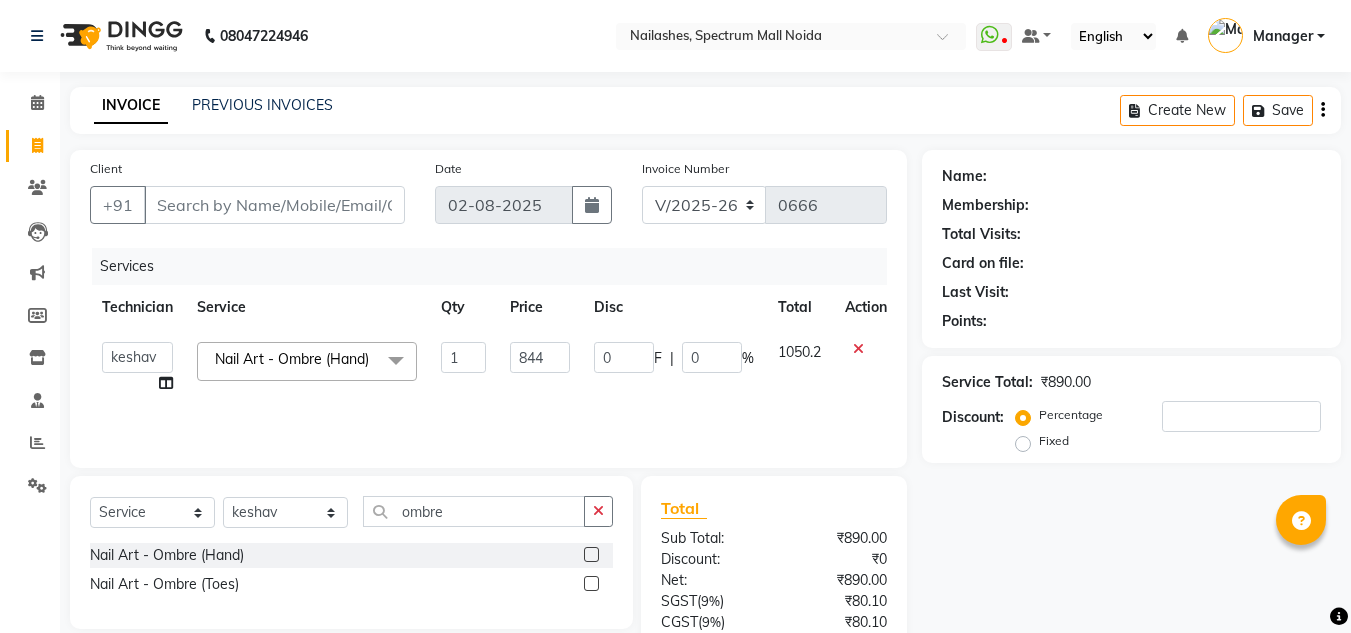 click on "844" 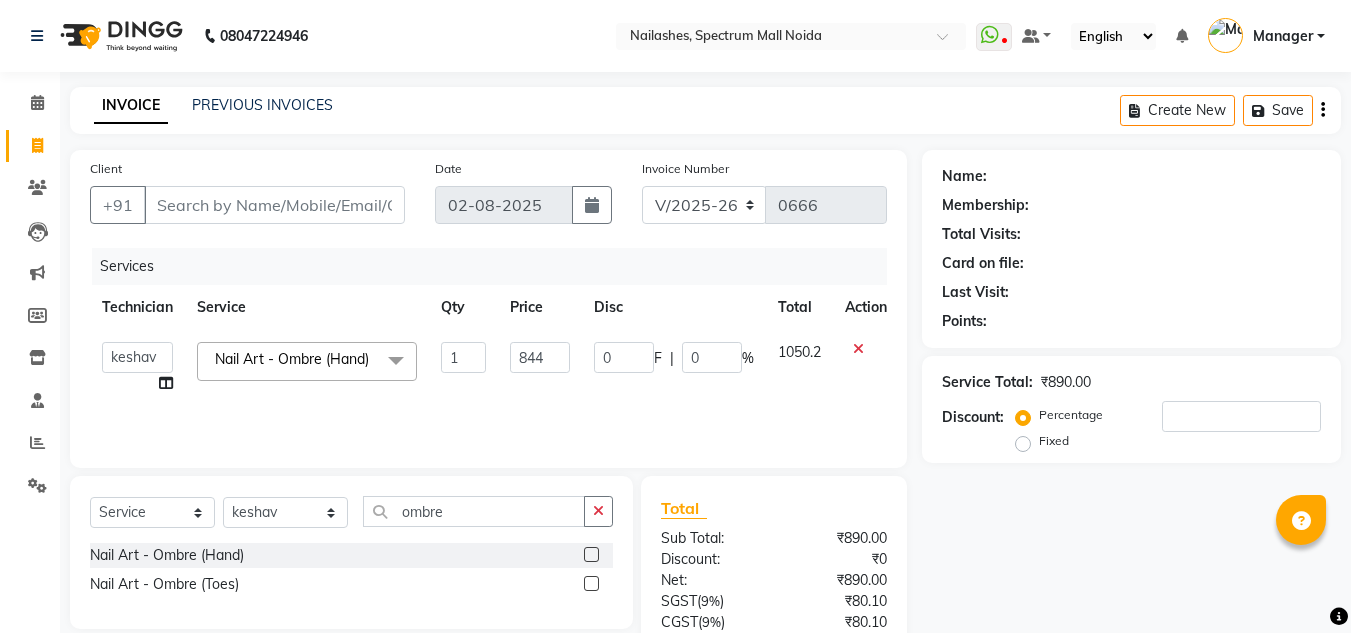 select on "46557" 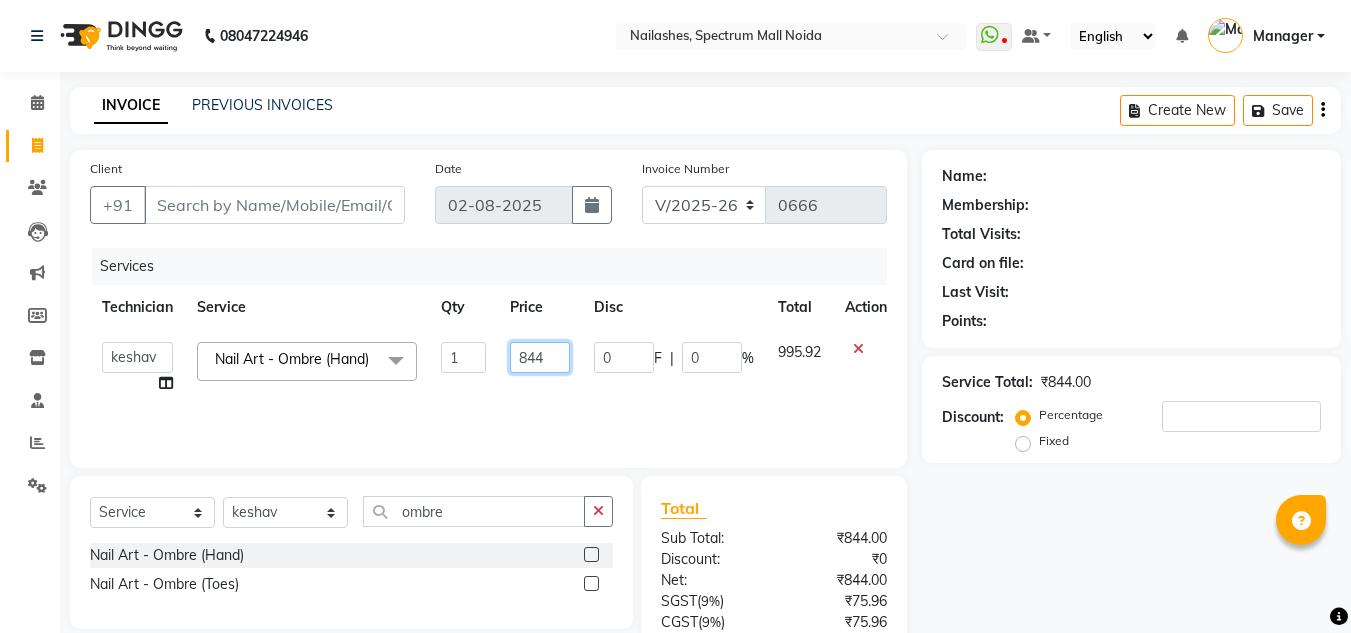click on "844" 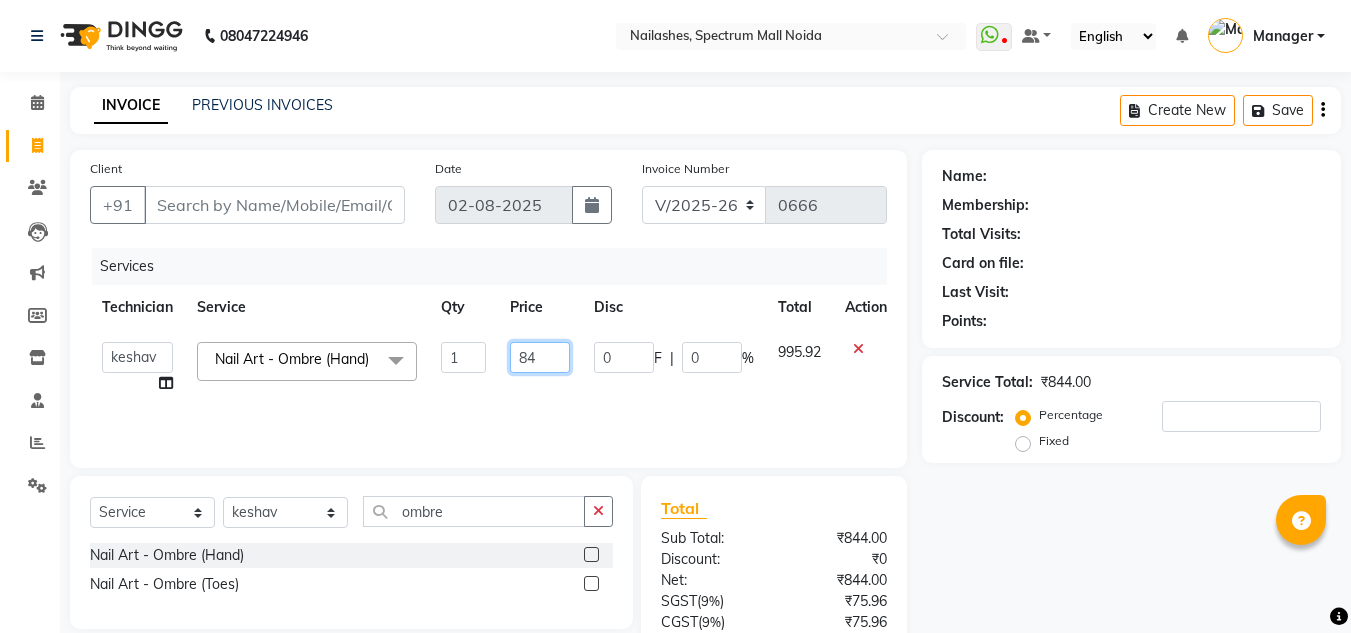 type on "848" 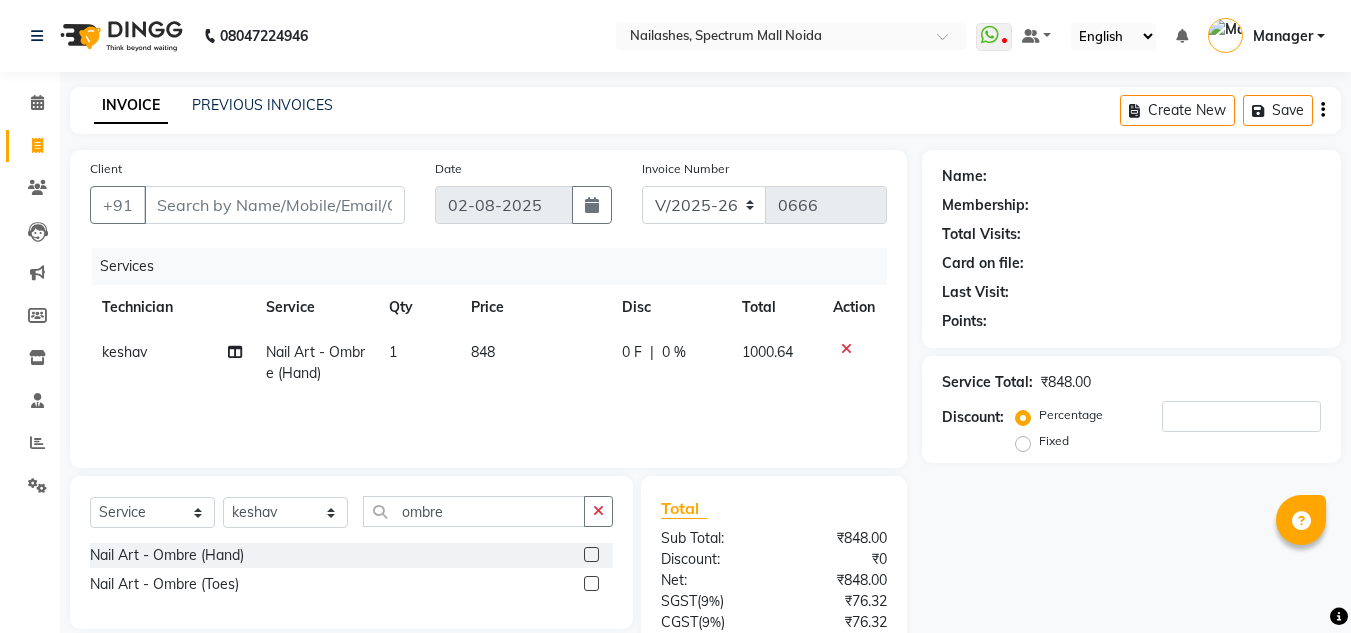 click on "Services Technician Service Qty Price Disc Total Action keshav Nail Art - Ombre (Hand) 1 848 0 F | 0 % 1000.64" 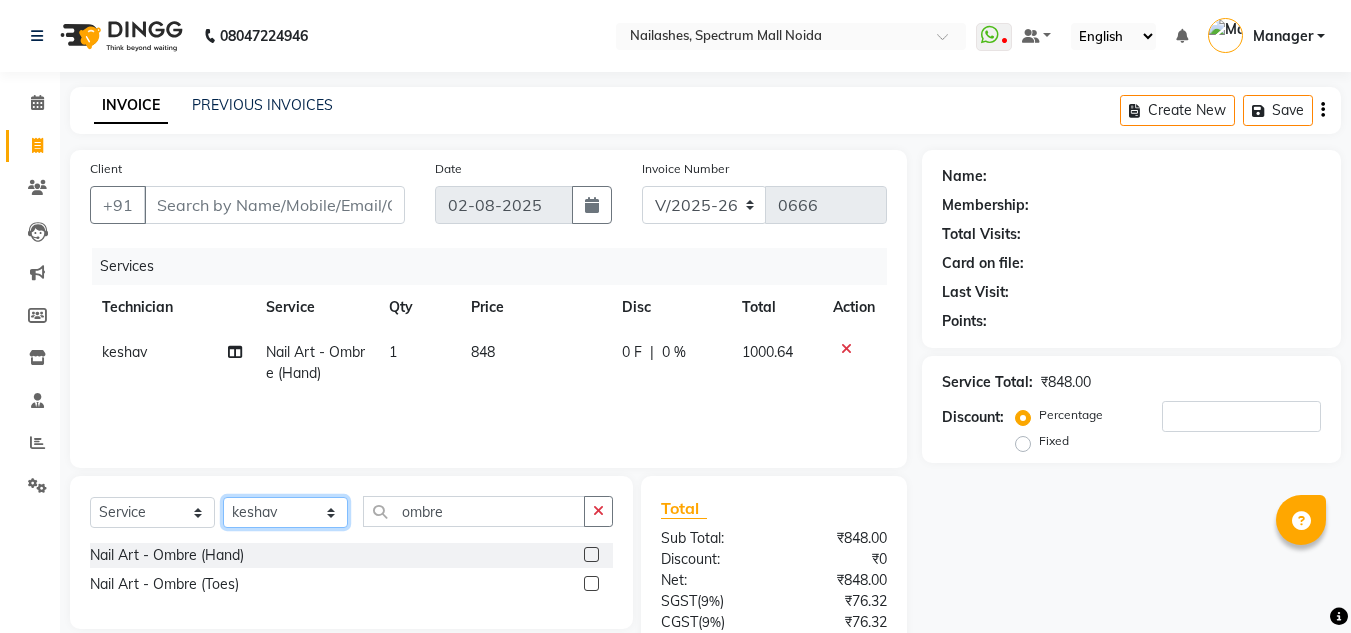 click on "Select Technician Aman Gill keshav LAVANYA Manager Manpreet Nitika rishika" 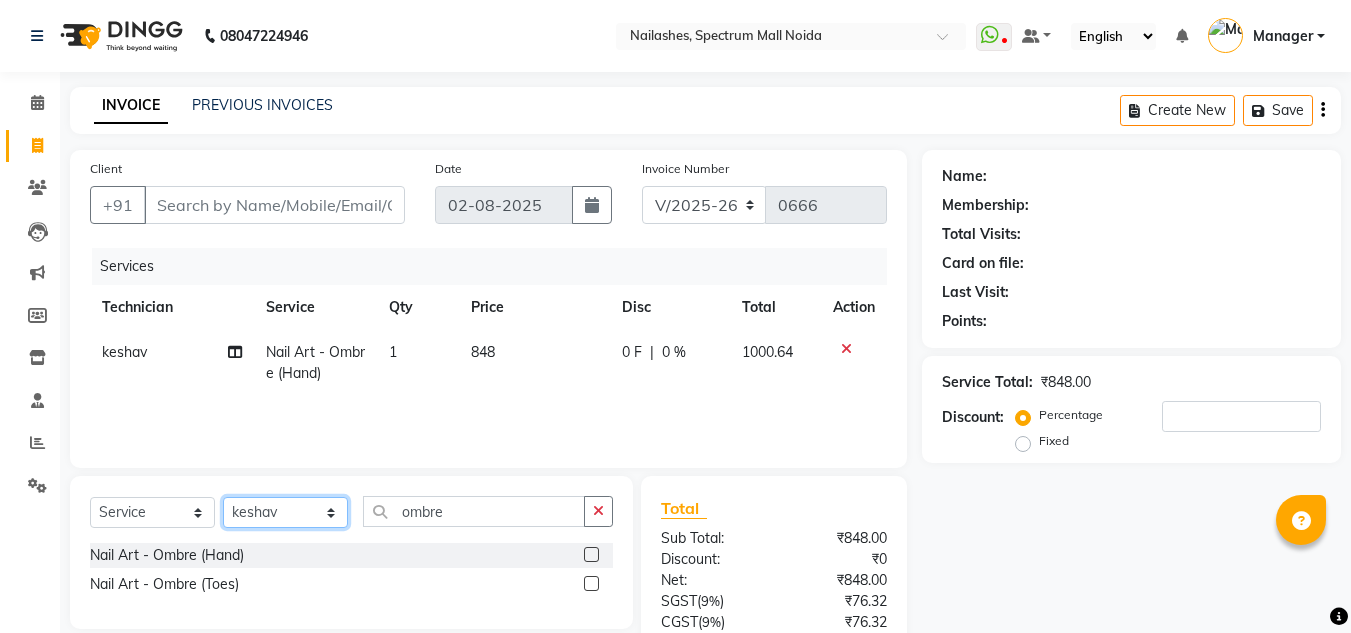 select on "44095" 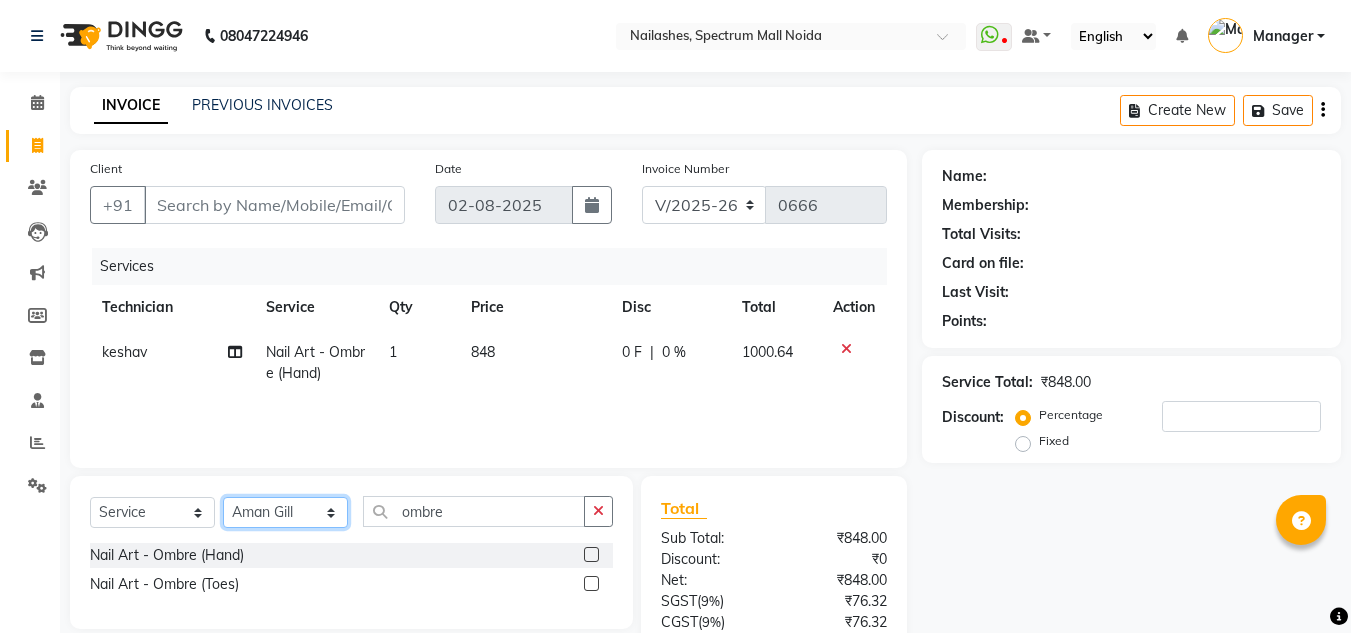 click on "Select Technician Aman Gill keshav LAVANYA Manager Manpreet Nitika rishika" 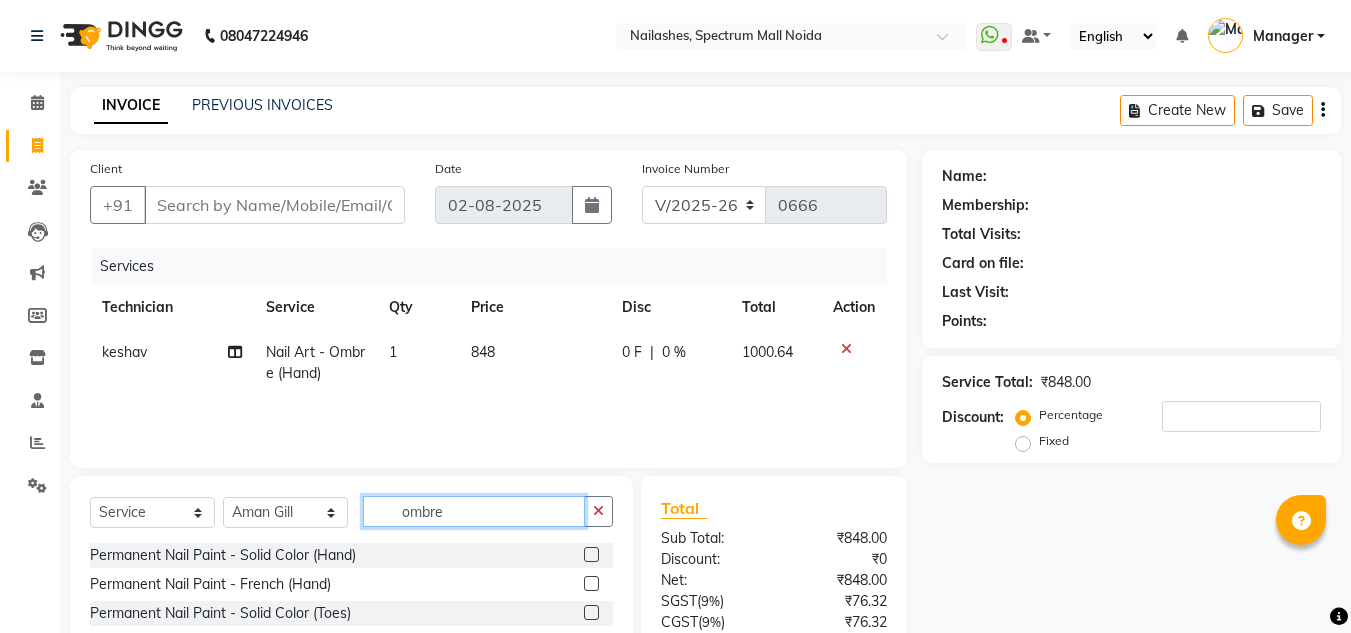 click on "ombre" 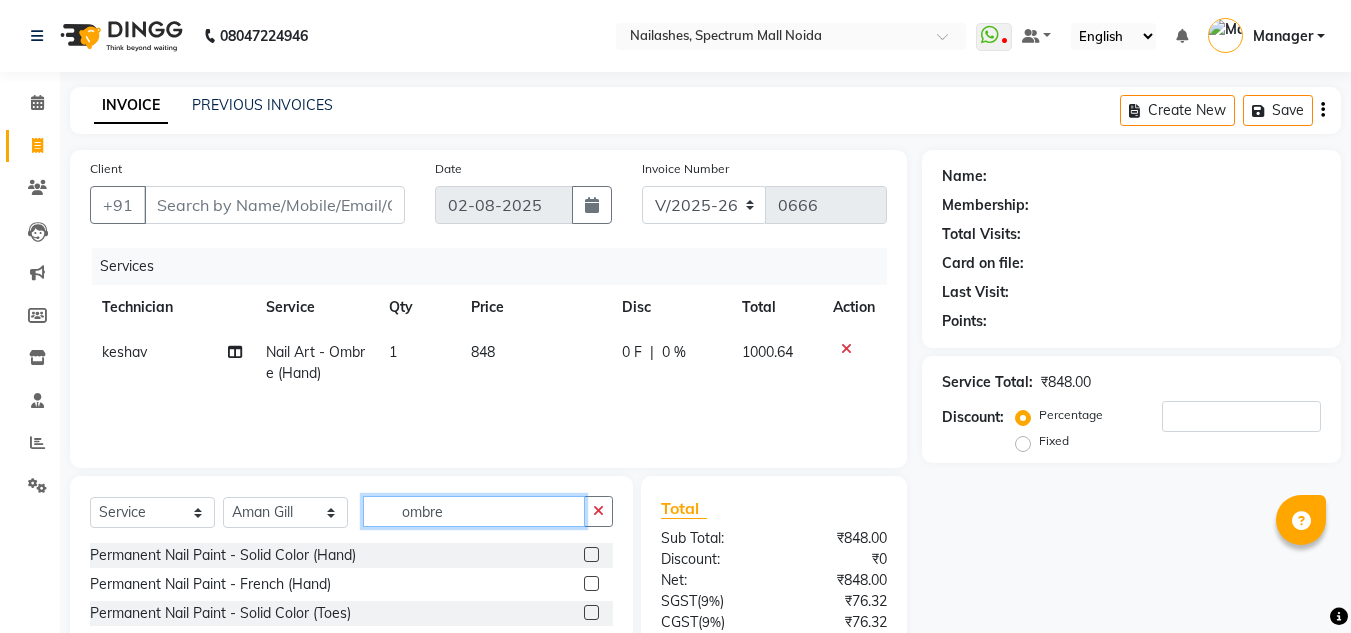 click on "ombre" 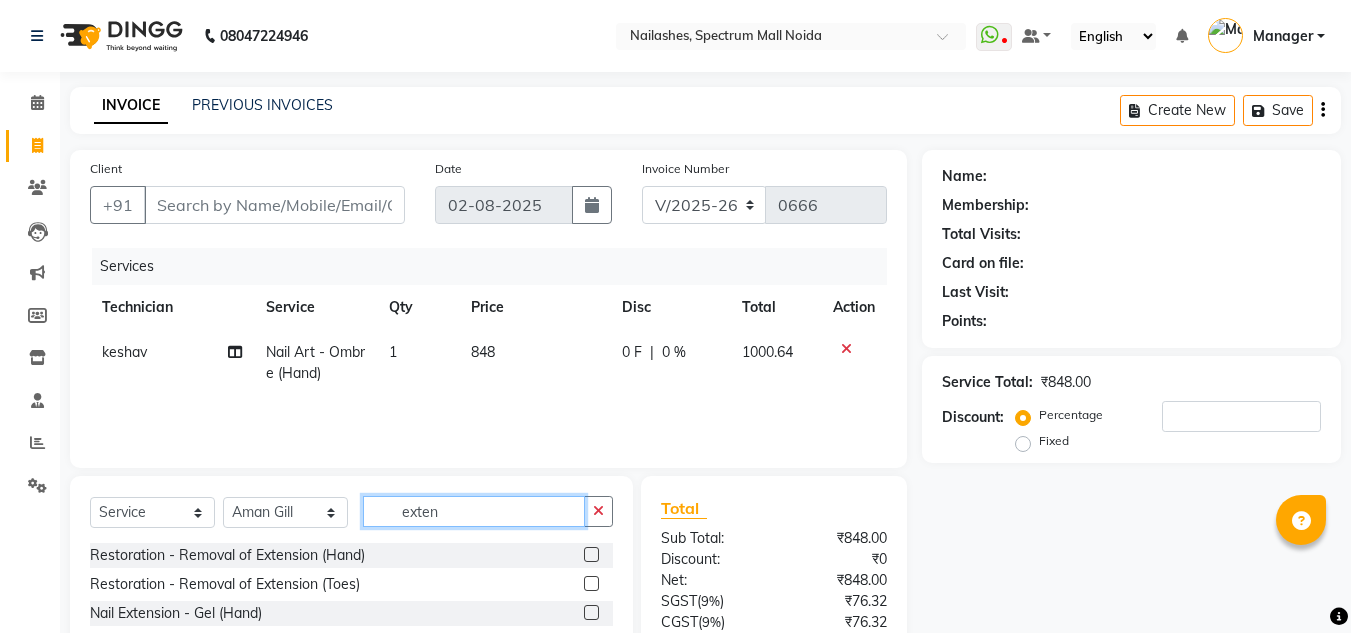 scroll, scrollTop: 55, scrollLeft: 0, axis: vertical 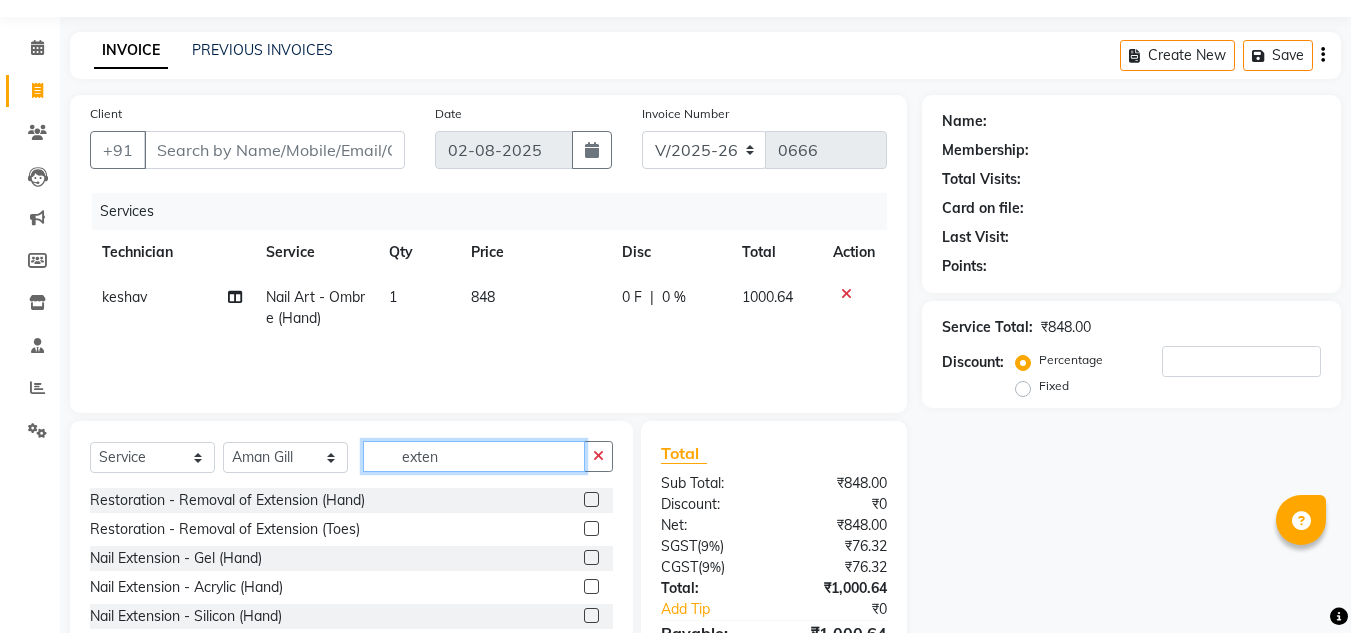 type on "exten" 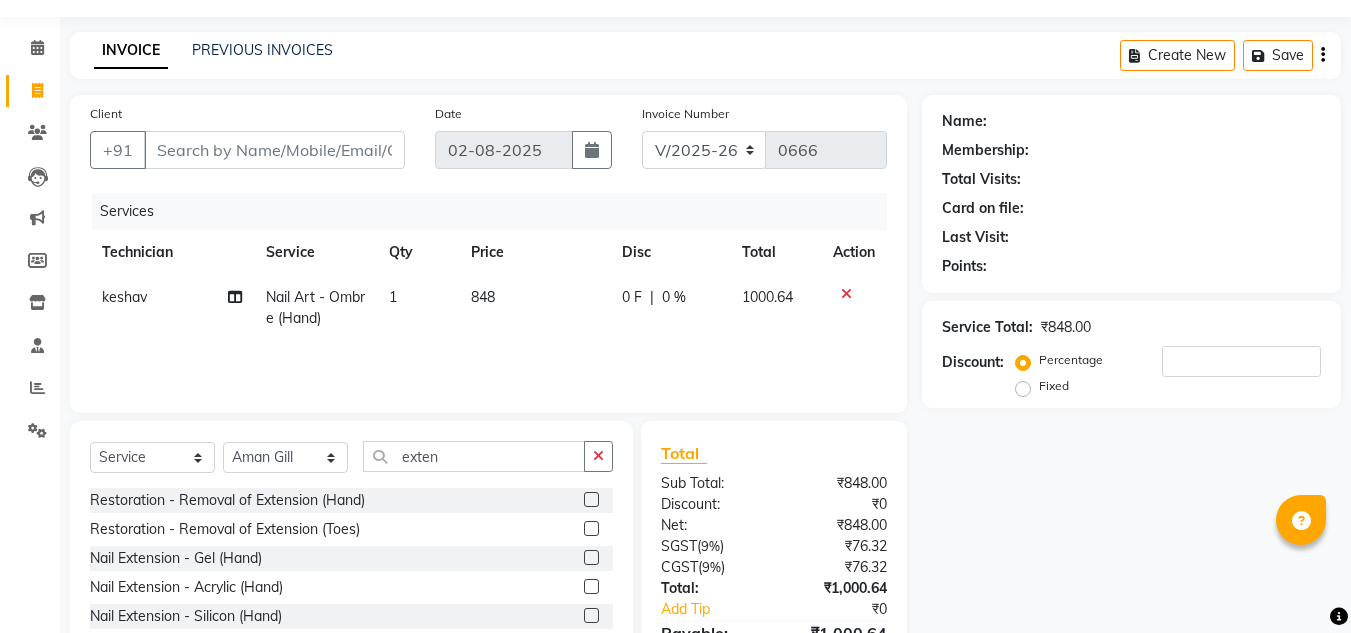 click 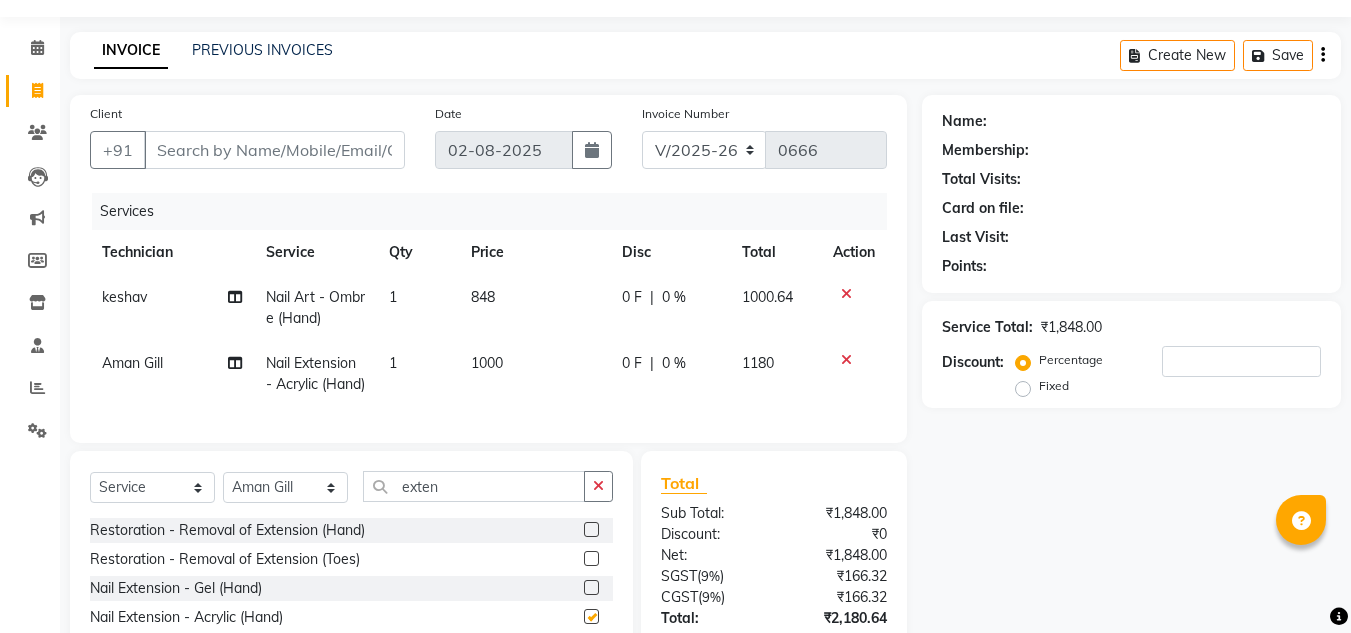 checkbox on "false" 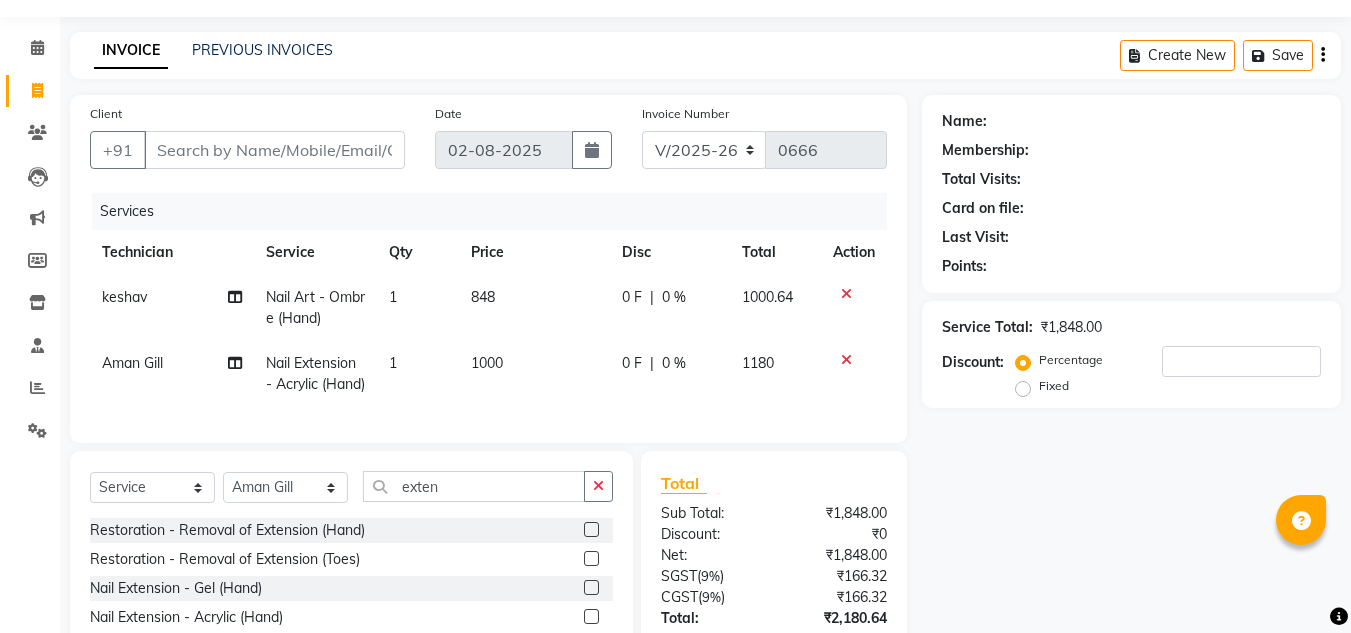 click on "1000" 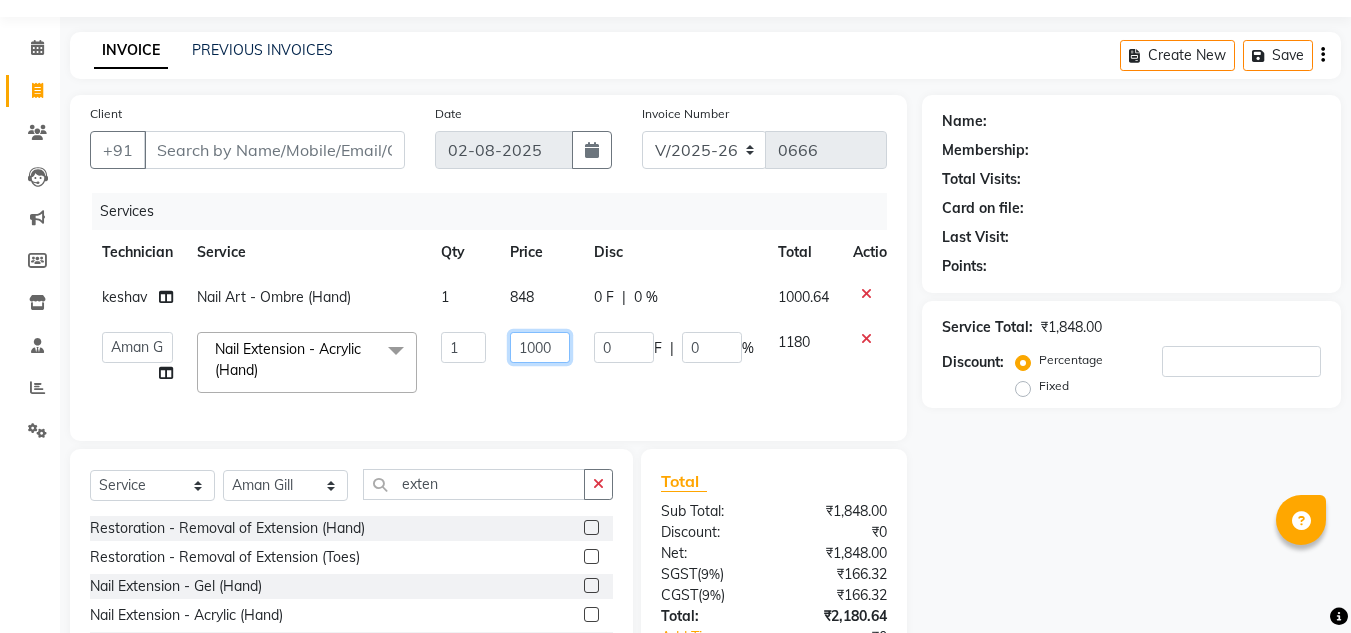 click on "1000" 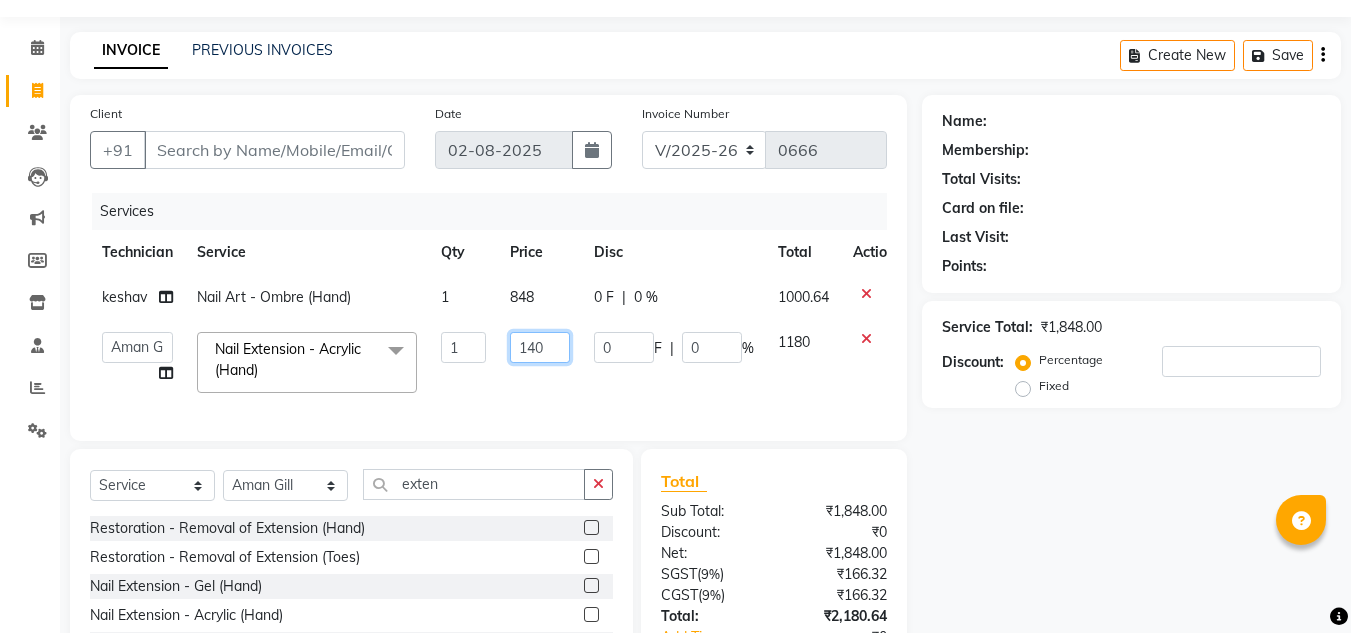 type on "1400" 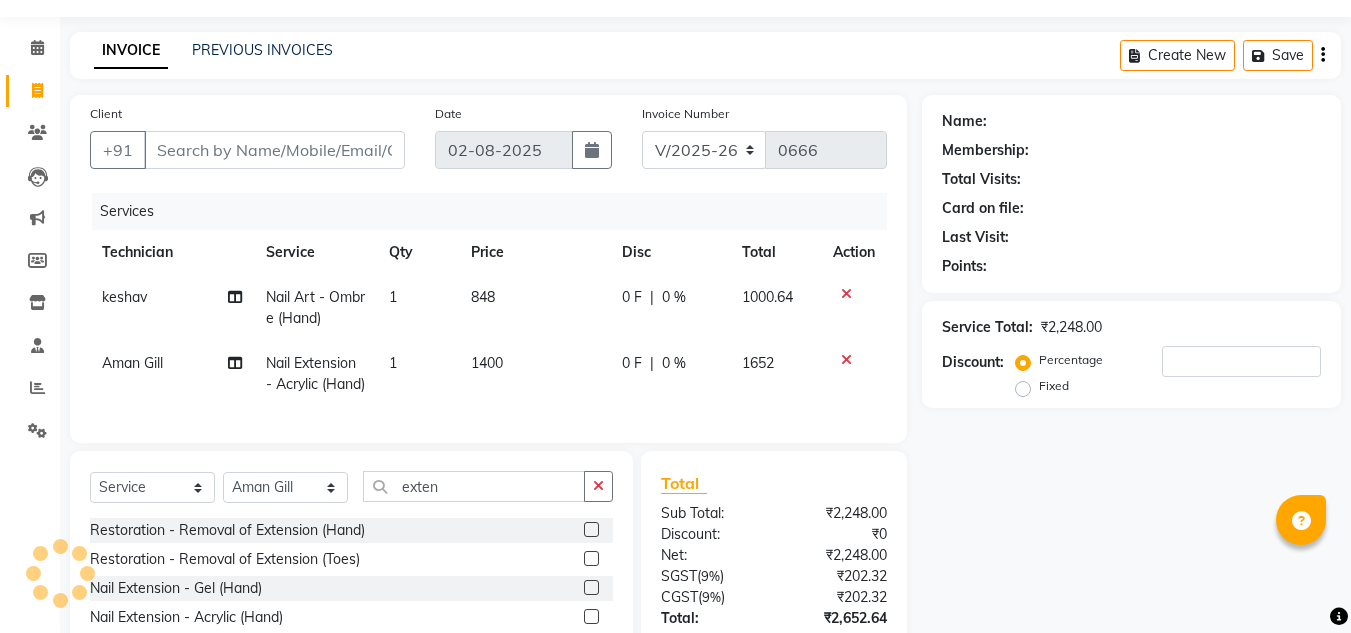 click on "1400" 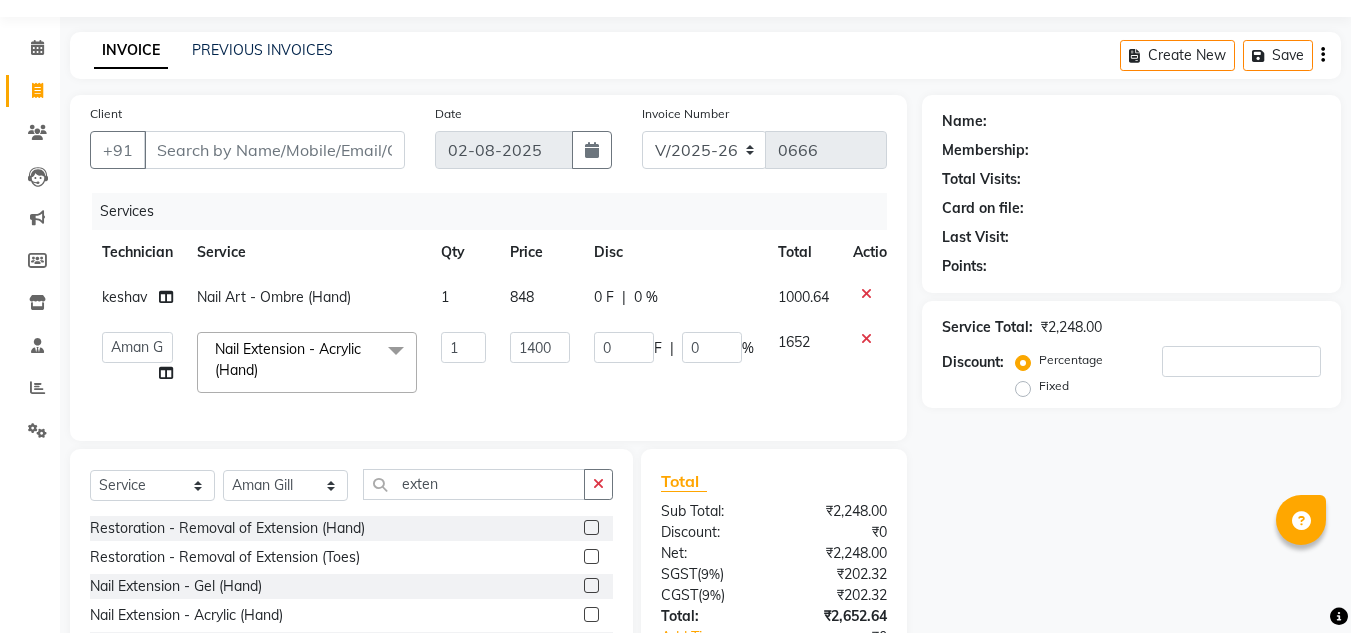 click on "1400" 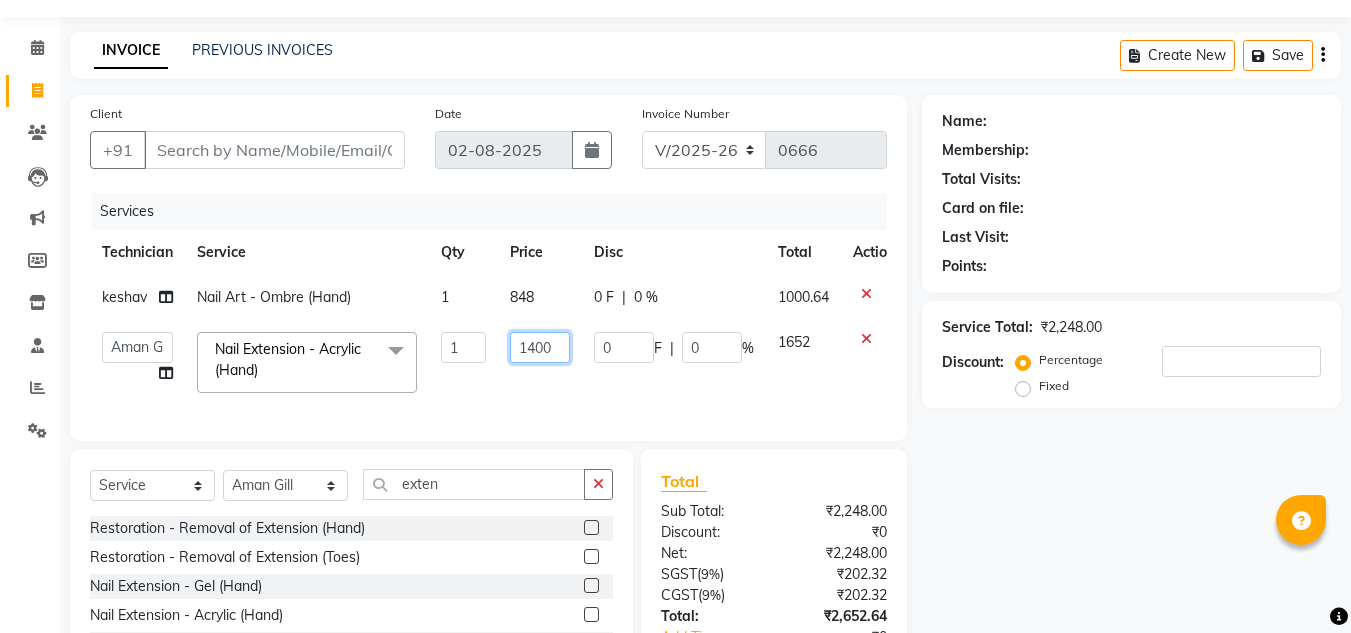 click on "1400" 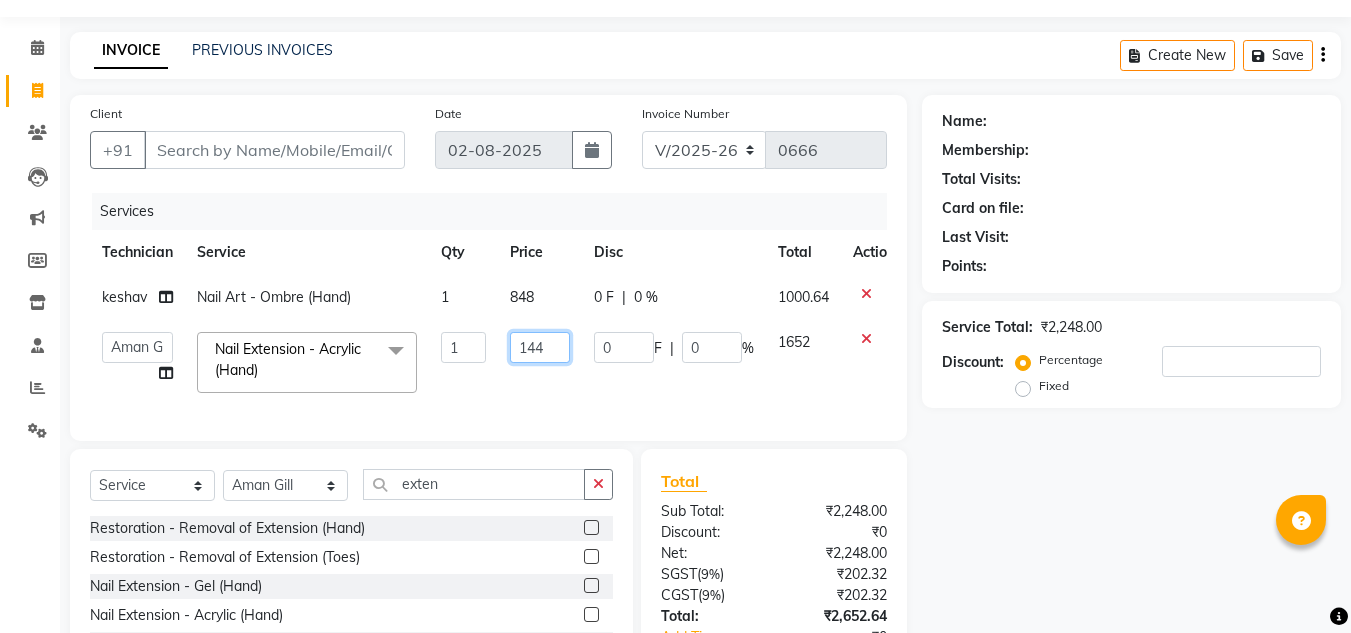 type on "1441" 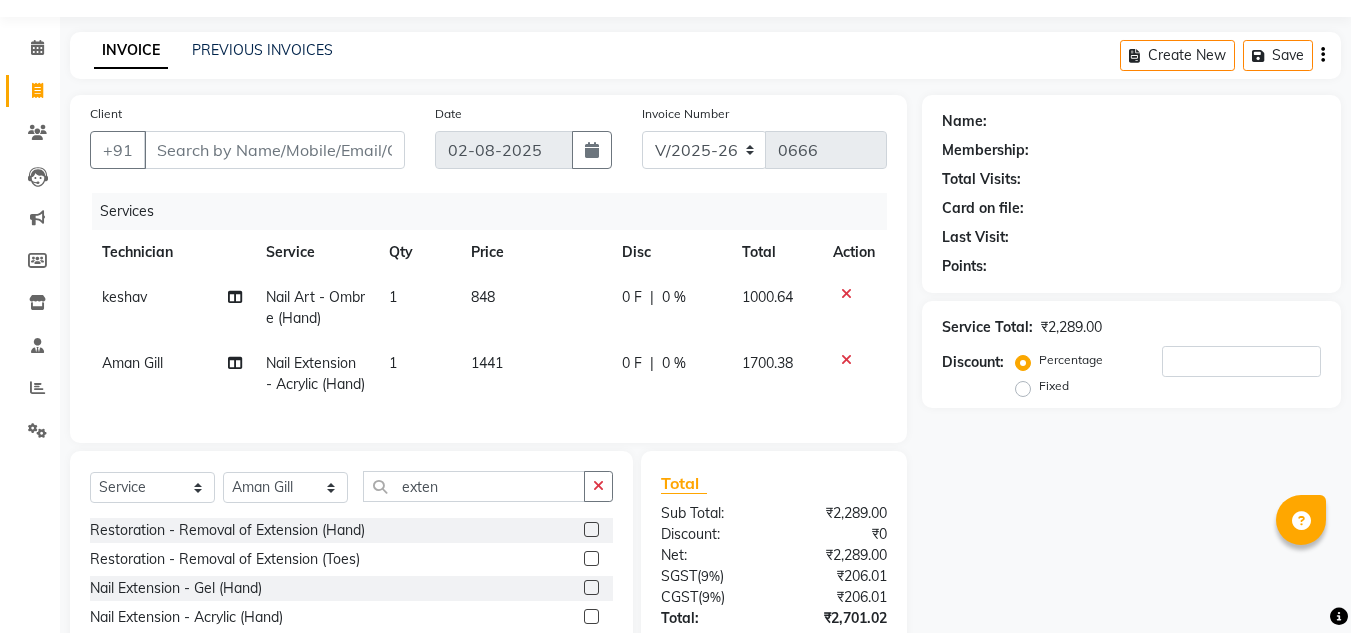 click on "Aman Gill Nail Extension - Acrylic (Hand) 1 1441 0 F | 0 % 1700.38" 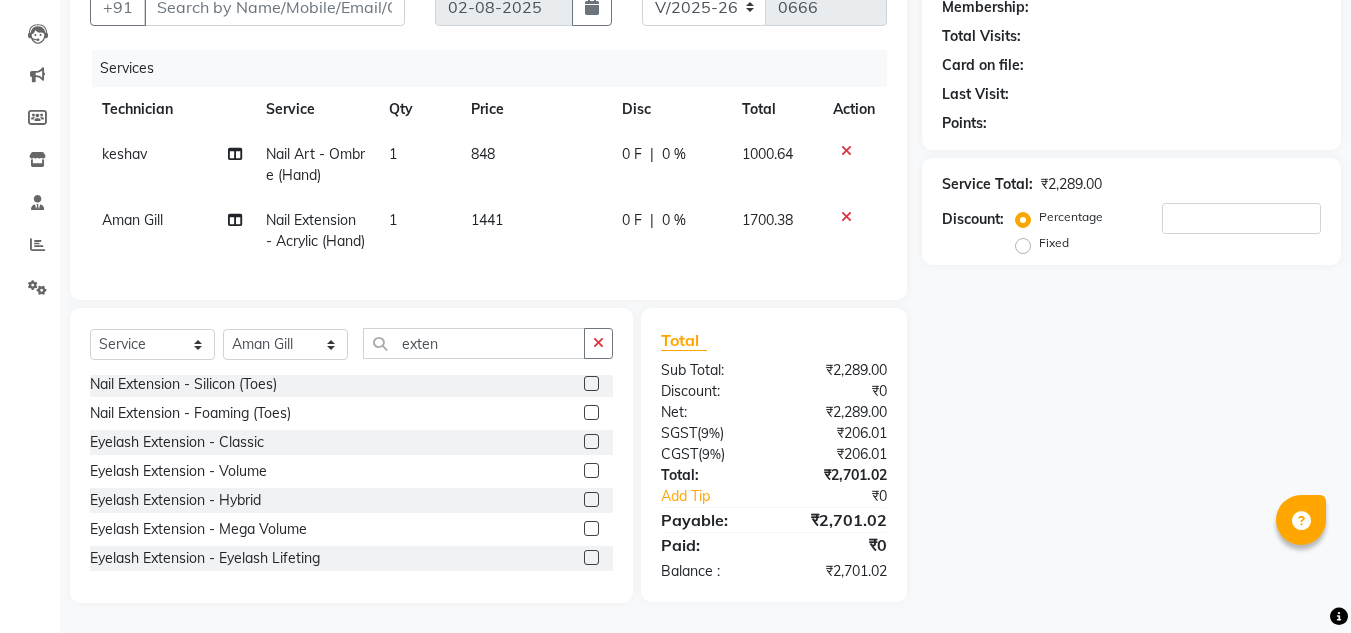 scroll, scrollTop: 0, scrollLeft: 0, axis: both 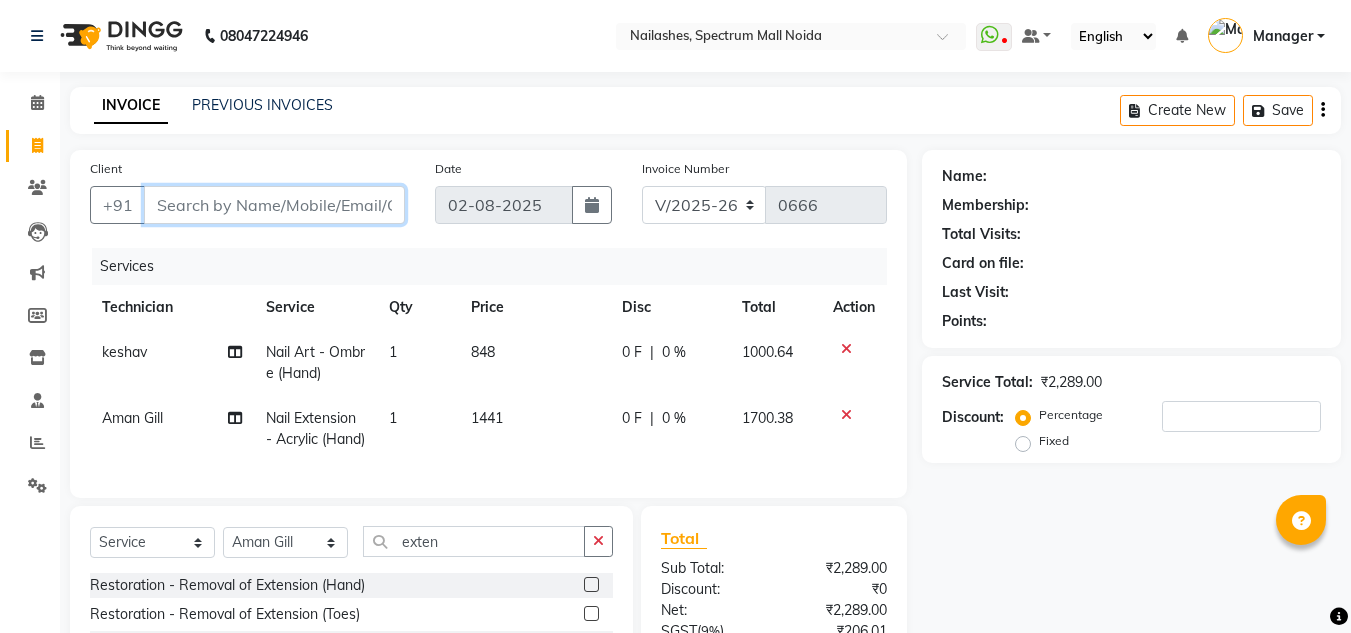 click on "Client" at bounding box center [274, 205] 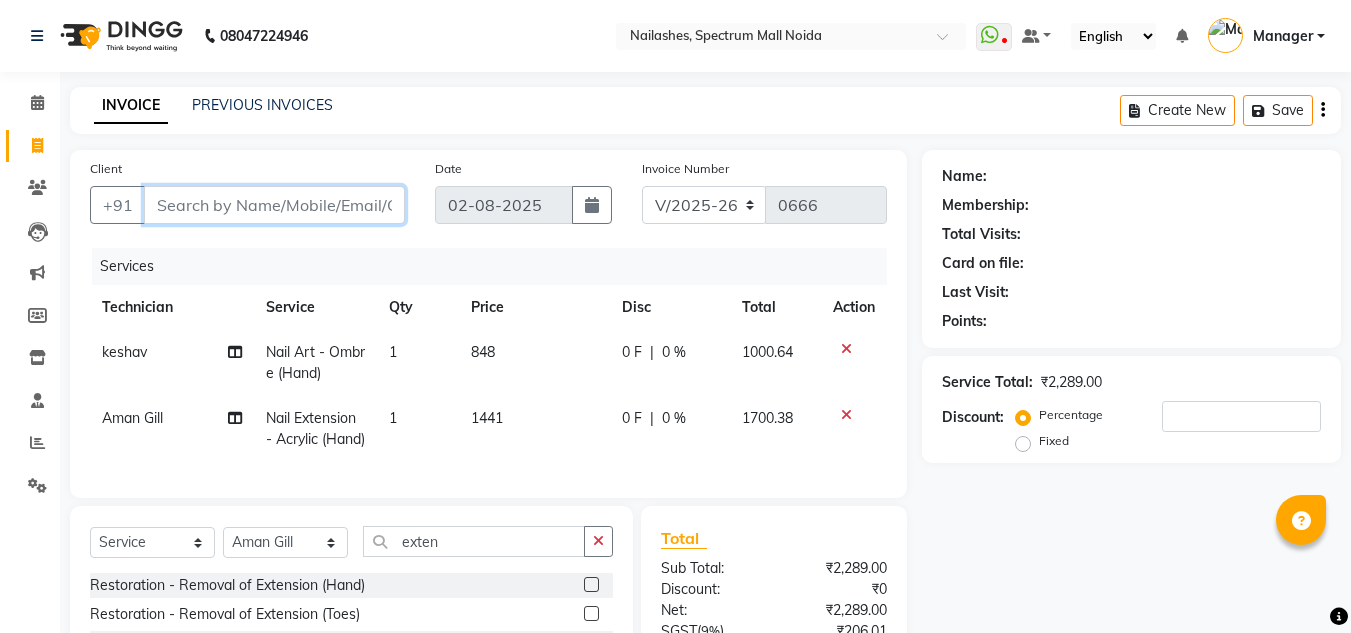 click on "Client" at bounding box center [274, 205] 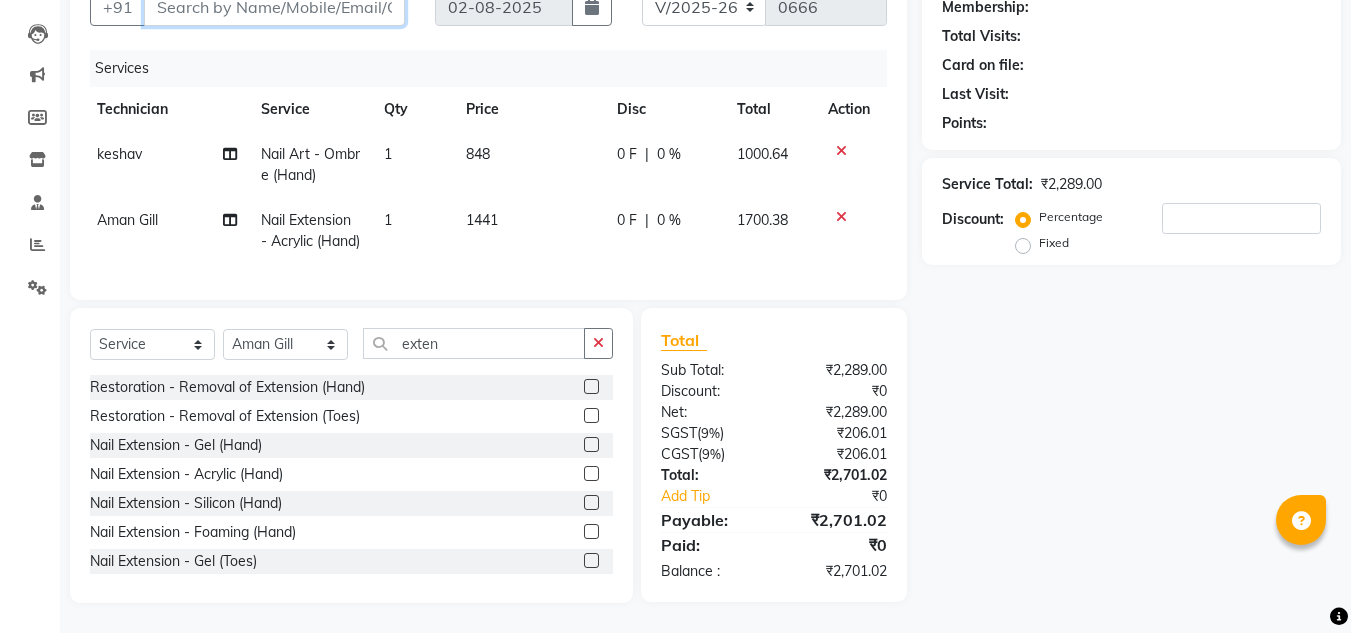 scroll, scrollTop: 0, scrollLeft: 0, axis: both 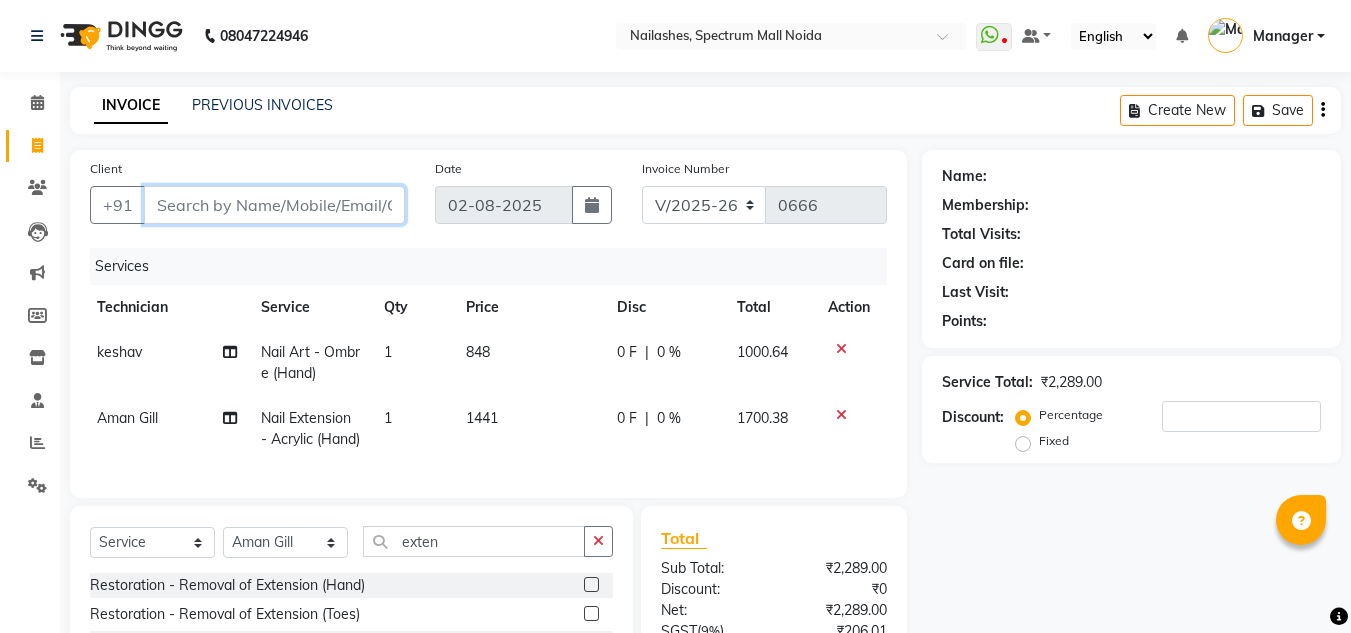 click on "Client" at bounding box center [274, 205] 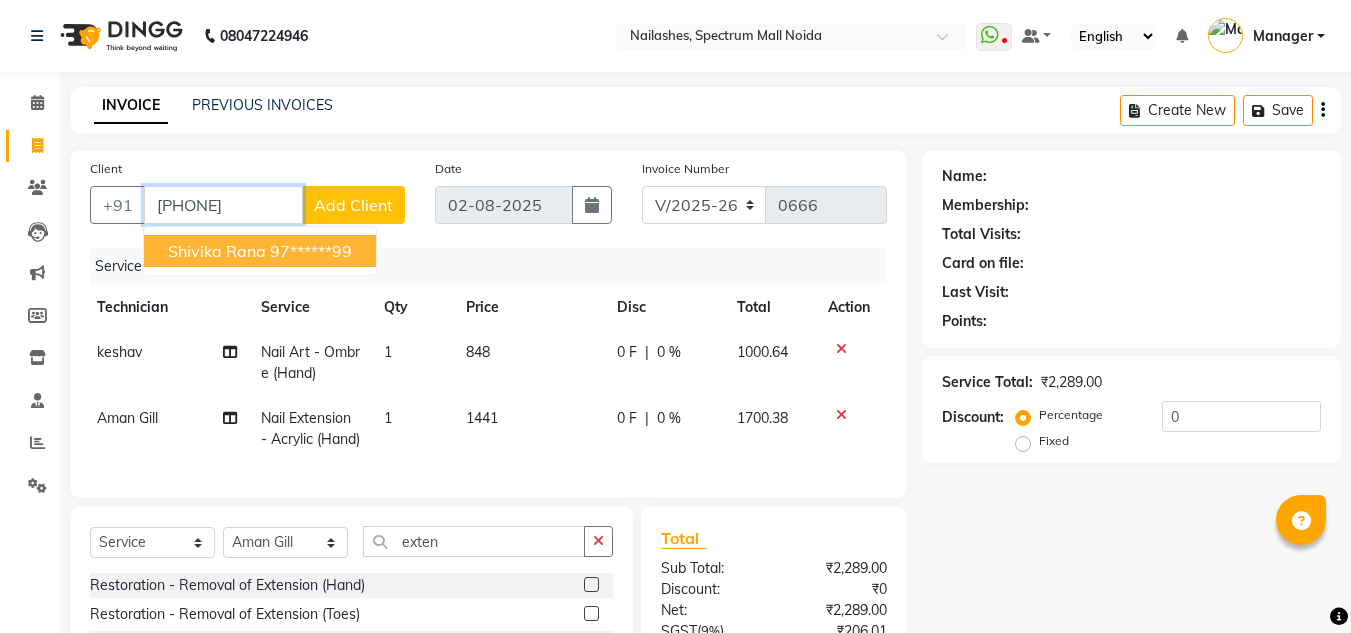 click on "shivika rana" at bounding box center [217, 251] 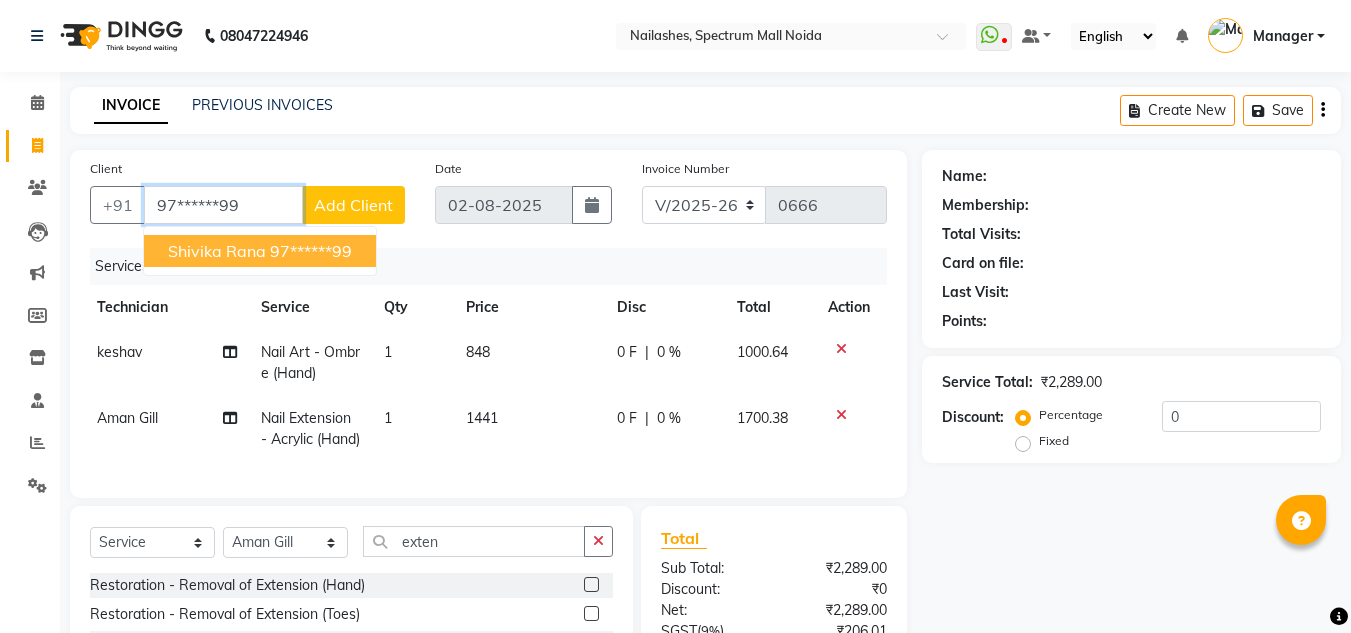 type on "97******99" 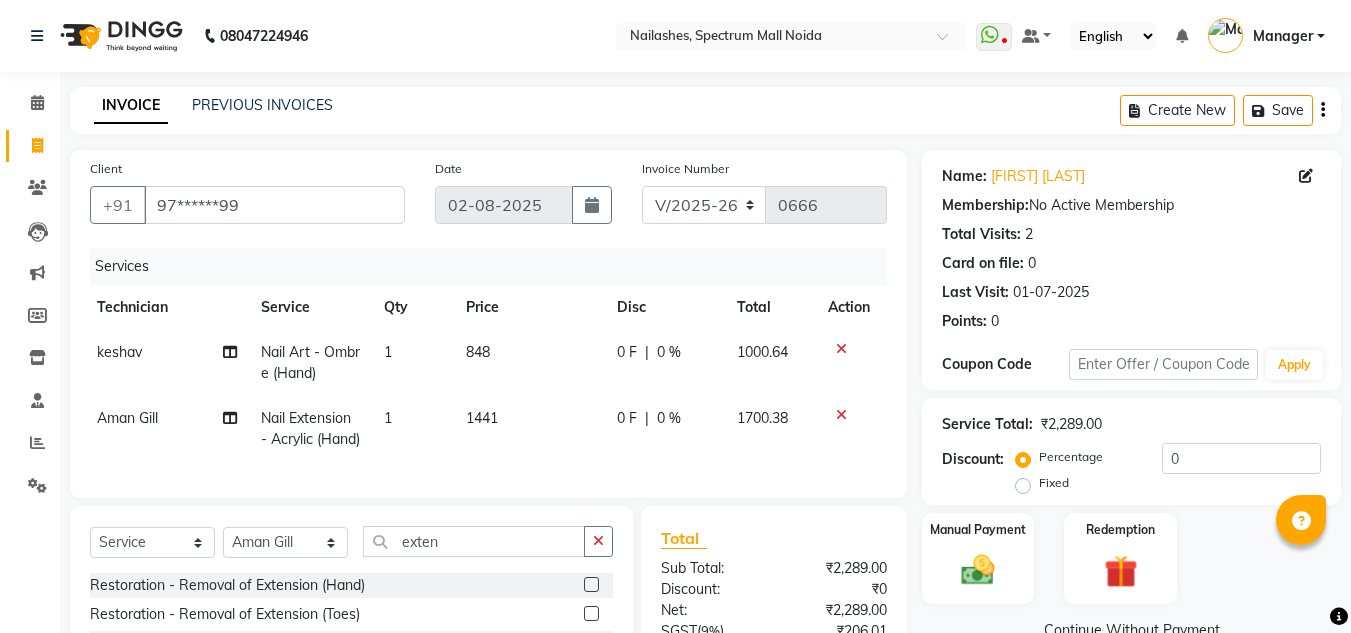 scroll, scrollTop: 234, scrollLeft: 0, axis: vertical 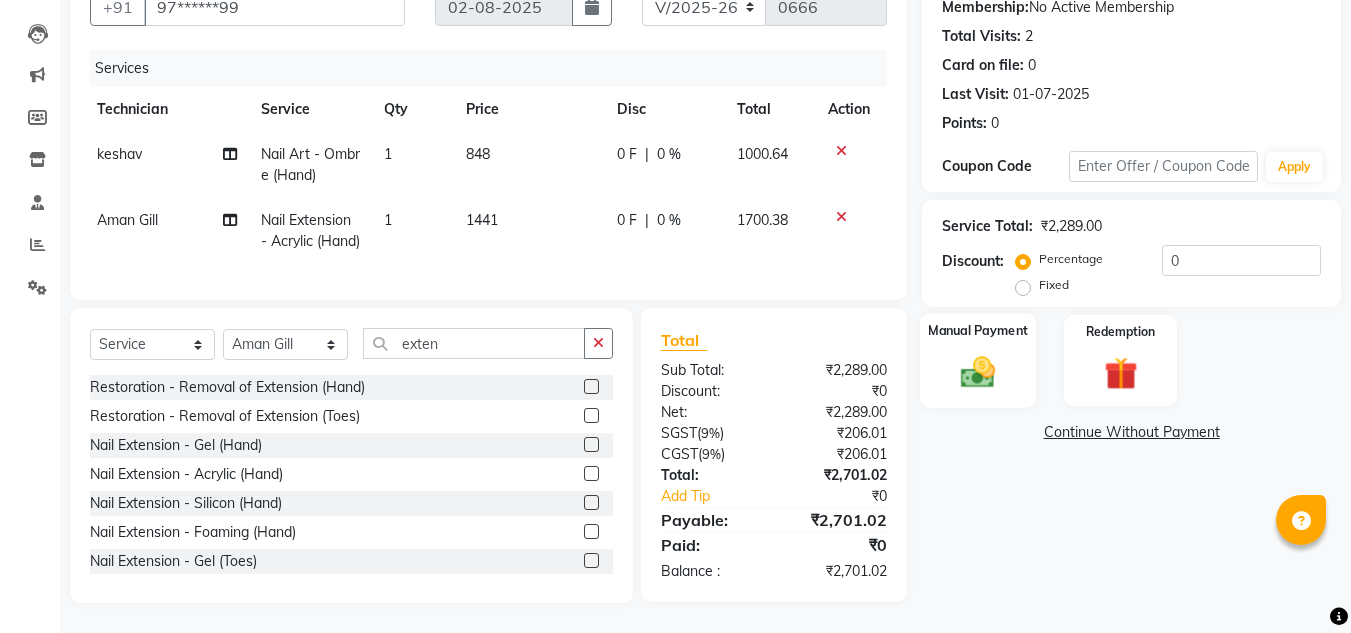 click 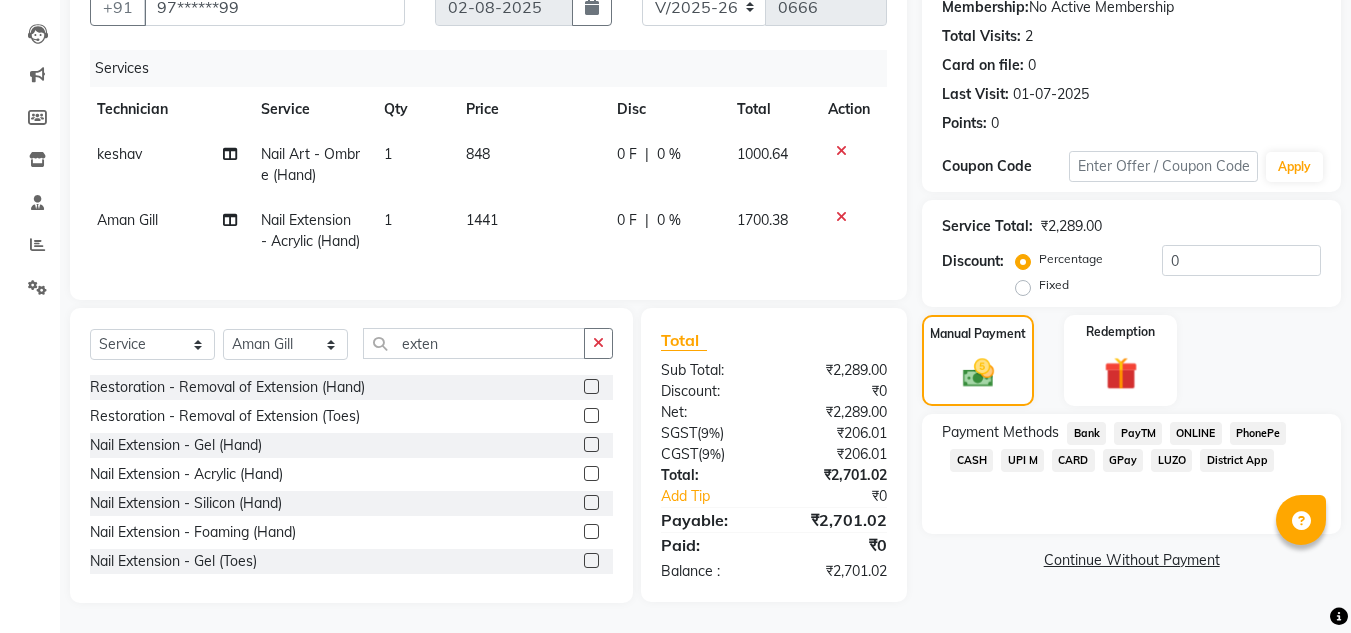 click on "Fixed" 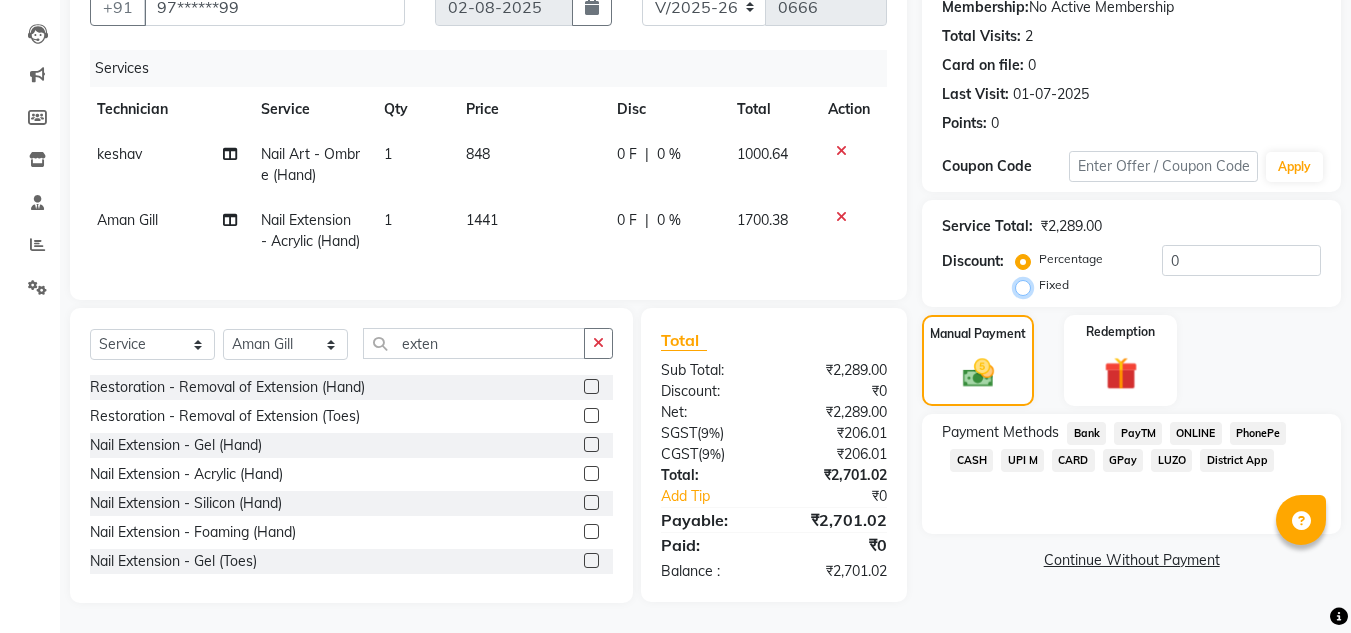 click on "Fixed" at bounding box center (1027, 285) 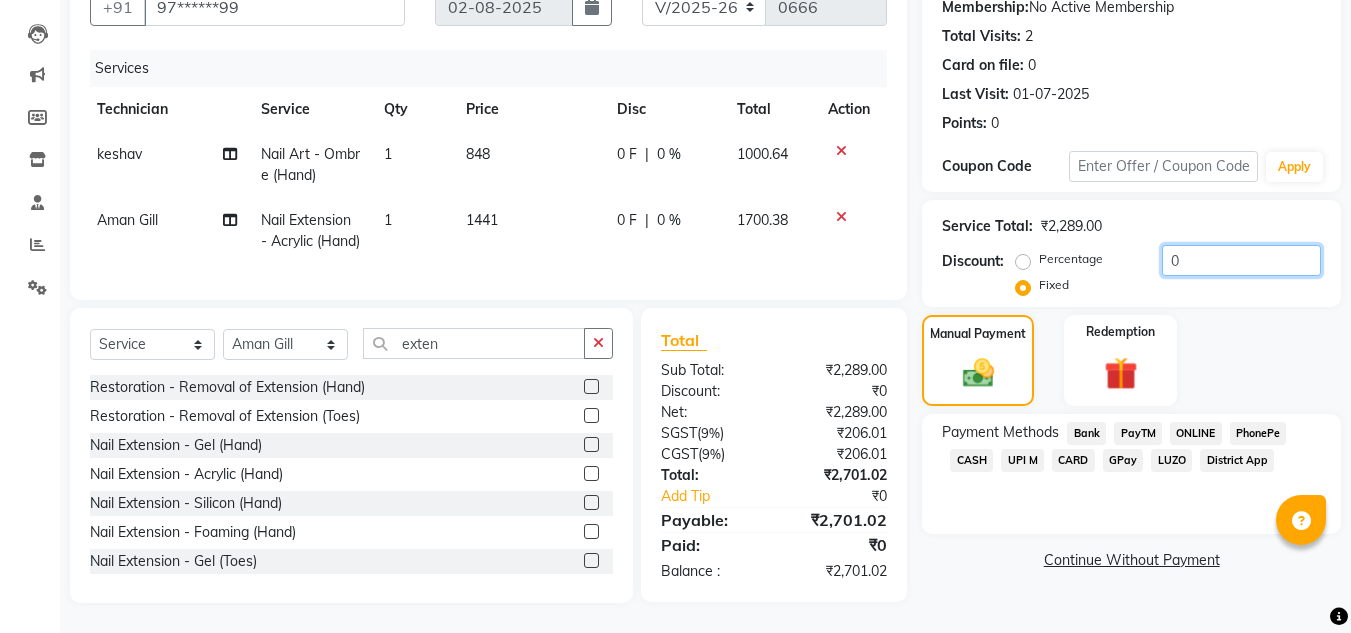 click on "0" 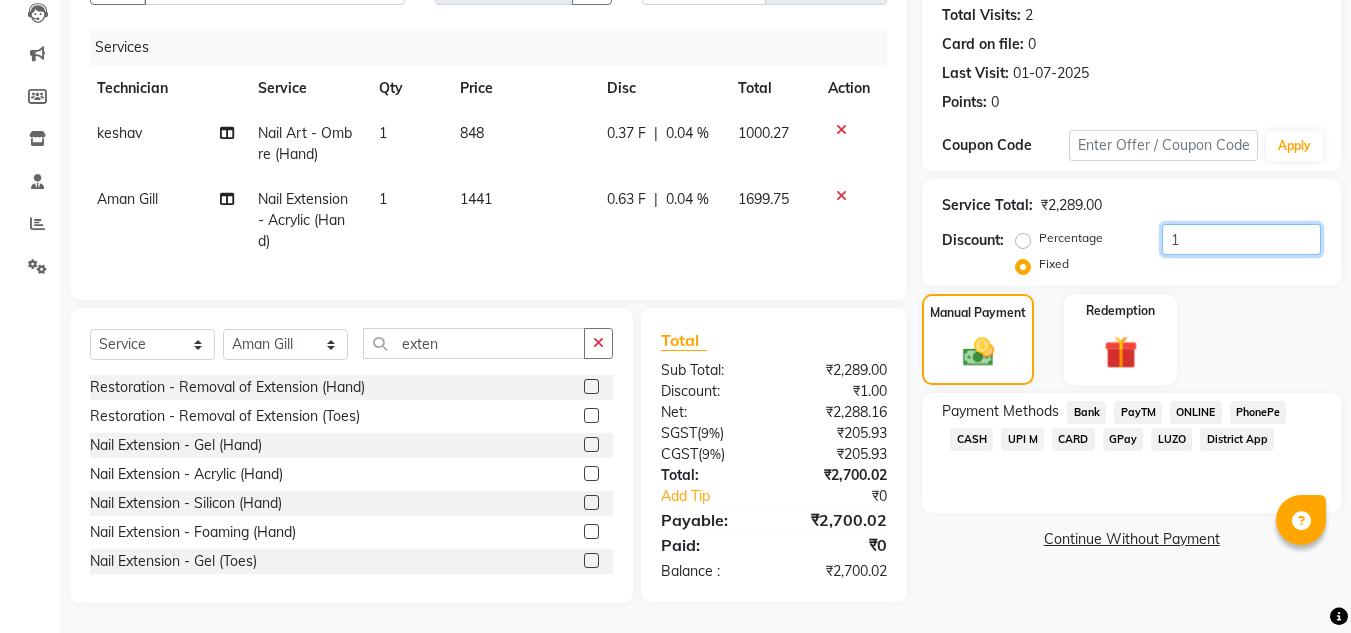 type on "1" 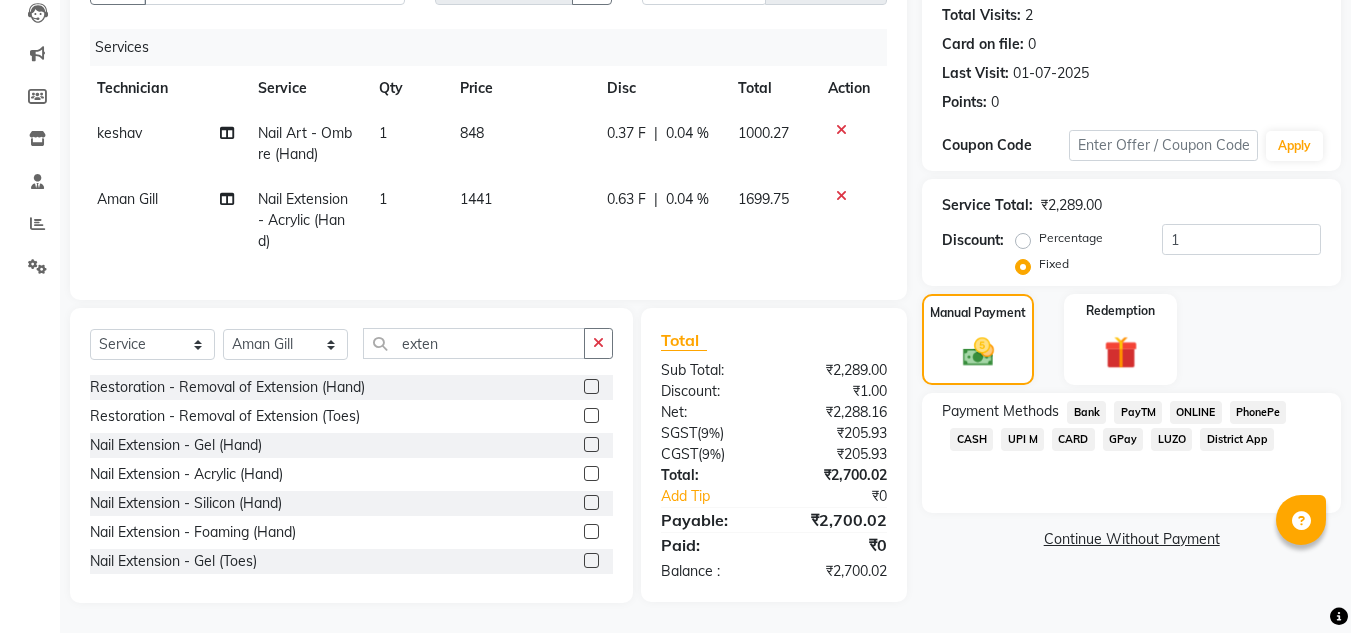 click on "CASH" 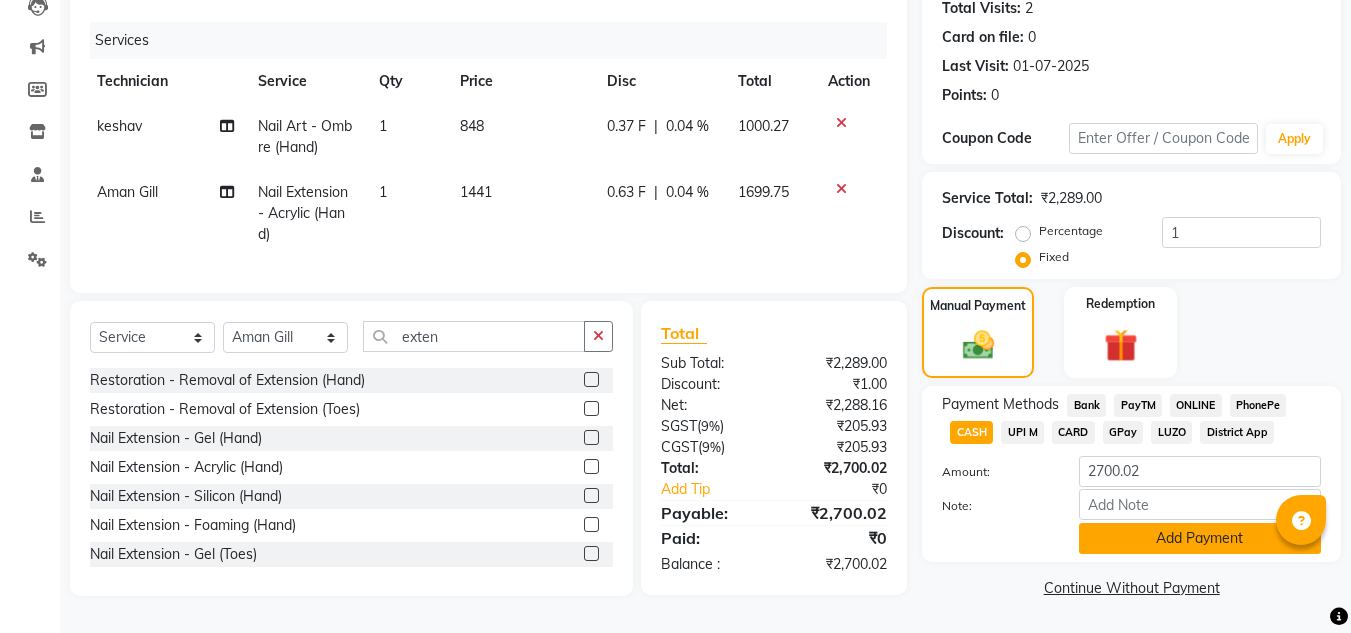 click on "Add Payment" 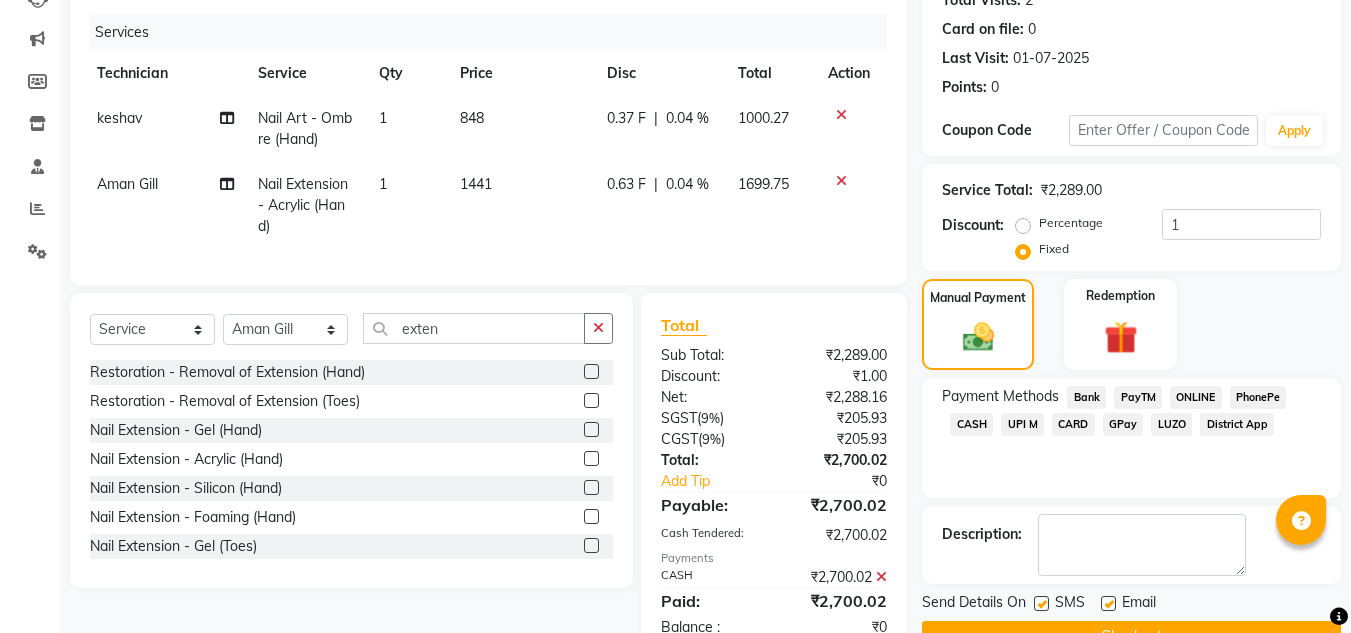 scroll, scrollTop: 304, scrollLeft: 0, axis: vertical 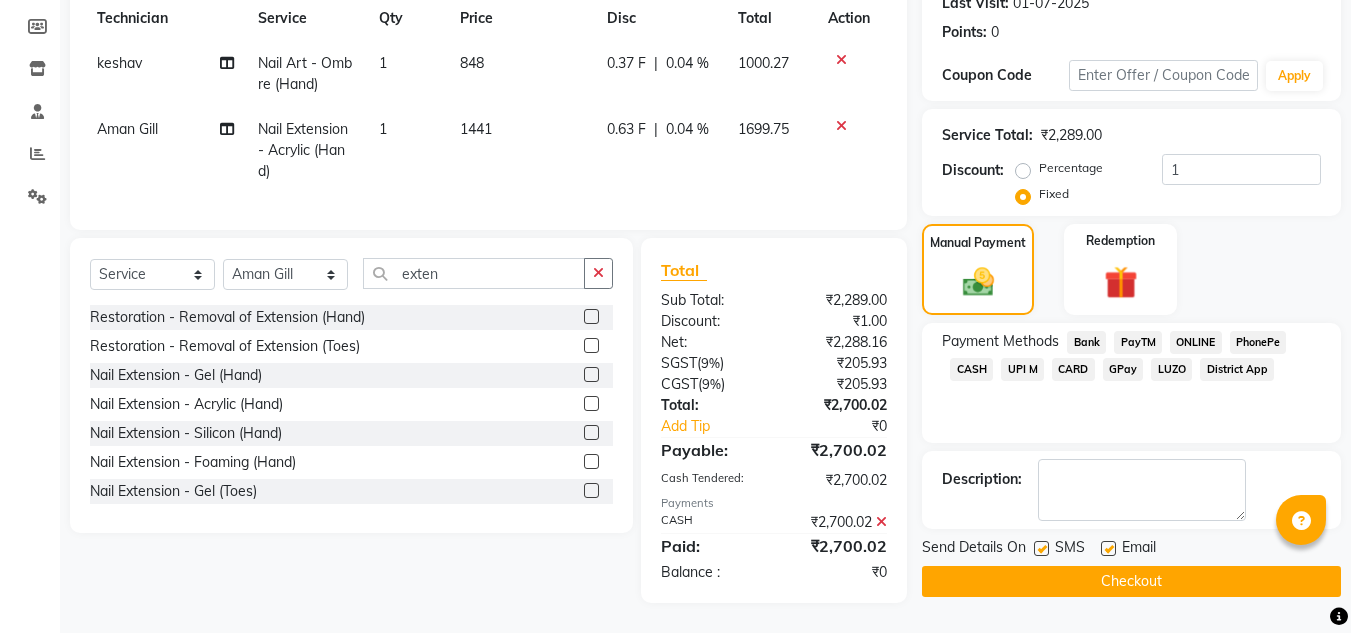 click on "Checkout" 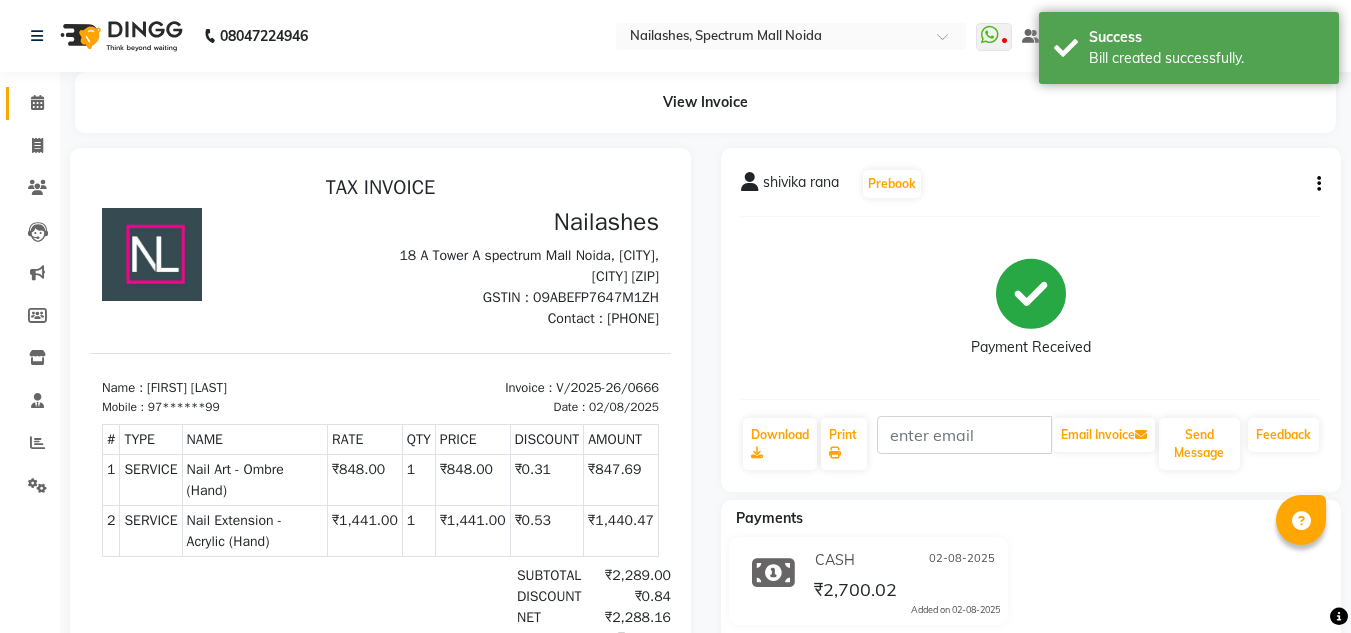 scroll, scrollTop: 0, scrollLeft: 0, axis: both 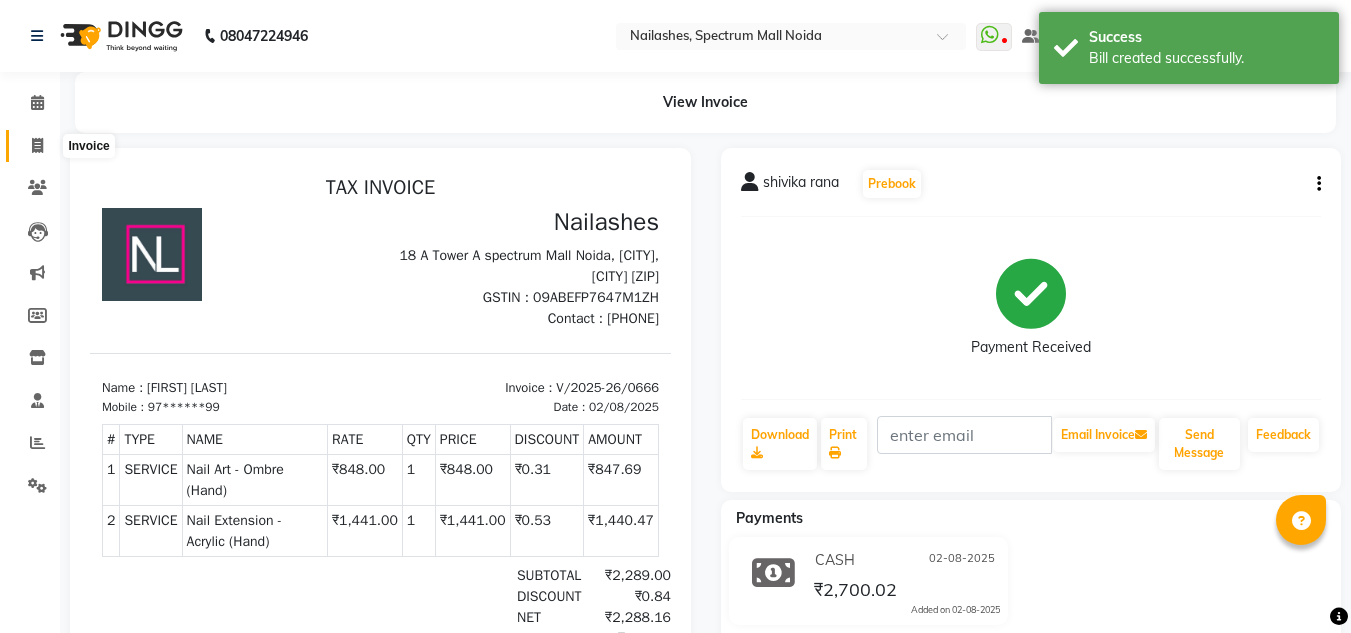 click 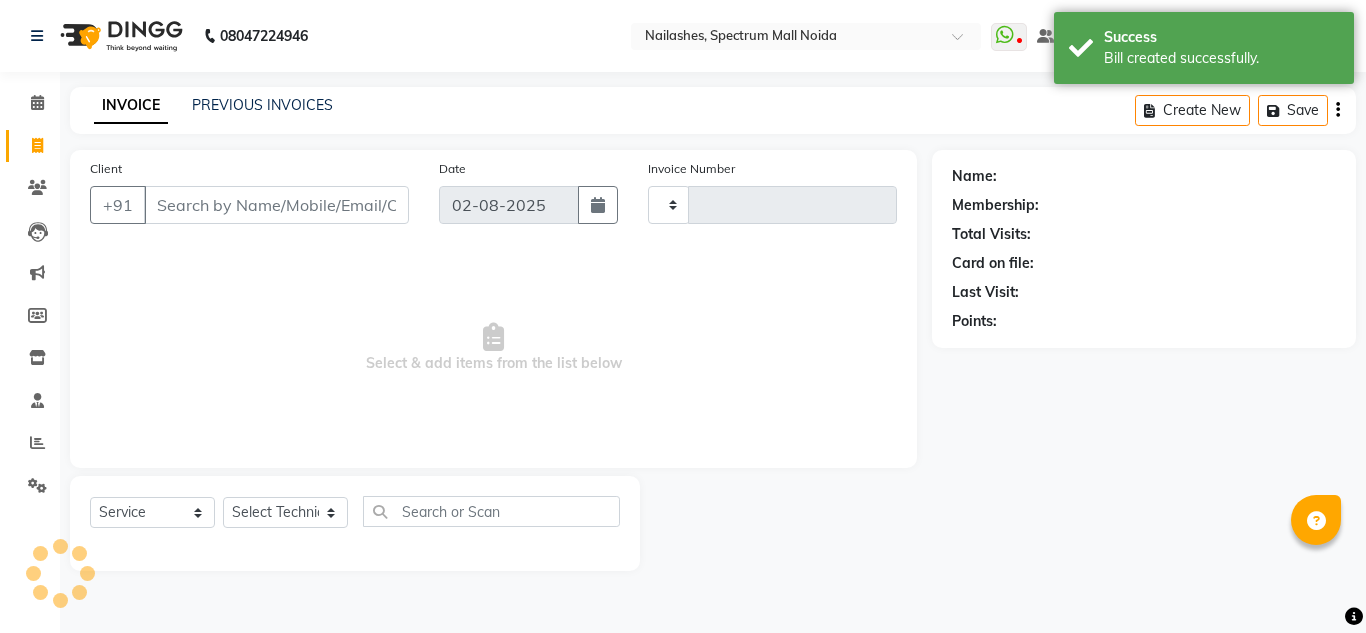 type on "0667" 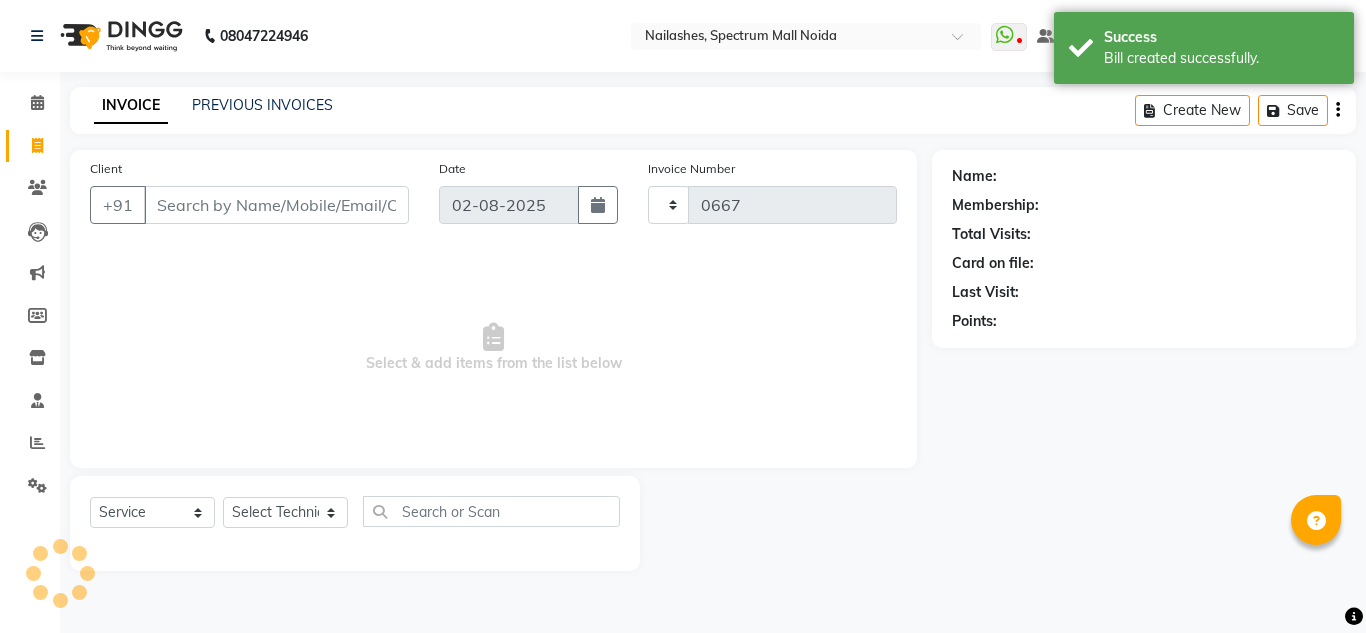 select on "6068" 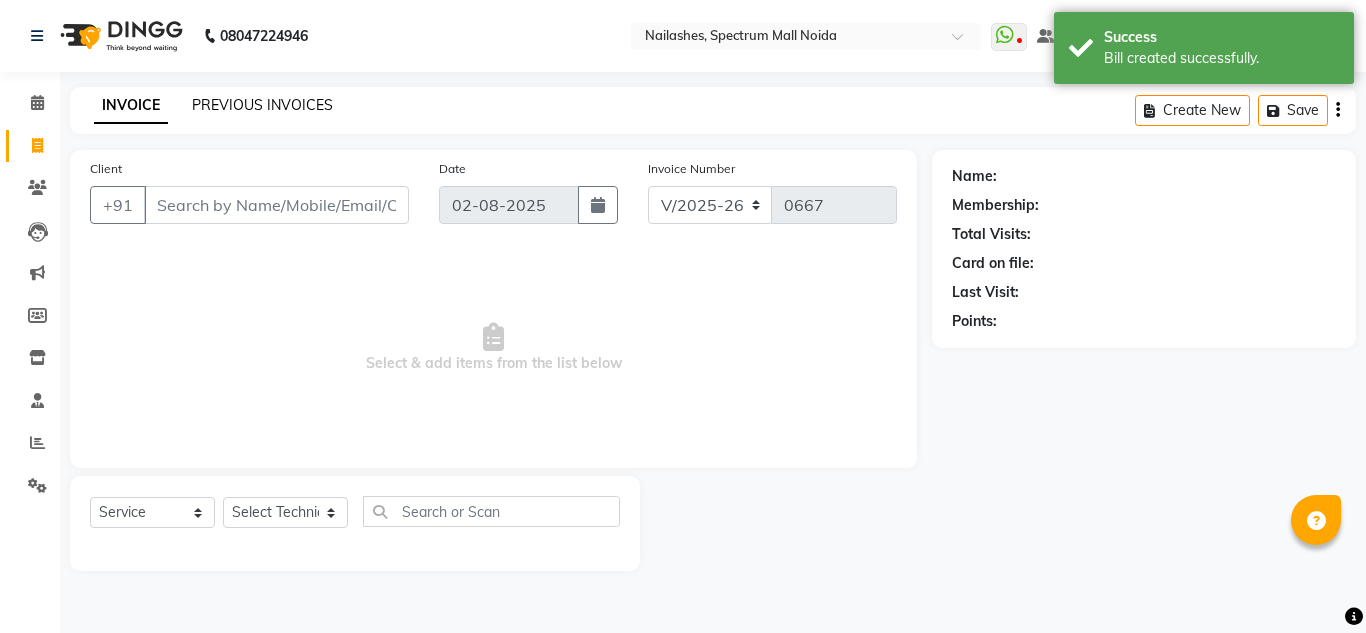click on "PREVIOUS INVOICES" 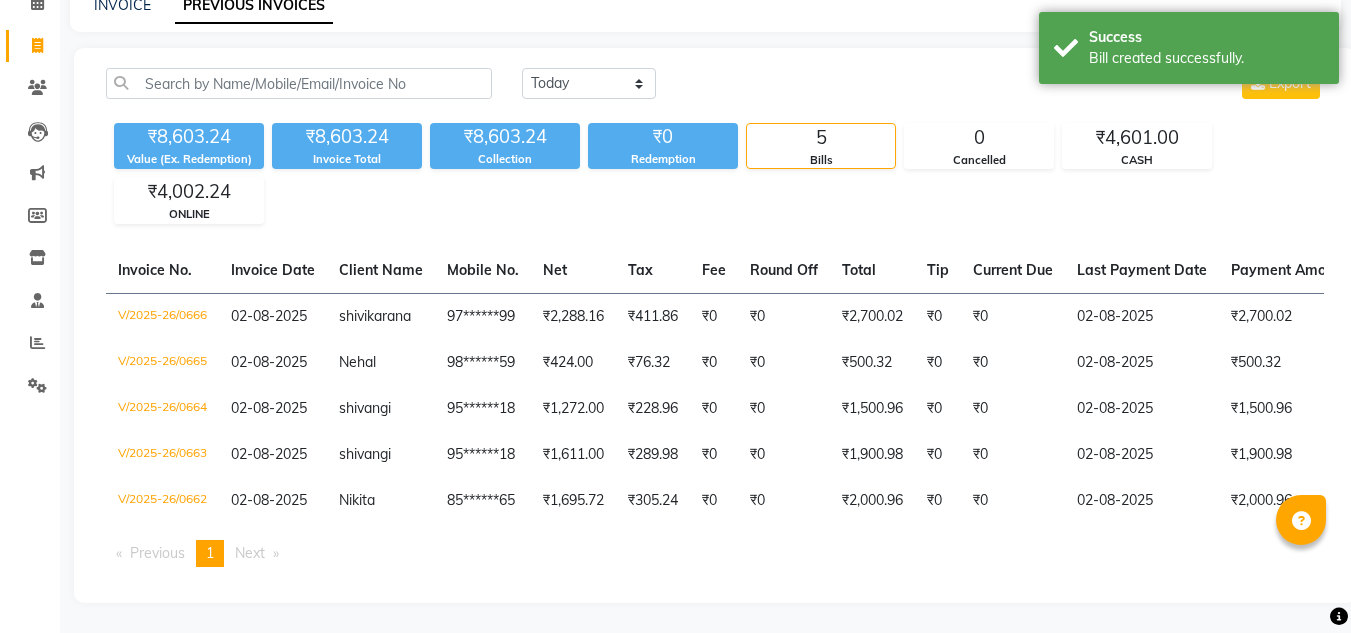 scroll, scrollTop: 0, scrollLeft: 0, axis: both 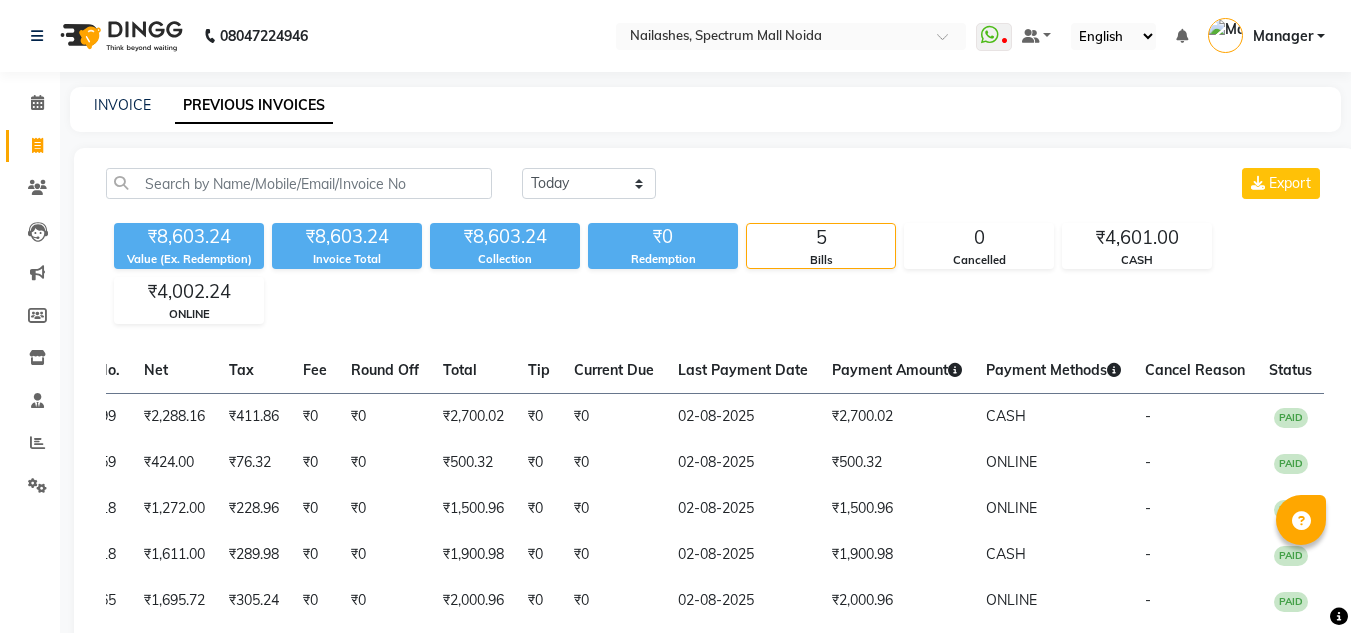 click on "Today Yesterday Custom Range Export" 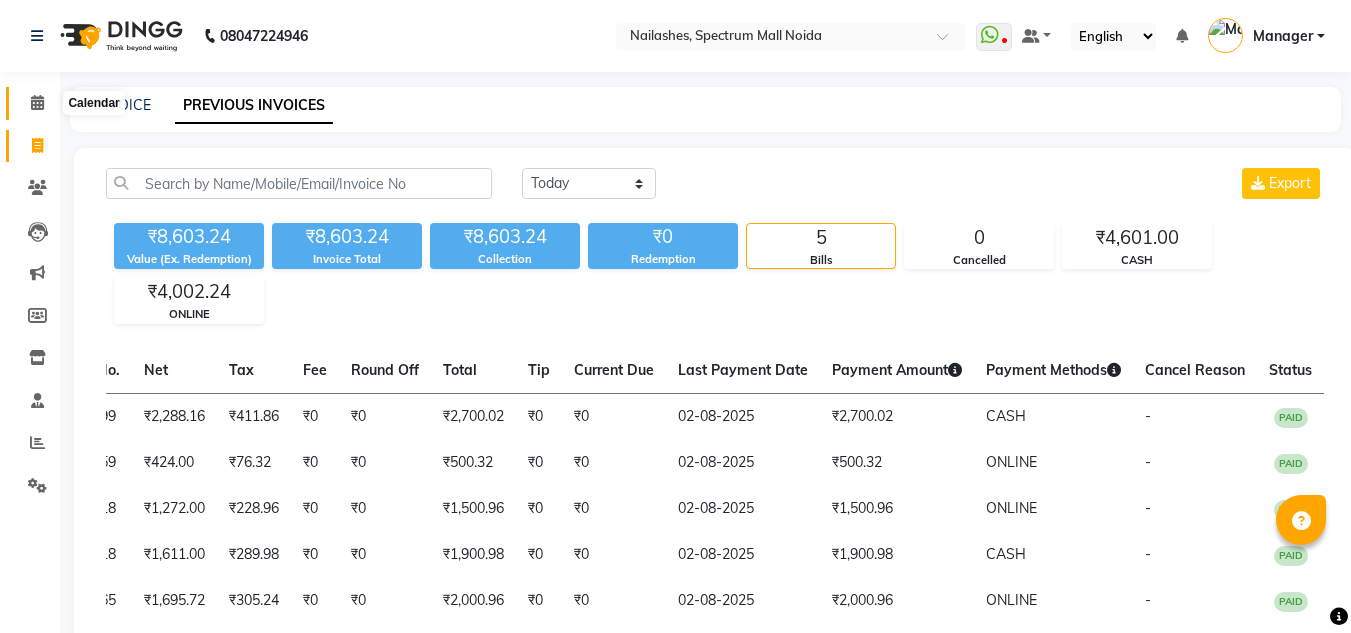 click 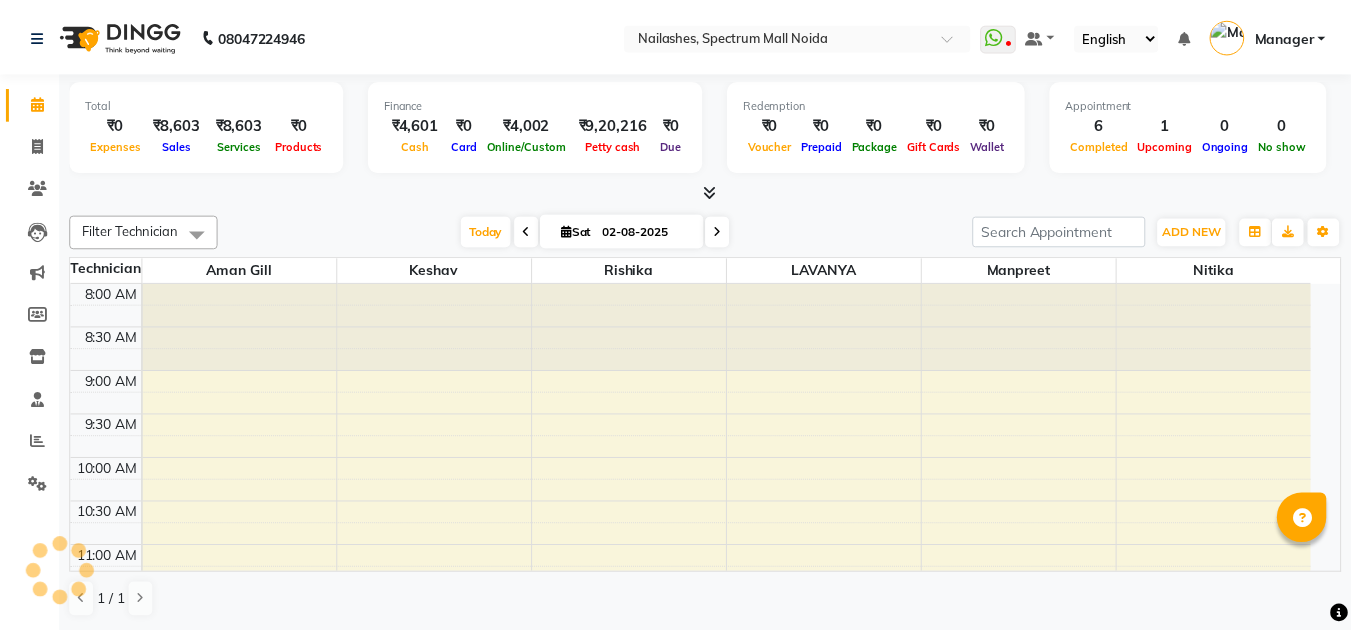 scroll, scrollTop: 1, scrollLeft: 0, axis: vertical 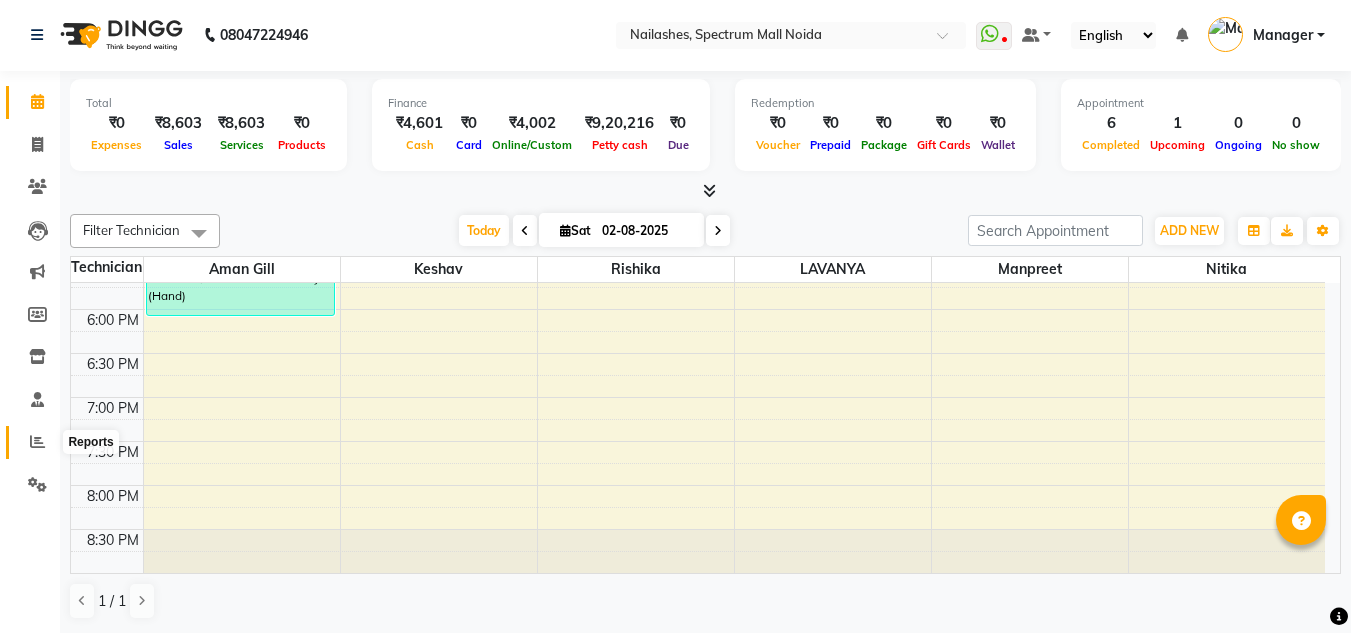 click 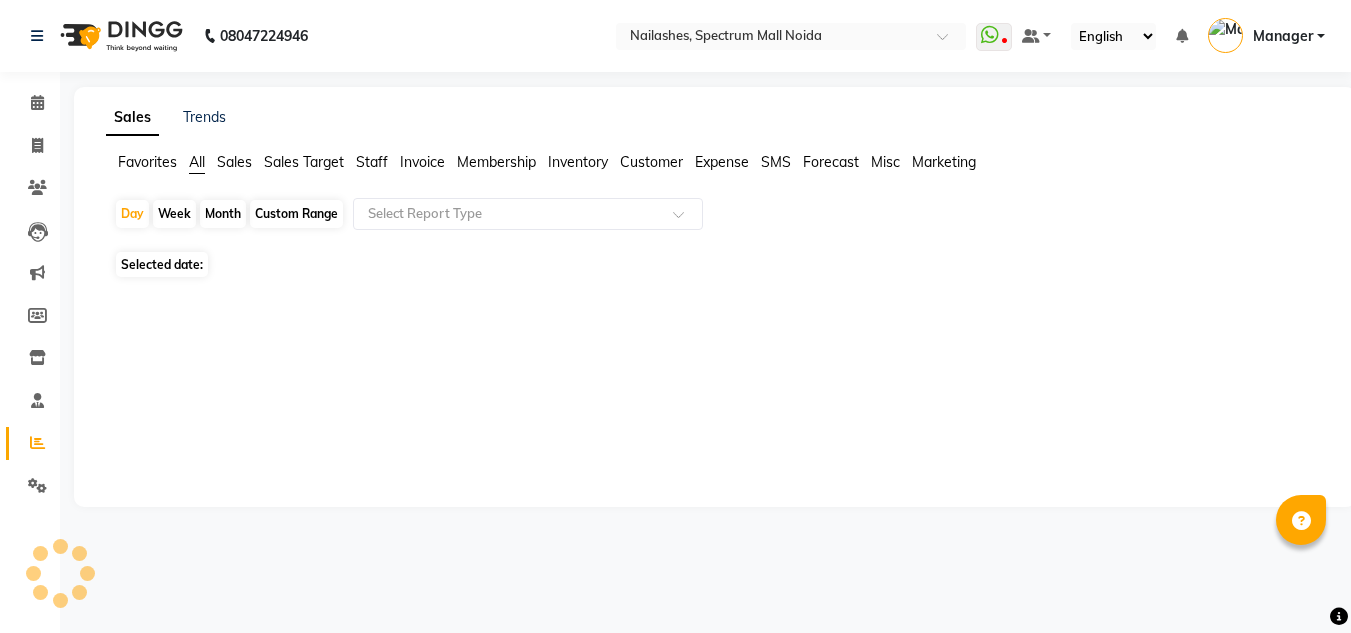 scroll, scrollTop: 0, scrollLeft: 0, axis: both 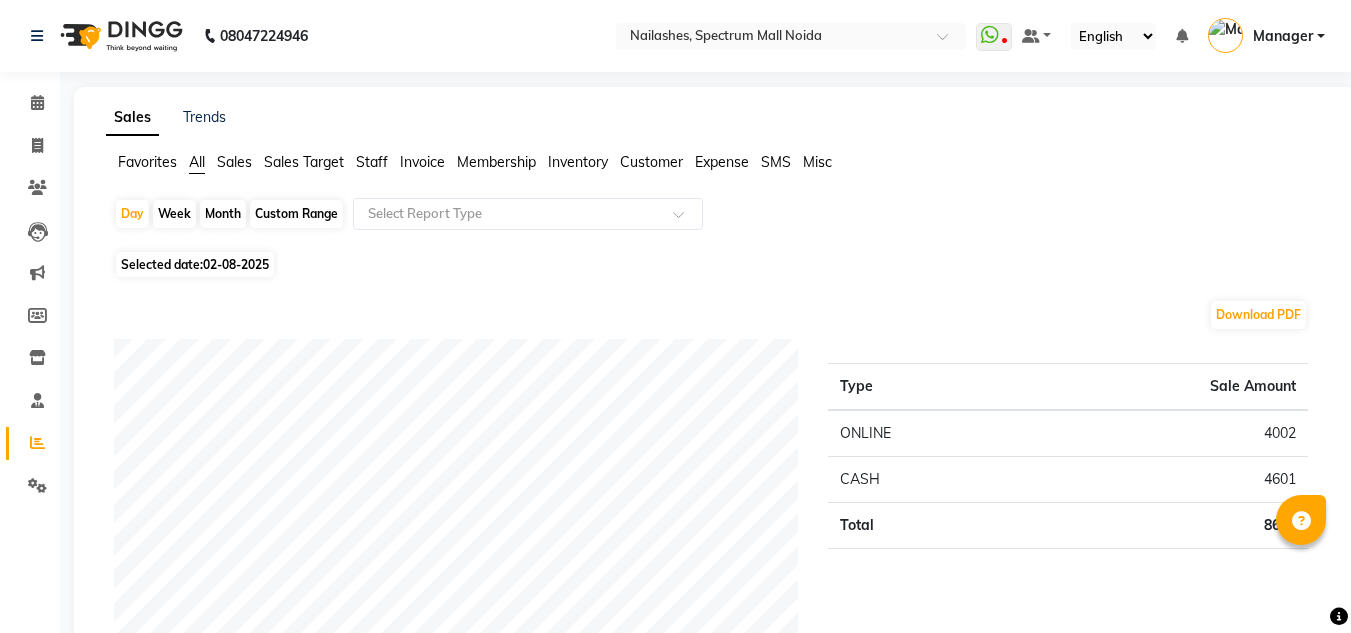 click on "Staff" 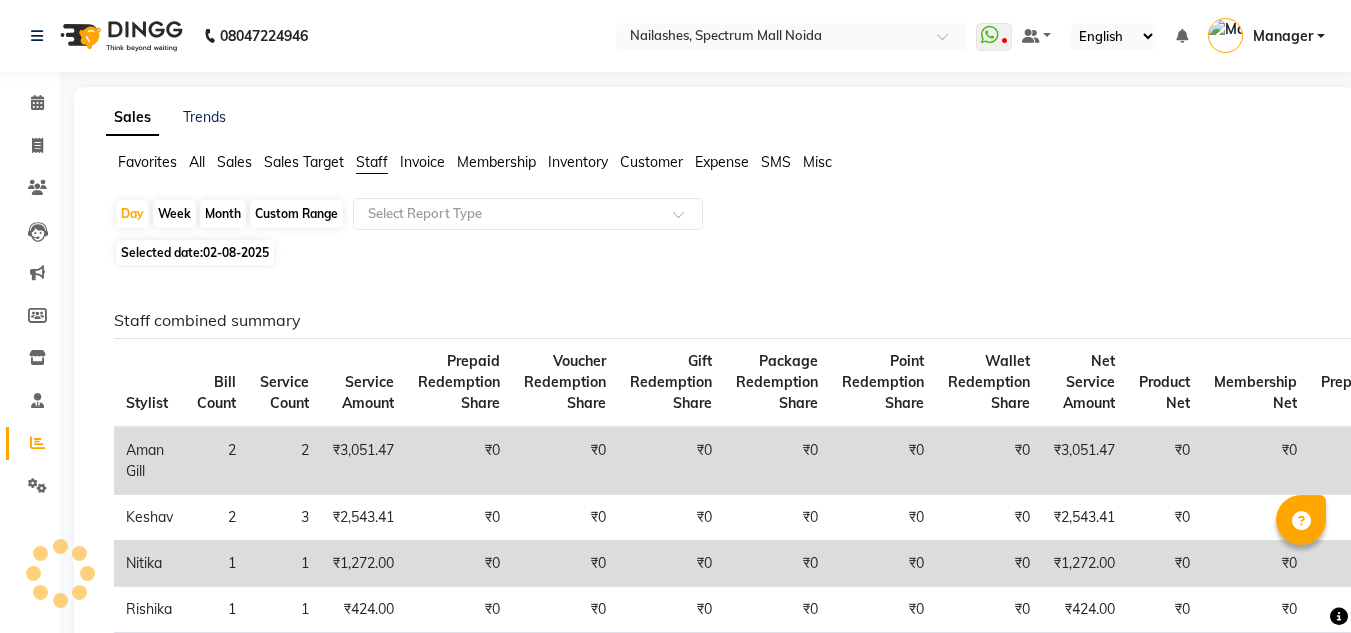 click on "Custom Range" 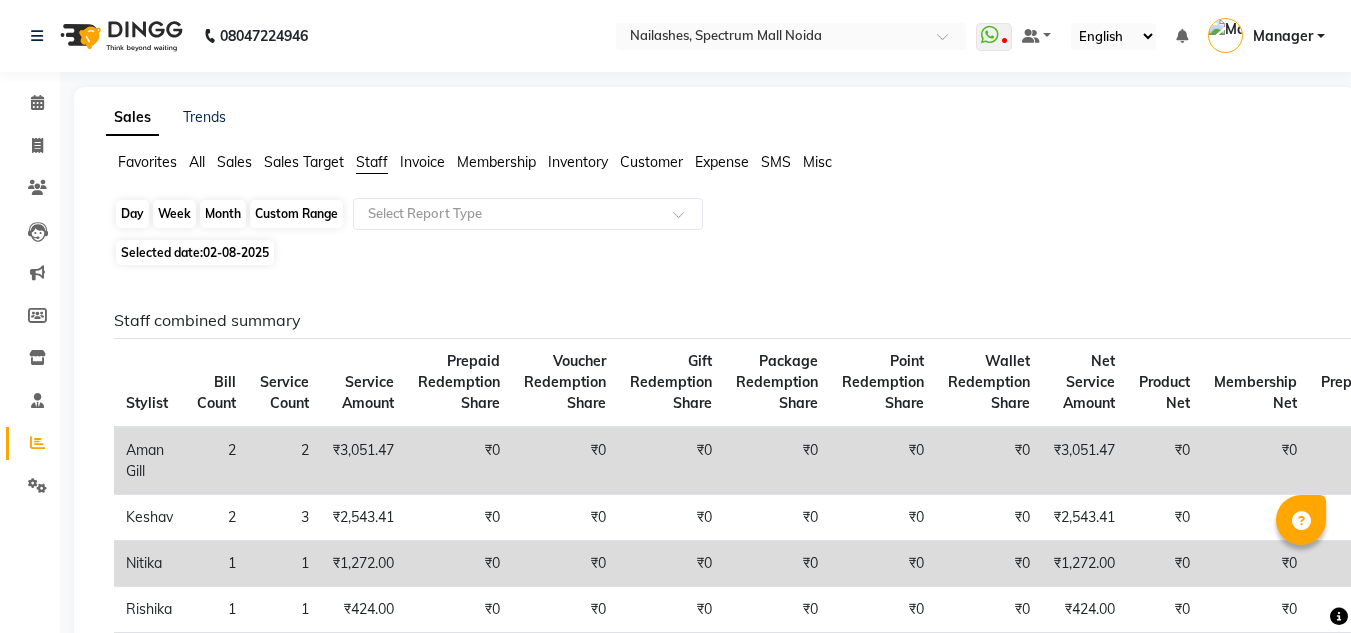 click on "Custom Range" 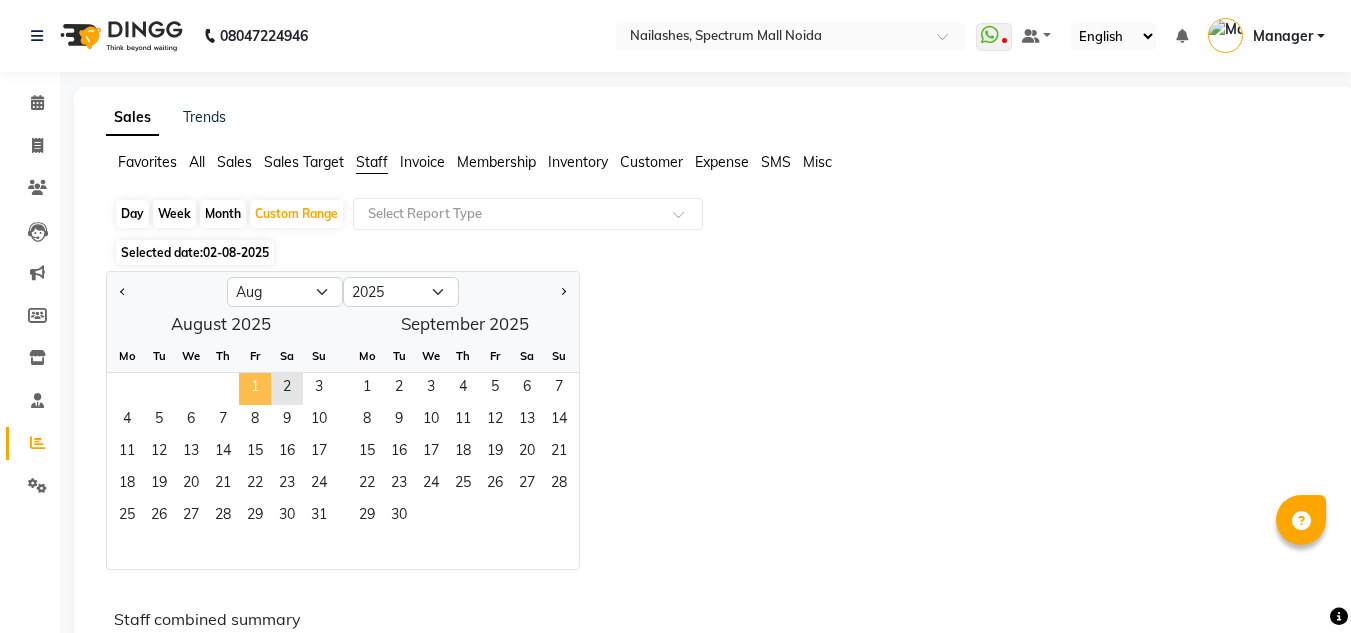 click on "1" 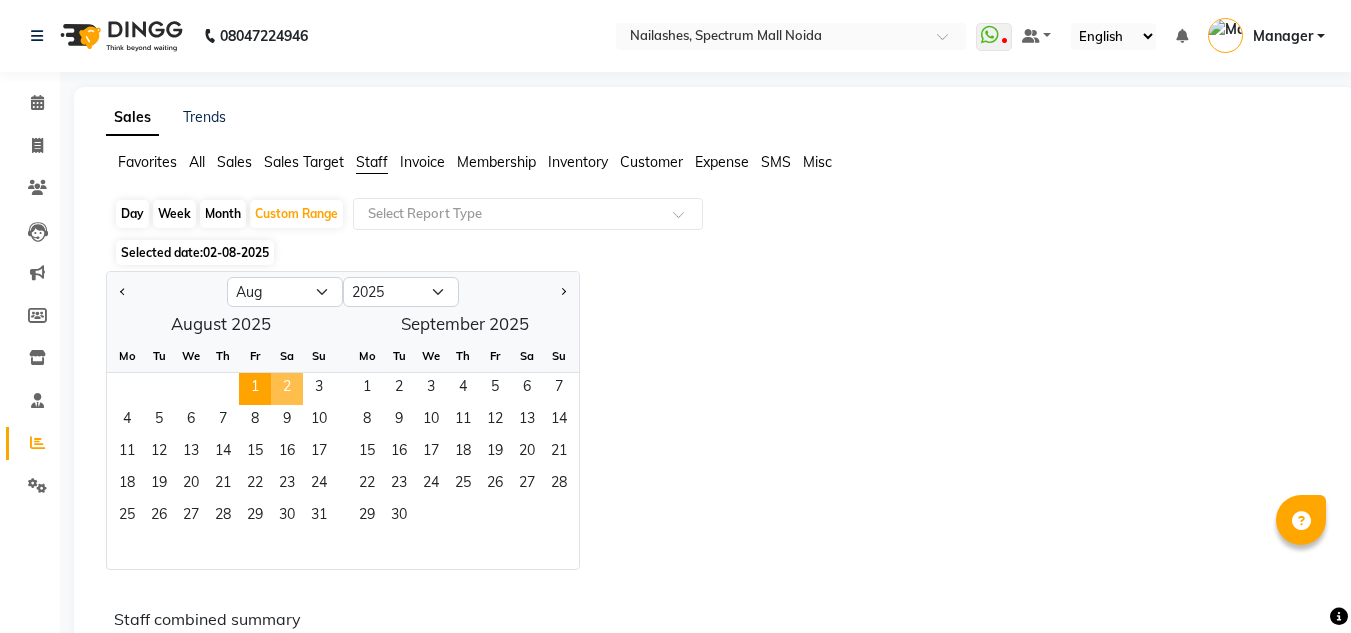 click on "2" 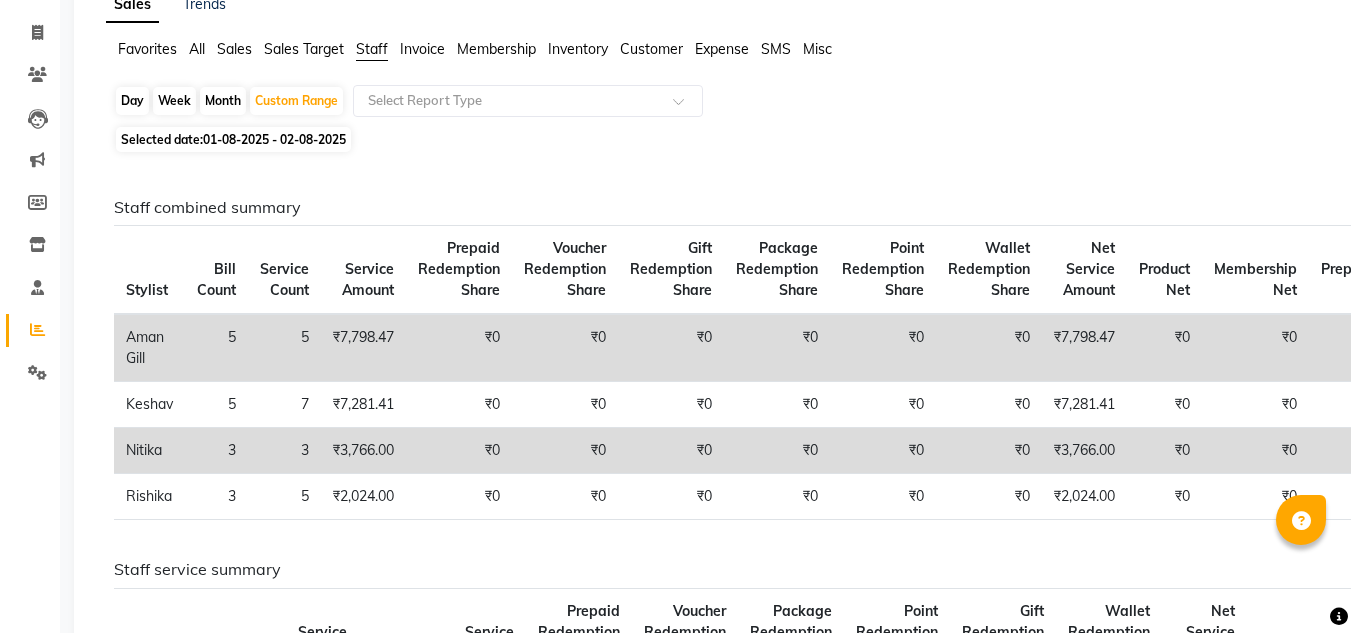 scroll, scrollTop: 114, scrollLeft: 0, axis: vertical 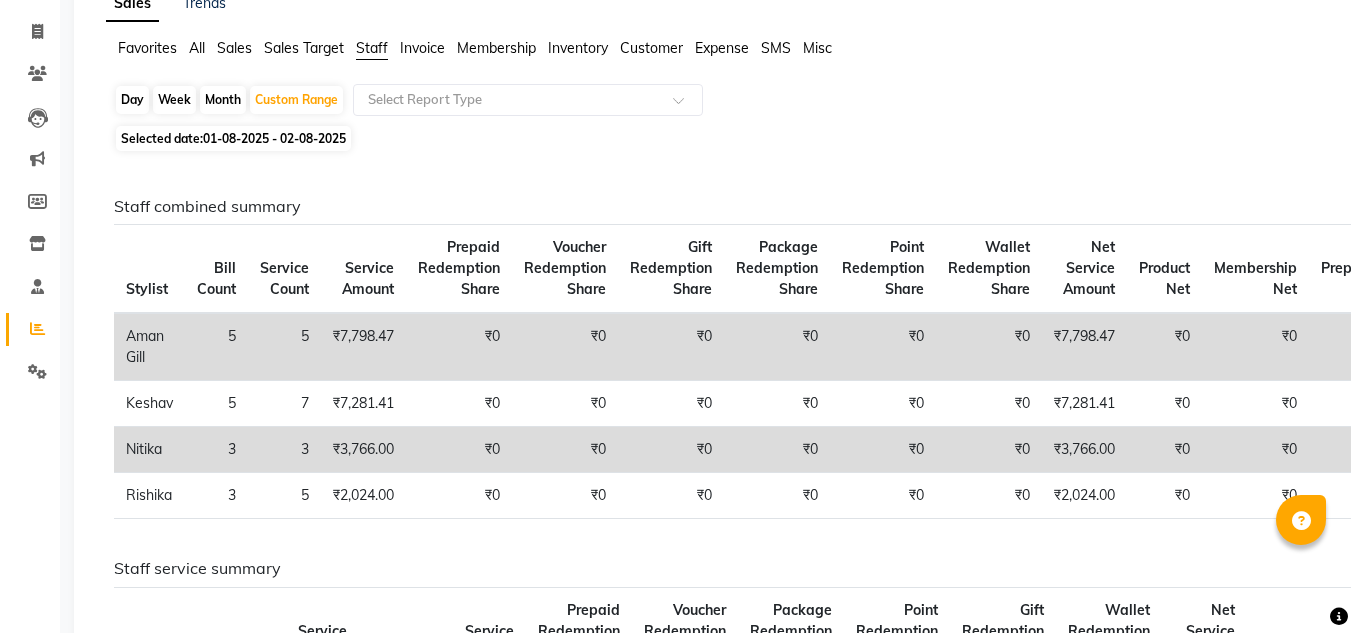 drag, startPoint x: 879, startPoint y: 3, endPoint x: 676, endPoint y: 75, distance: 215.39035 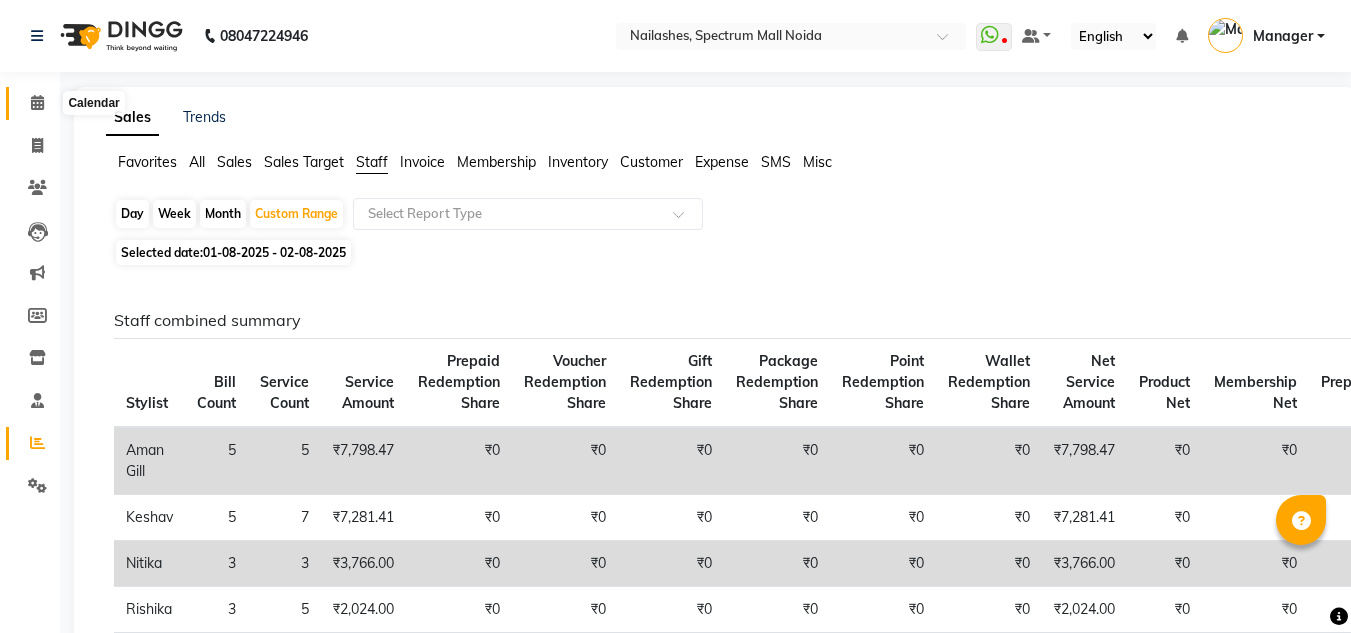 click 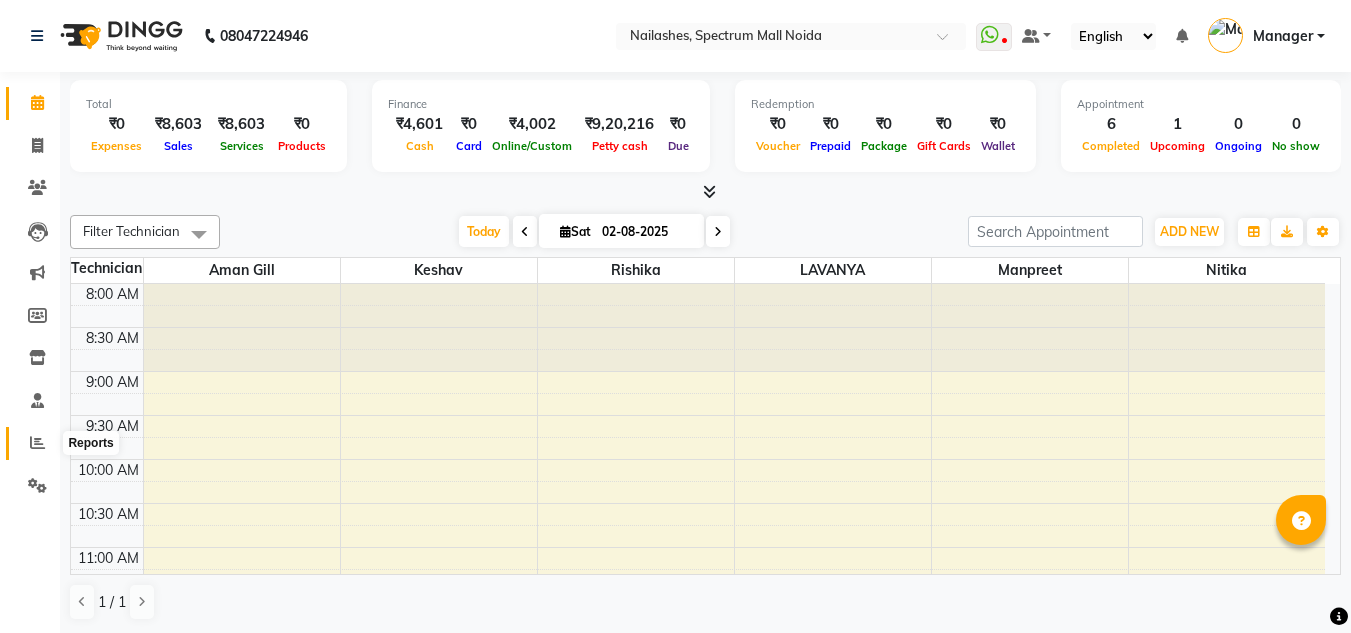 click 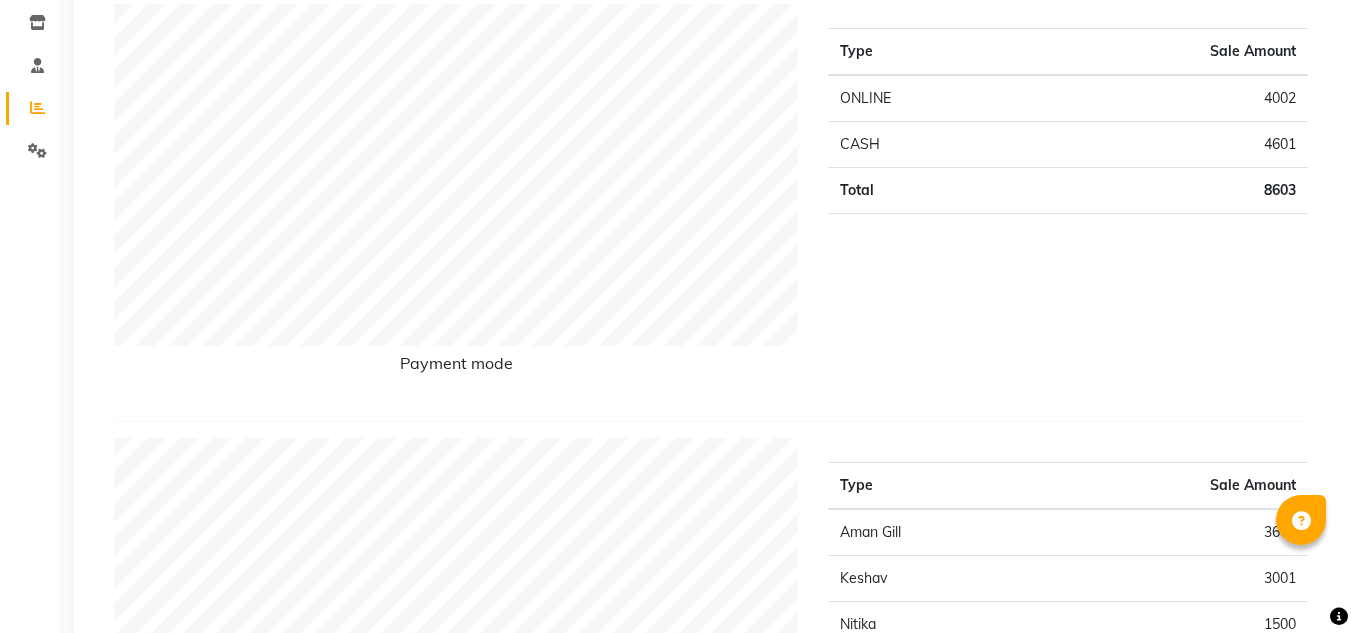 scroll, scrollTop: 0, scrollLeft: 0, axis: both 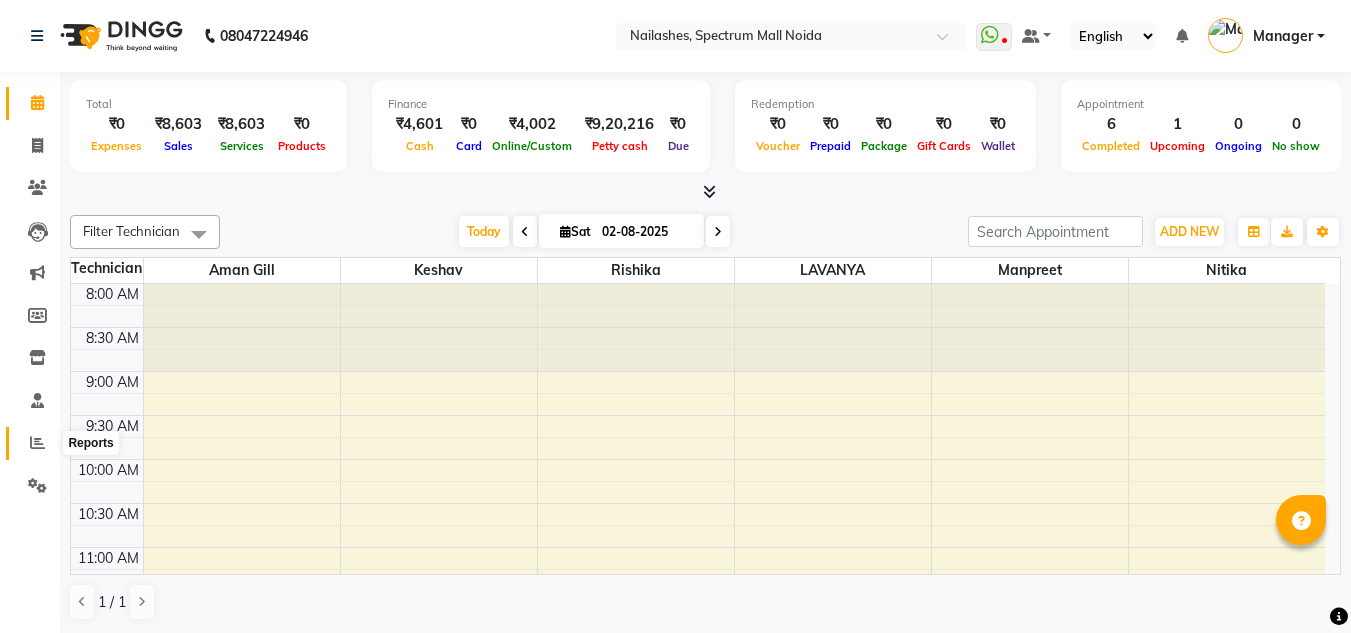 click 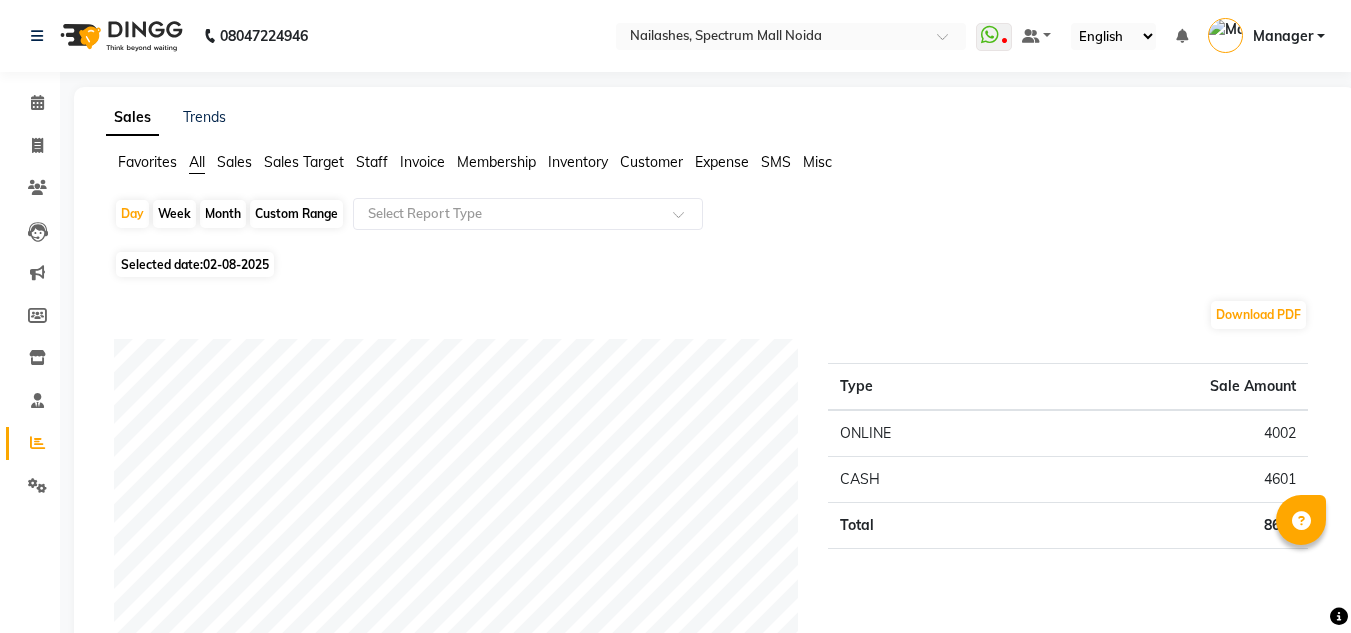 click on "Staff" 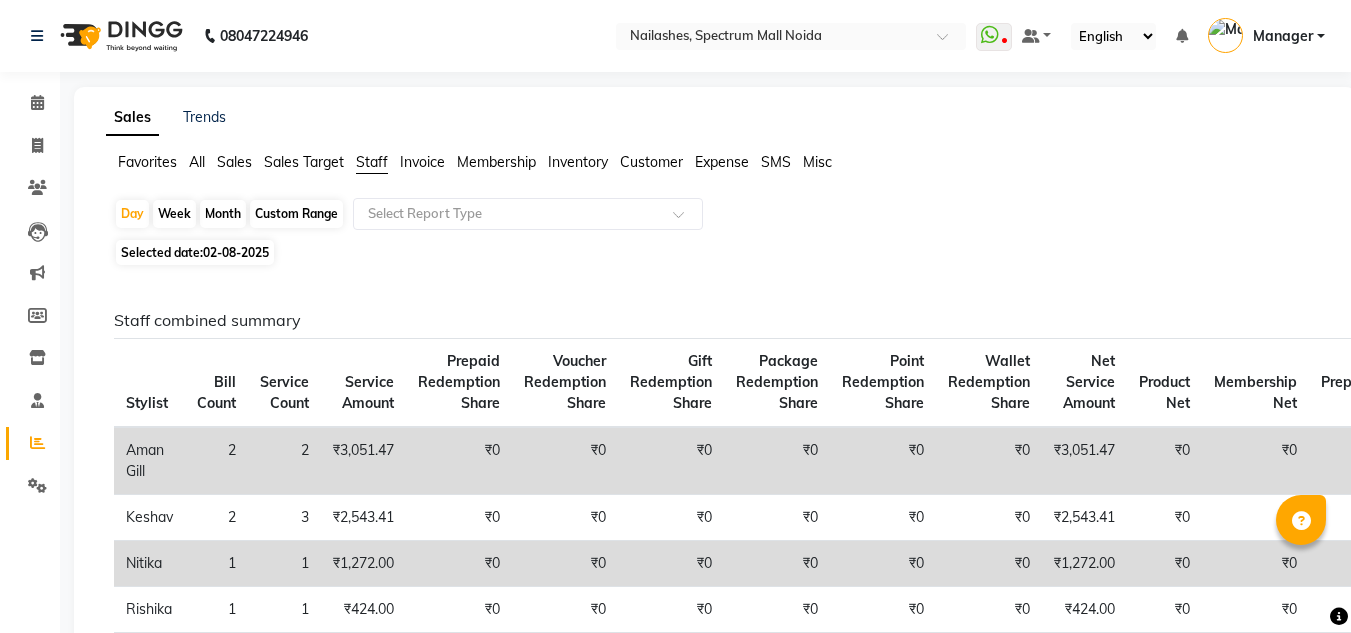 click on "Sales Target" 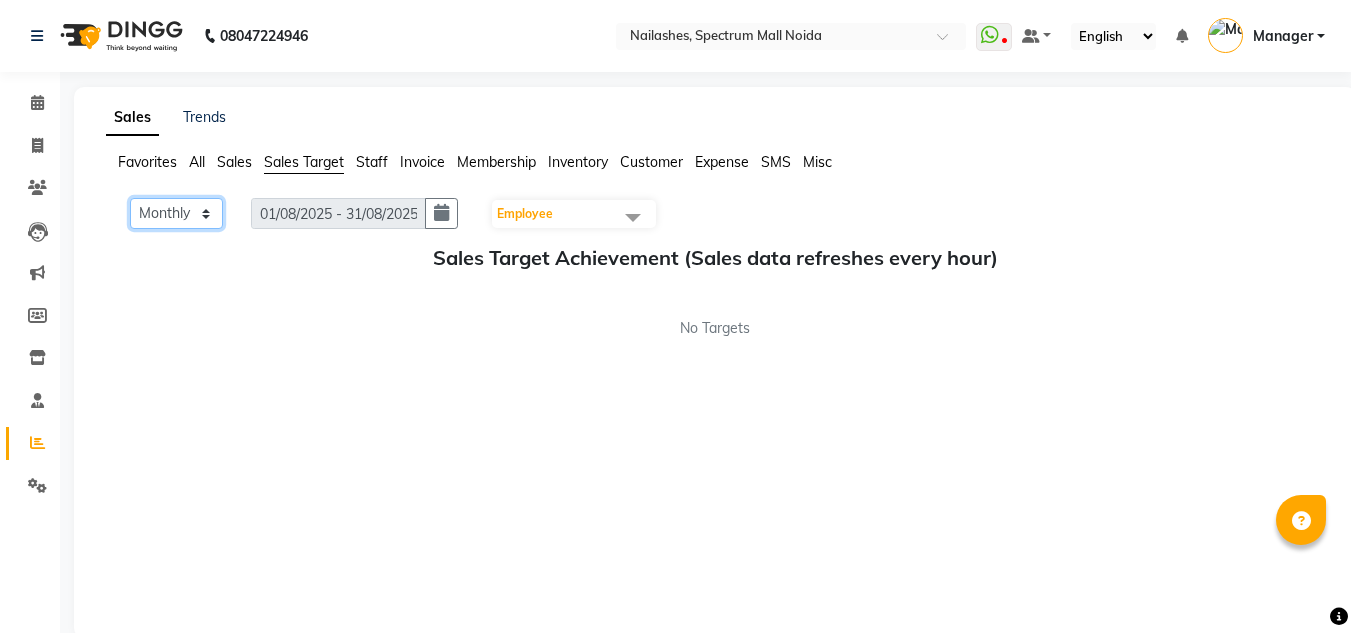 click on "Monthly Weekly" 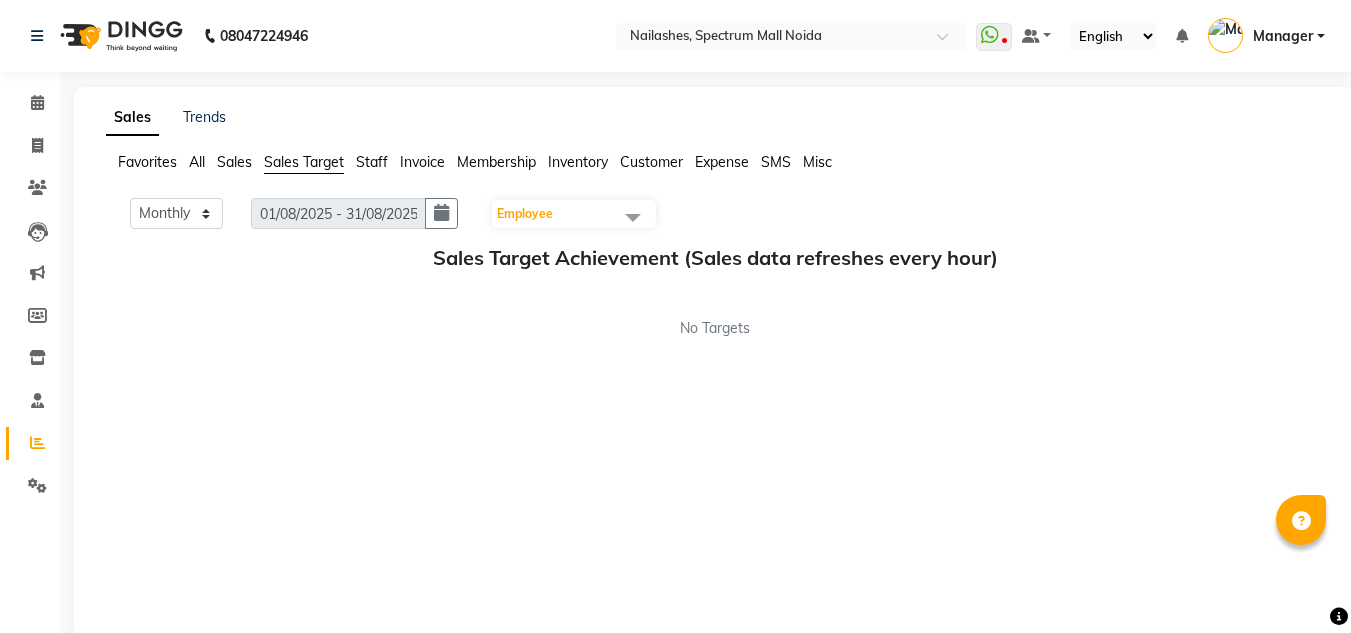 click on "Sales Target" 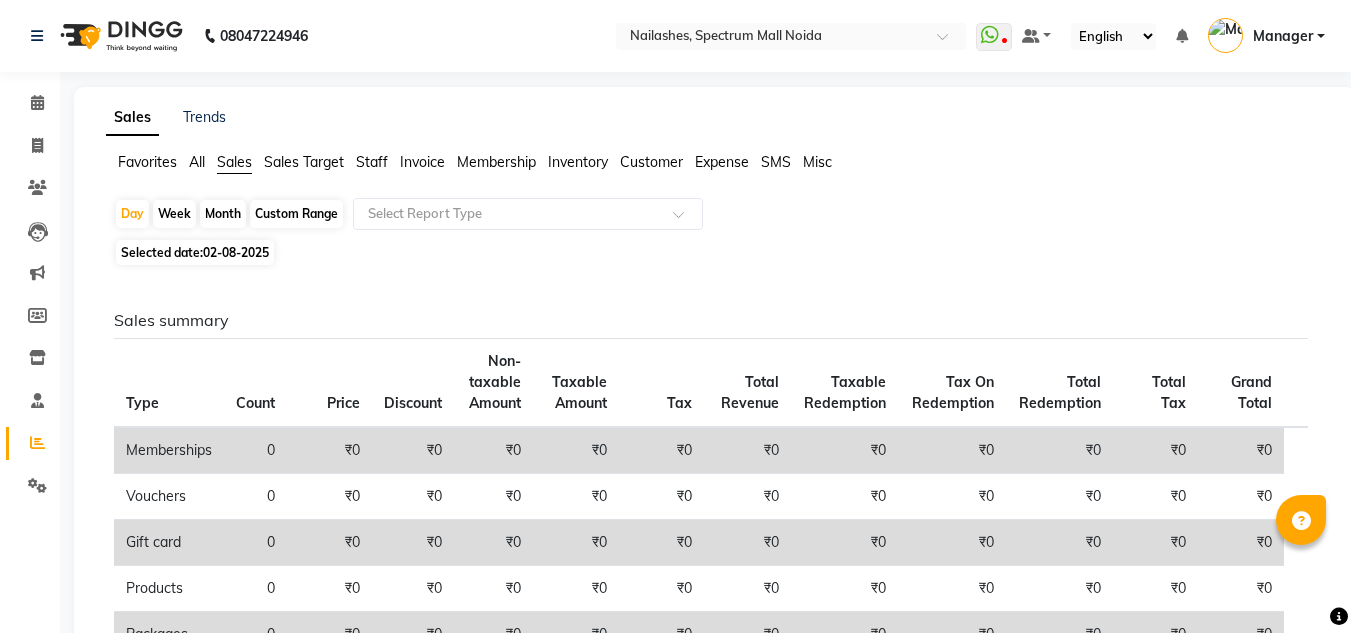 scroll, scrollTop: 523, scrollLeft: 0, axis: vertical 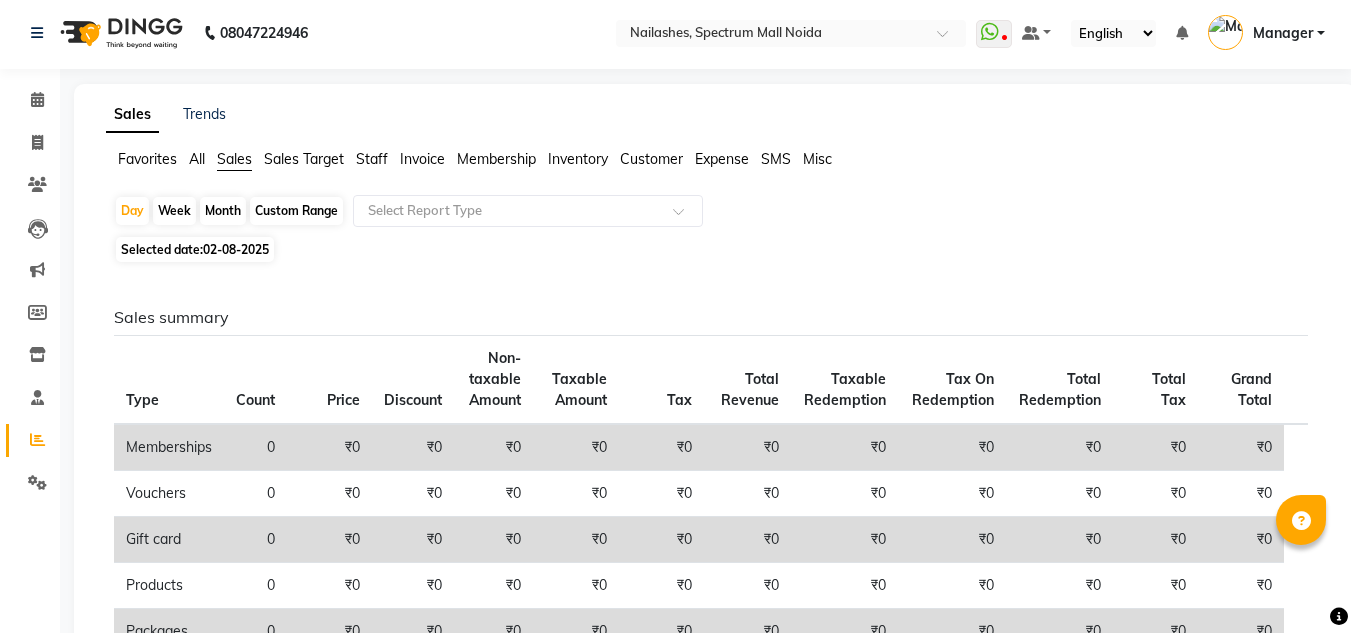 click on "Sales Trends Favorites All Sales Sales Target Staff Invoice Membership Inventory Customer Expense SMS Misc  Day   Week   Month   Custom Range  Select Report Type Selected date:  02-08-2025  Sales summary Type Count Price Discount Non-taxable Amount Taxable Amount Tax Total Revenue Taxable Redemption Tax On Redemption Total Redemption Total Tax Grand Total  Memberships 0 ₹0 ₹0 ₹0 ₹0 ₹0 ₹0 ₹0 ₹0 ₹0 ₹0 ₹0  Vouchers 0 ₹0 ₹0 ₹0 ₹0 ₹0 ₹0 ₹0 ₹0 ₹0 ₹0 ₹0  Gift card 0 ₹0 ₹0 ₹0 ₹0 ₹0 ₹0 ₹0 ₹0 ₹0 ₹0 ₹0  Products 0 ₹0 ₹0 ₹0 ₹0 ₹0 ₹0 ₹0 ₹0 ₹0 ₹0 ₹0  Packages 0 ₹0 ₹0 ₹0 ₹0 ₹0 ₹0 ₹0 ₹0 ₹0 ₹0 ₹0  Tips 0 ₹0 ₹0 ₹0 ₹0 ₹0 ₹0 ₹0 ₹0 ₹0 ₹0 ₹0  Prepaid 0 ₹0 ₹0 ₹0 ₹0 ₹0 ₹0 ₹0 ₹0 ₹0 ₹0 ₹0  Services 7 ₹7,368.00 ₹77.12 ₹0 ₹7,290.89 ₹1,312.36 ₹8,603.24 ₹0 ₹0 ₹0 ₹1,312.36 ₹8,603.24  Fee 0 ₹0 ₹0 ₹0 ₹0 ₹0 ₹0 ₹0 ₹0 ₹0 ₹0 ₹0 Payment mode Count Tip" 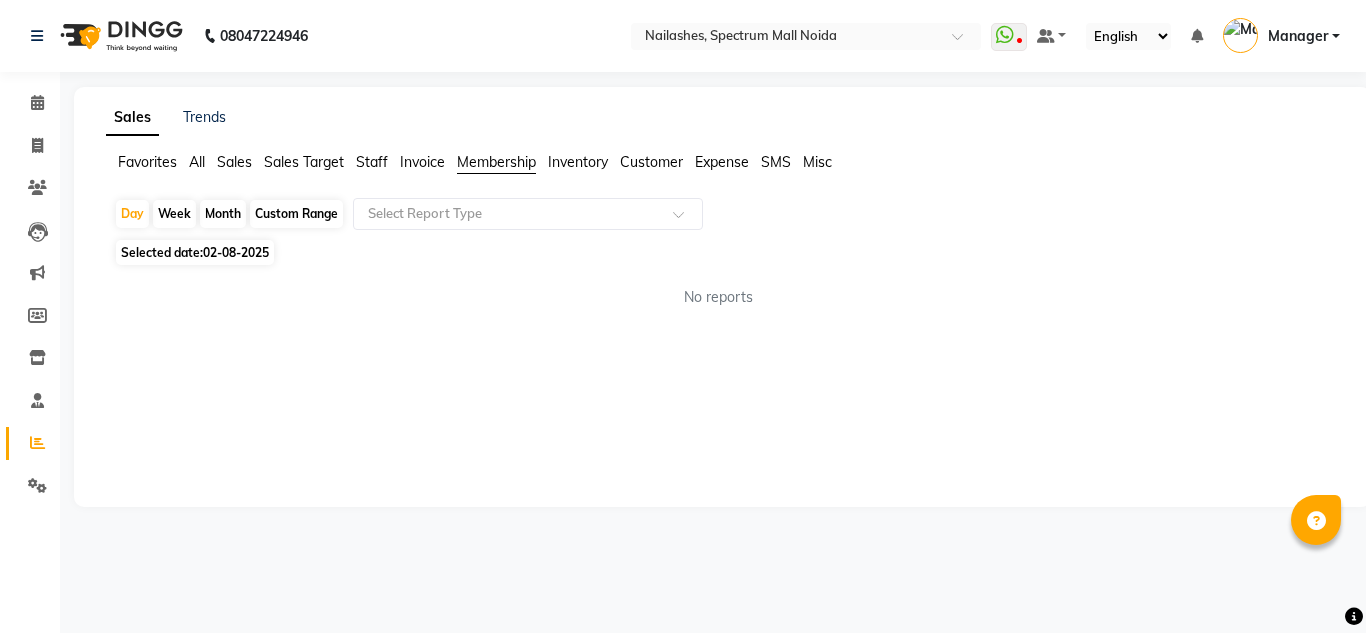click on "Selected date:  02-08-2025" 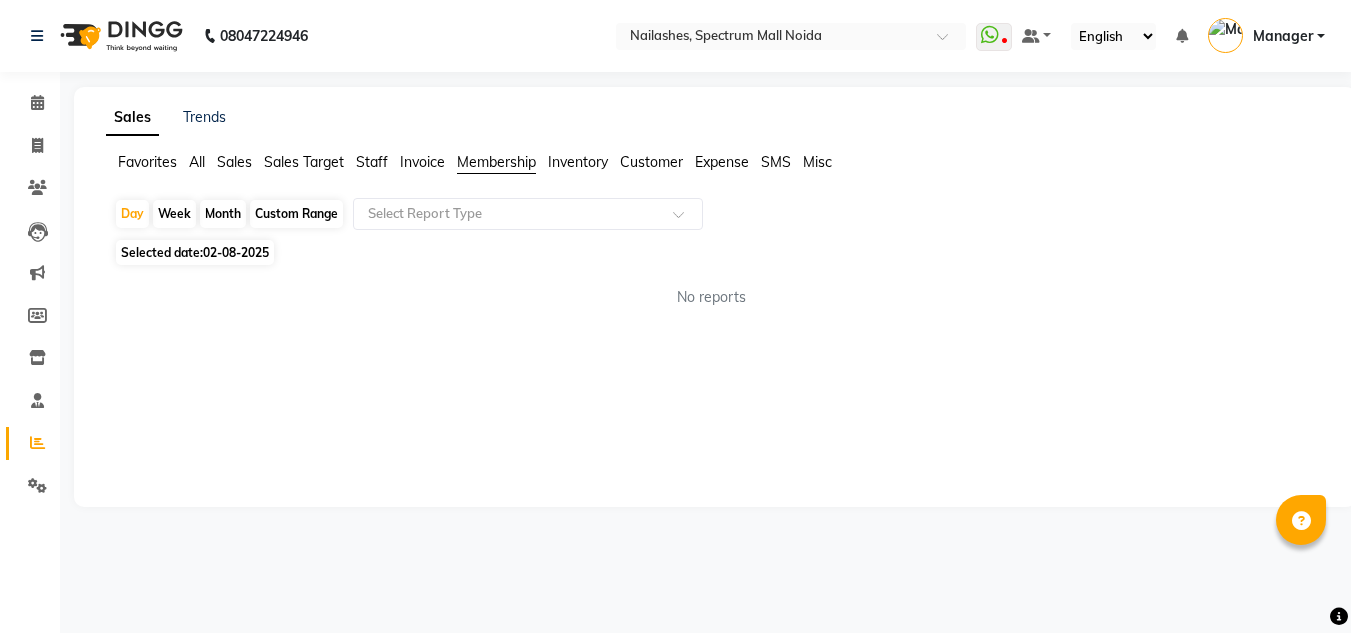 select on "8" 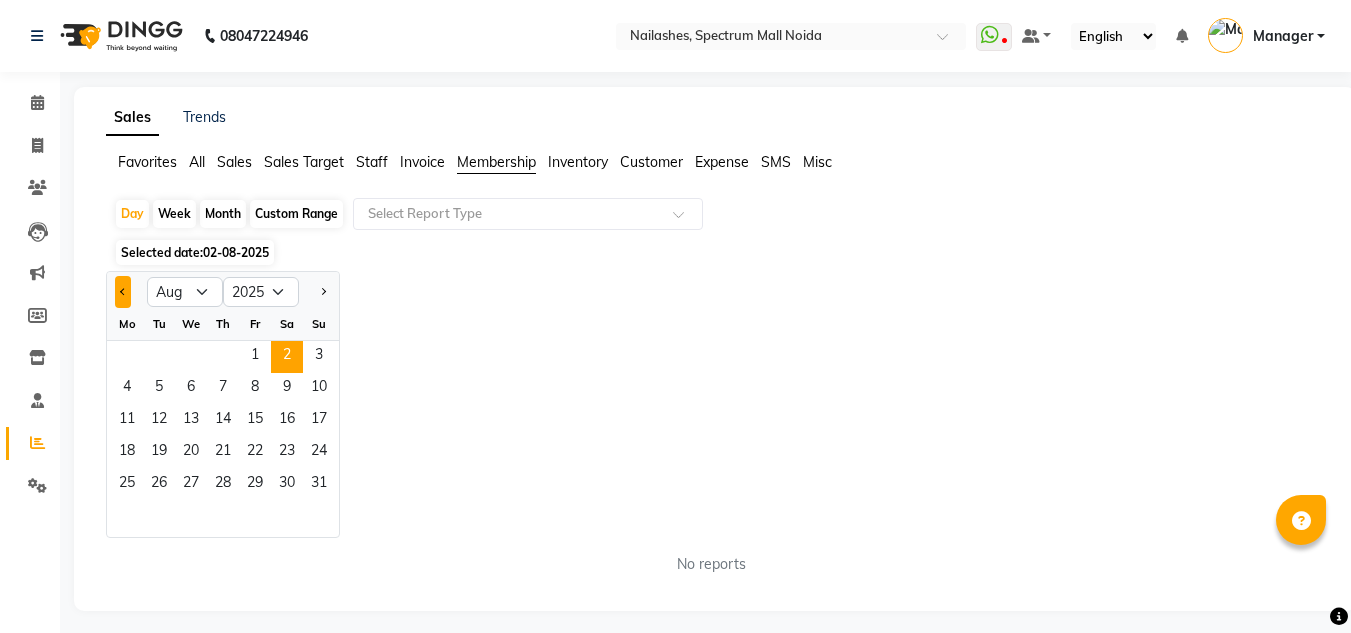 click 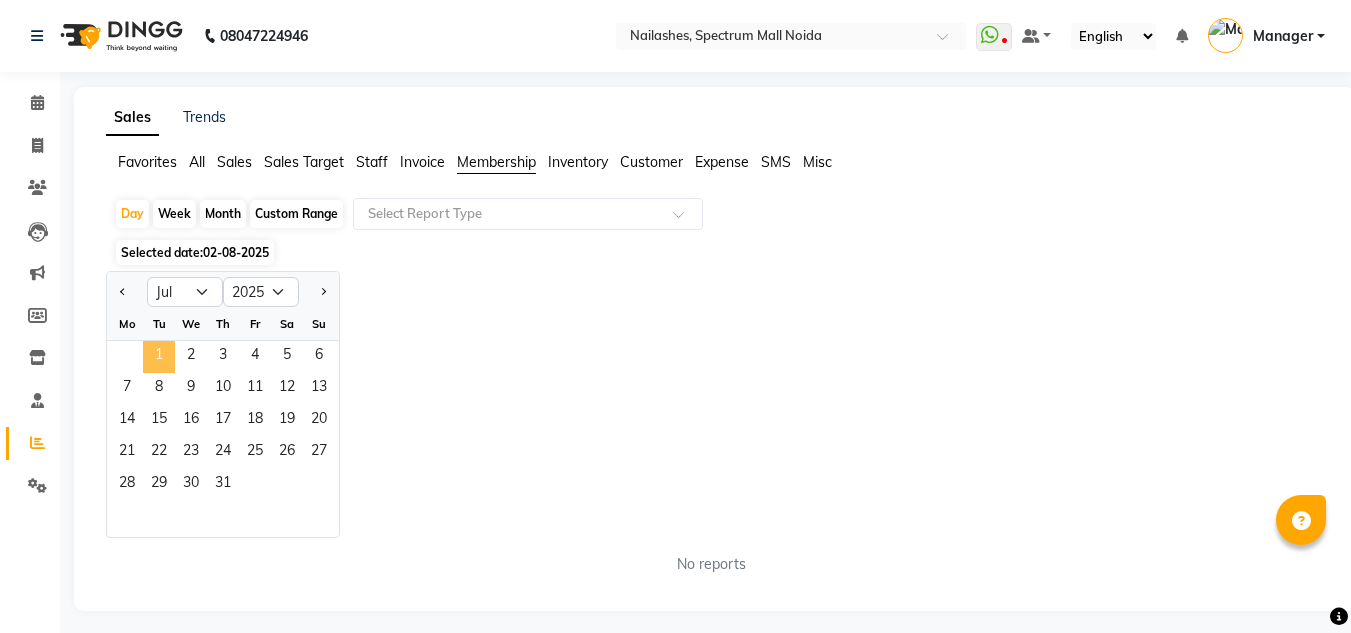 click on "1" 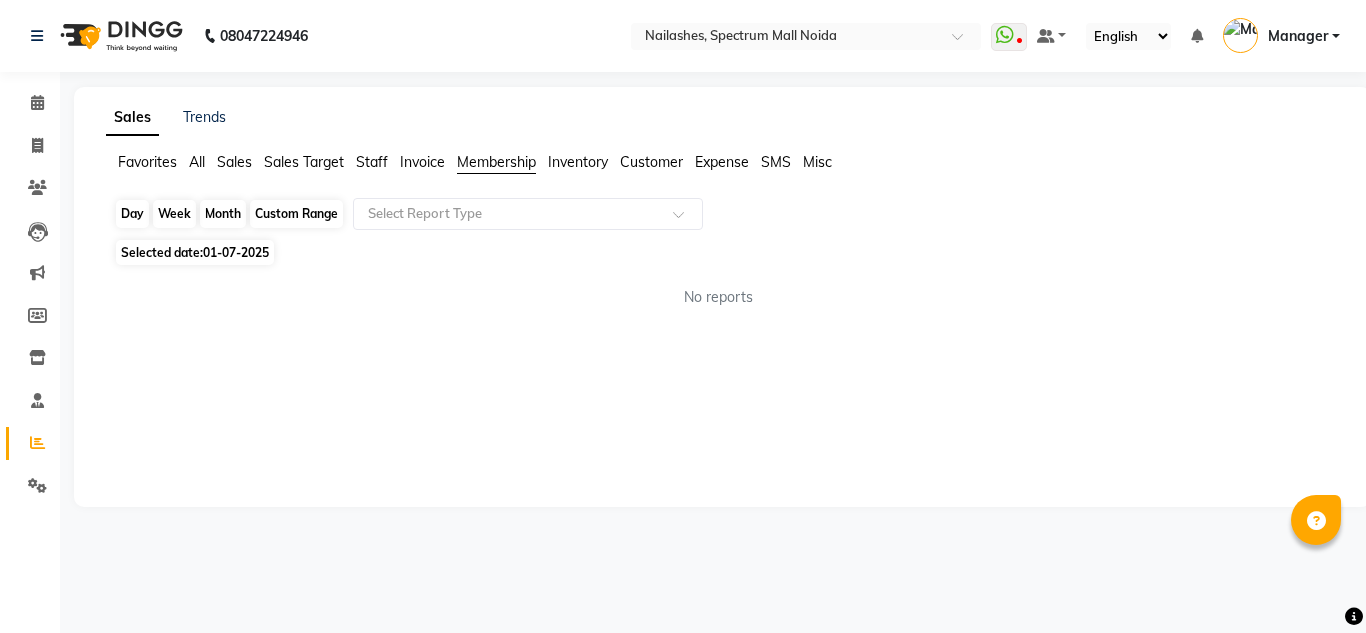 click on "Day" 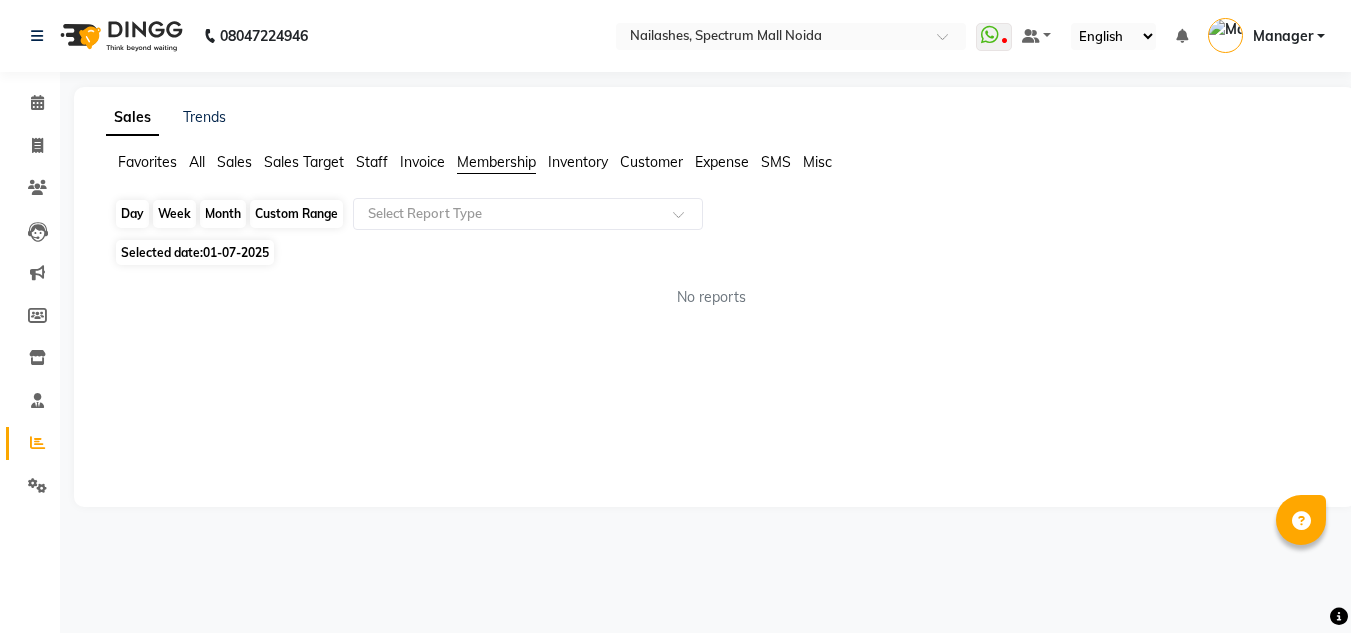 select on "7" 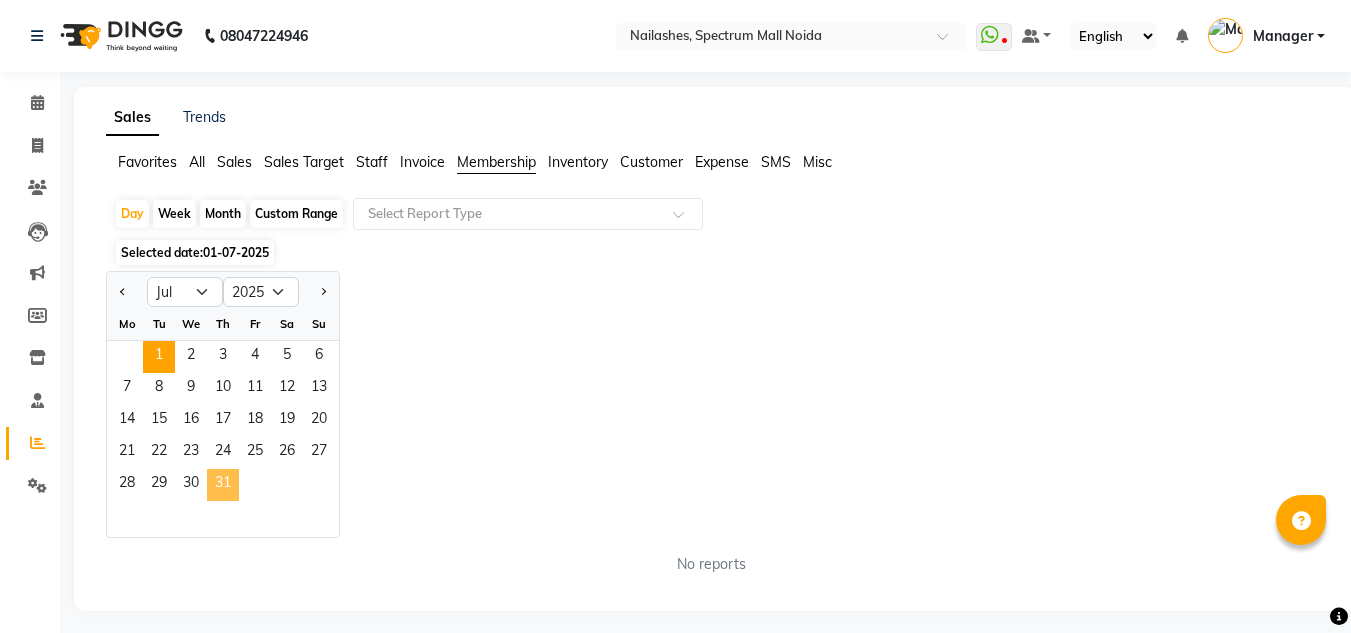 drag, startPoint x: 160, startPoint y: 343, endPoint x: 215, endPoint y: 472, distance: 140.23552 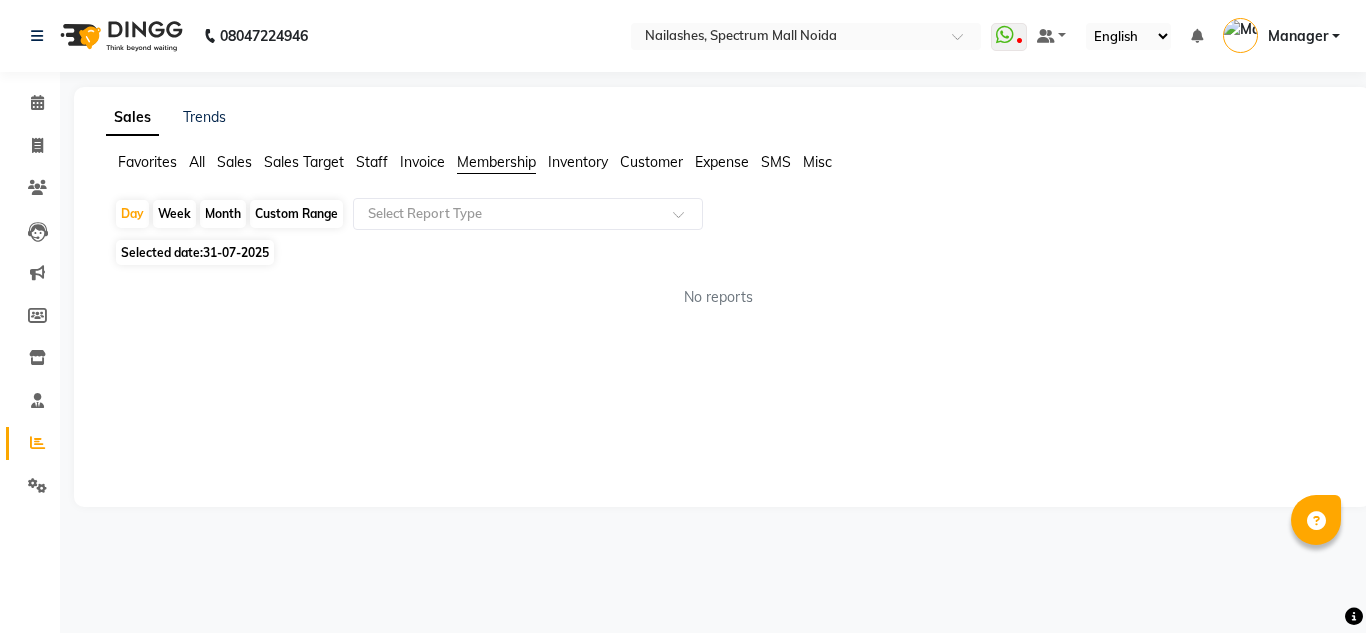 click on "Month" 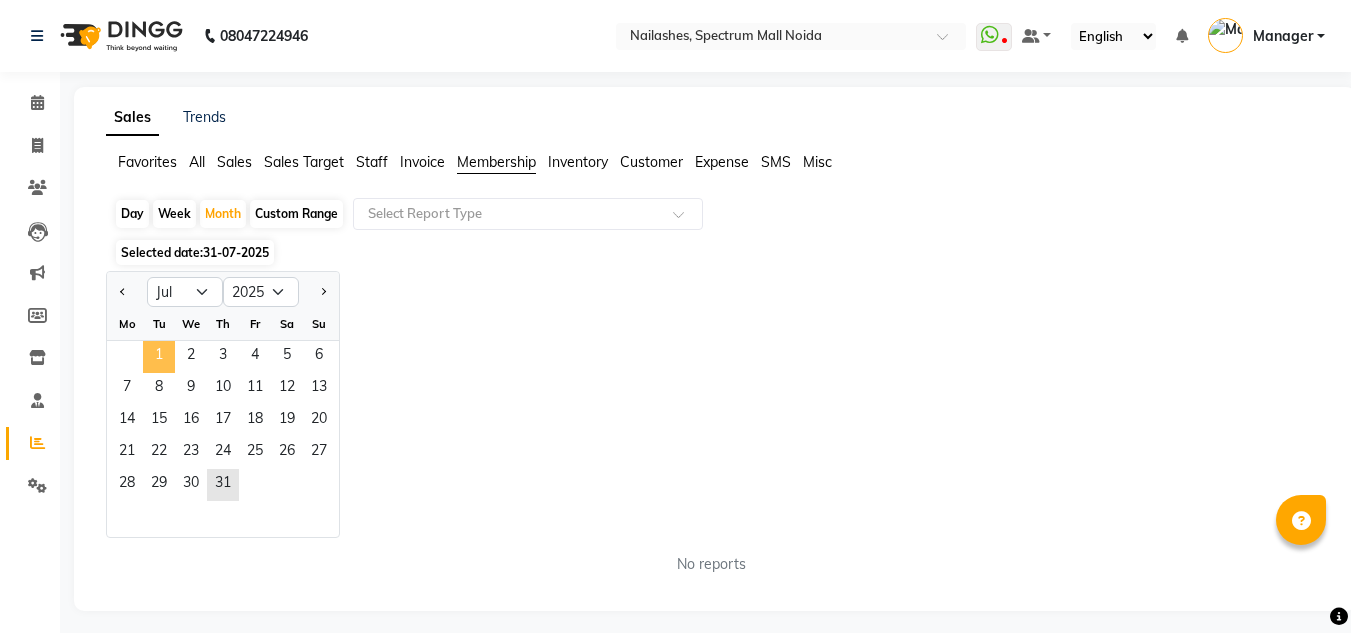 click on "1" 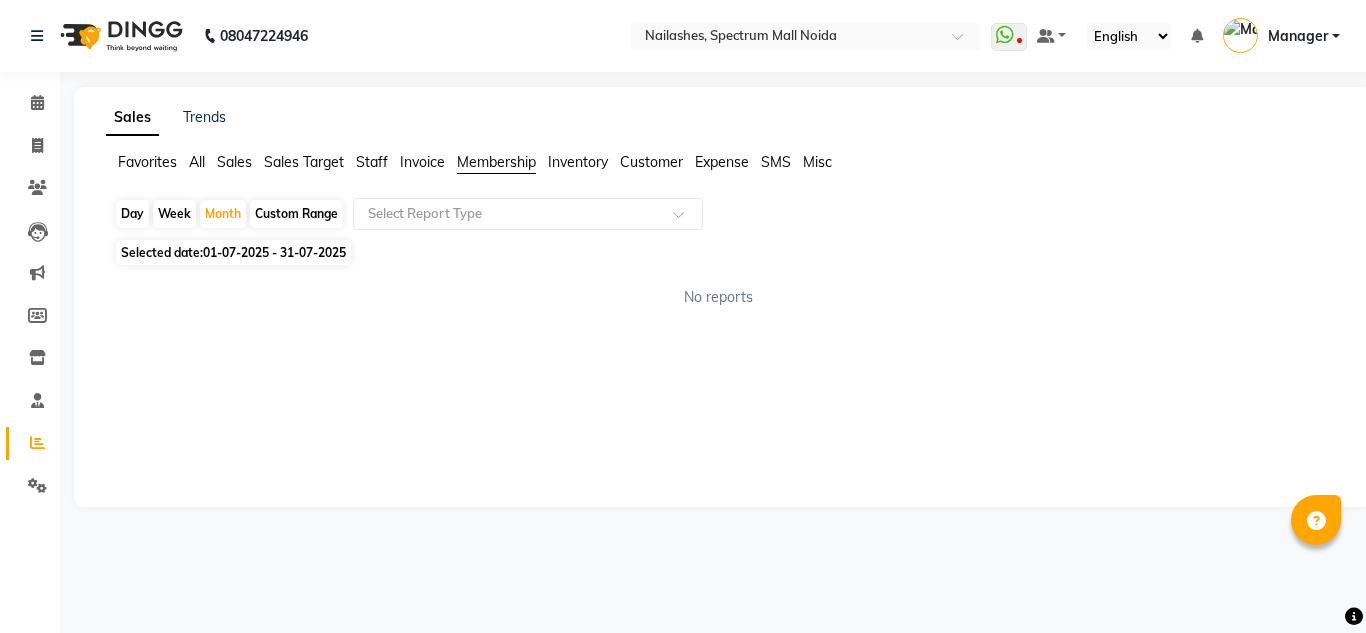 click on "Staff" 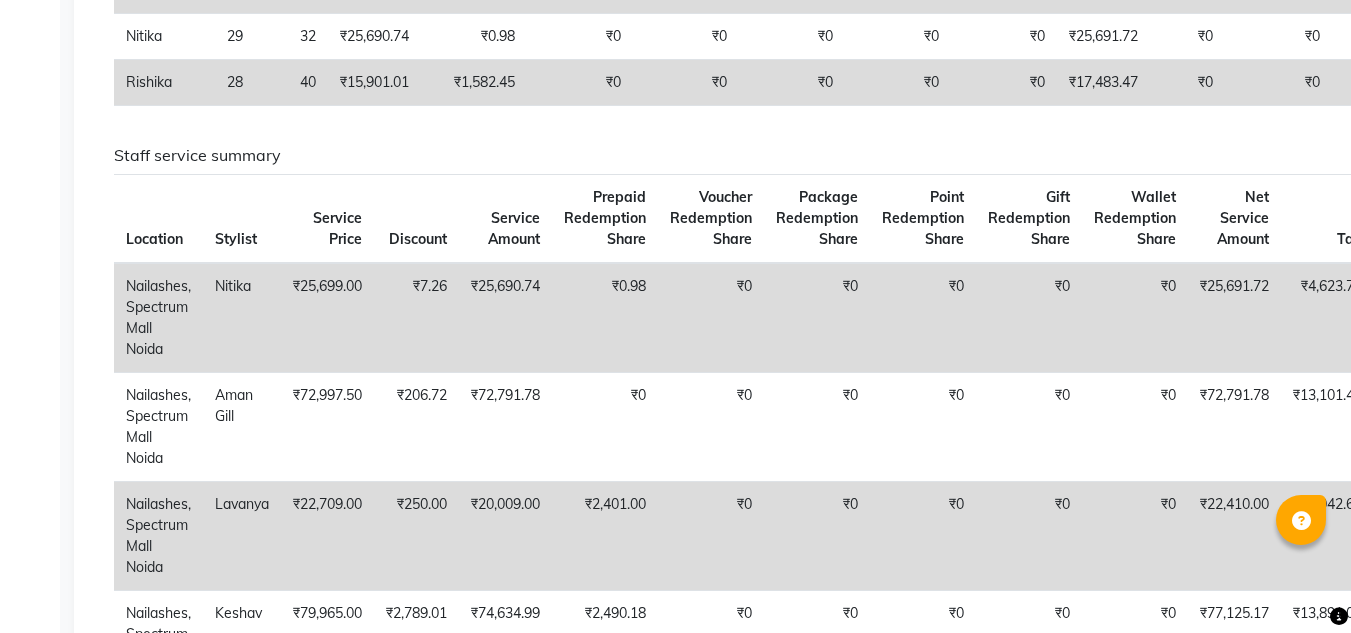 scroll, scrollTop: 680, scrollLeft: 0, axis: vertical 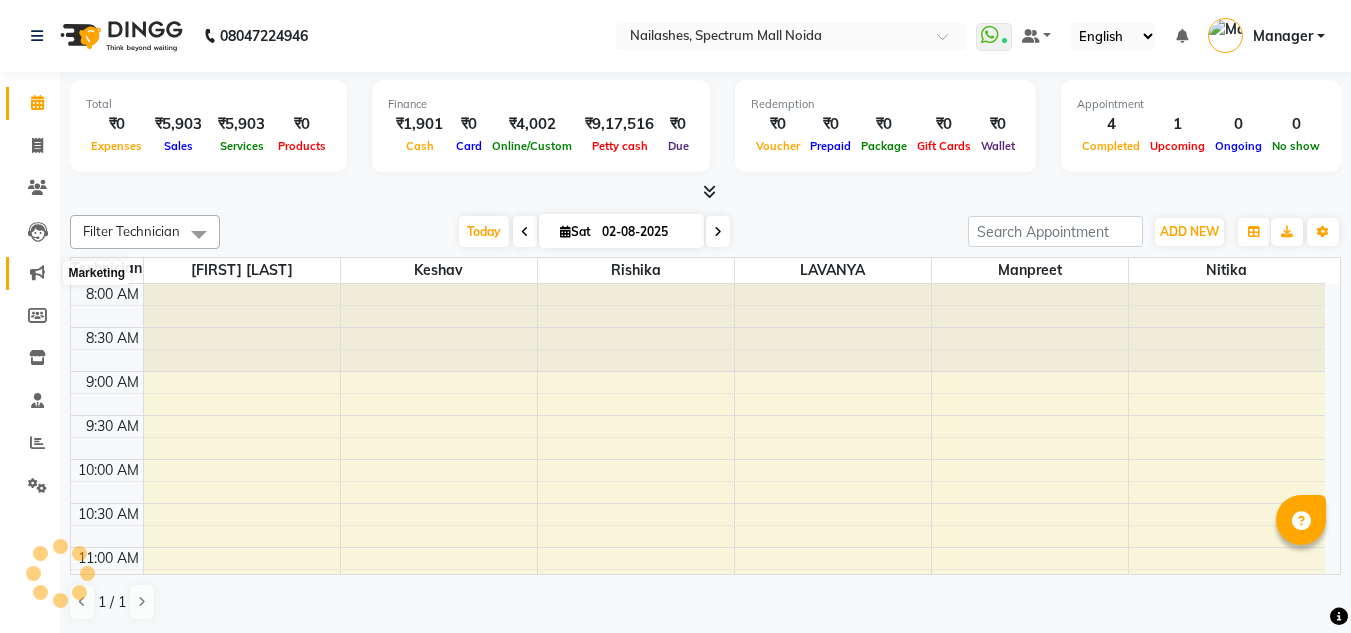 click 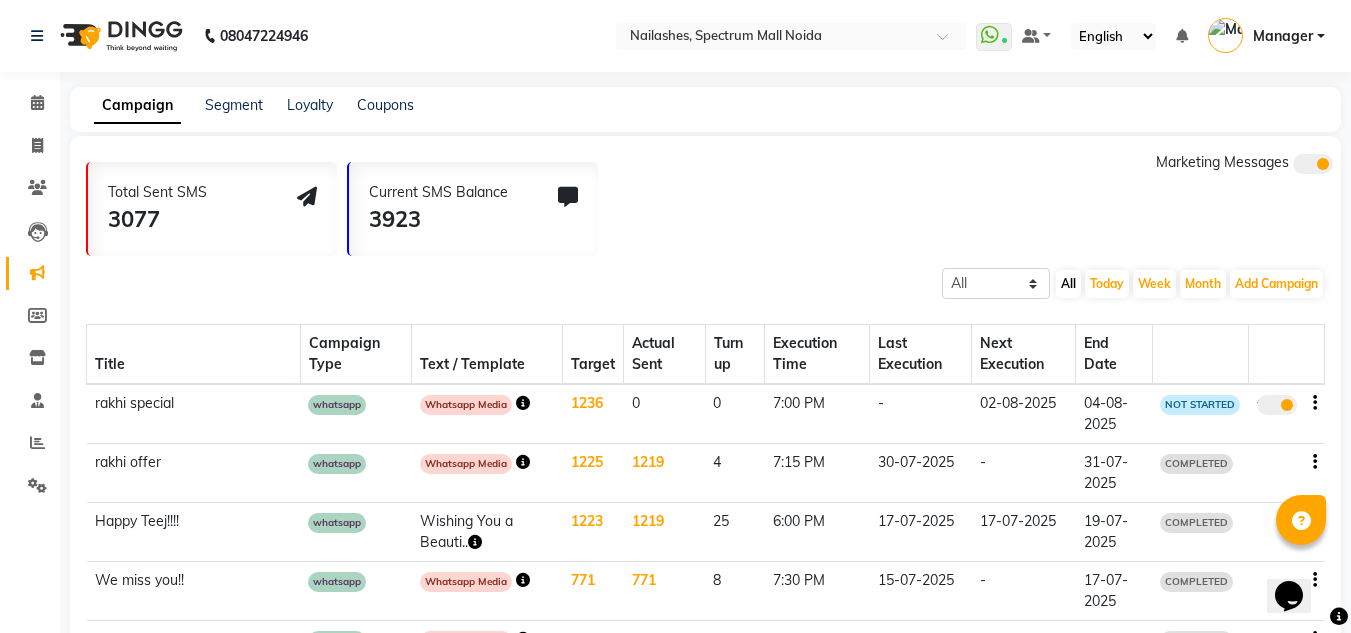 scroll, scrollTop: 0, scrollLeft: 0, axis: both 